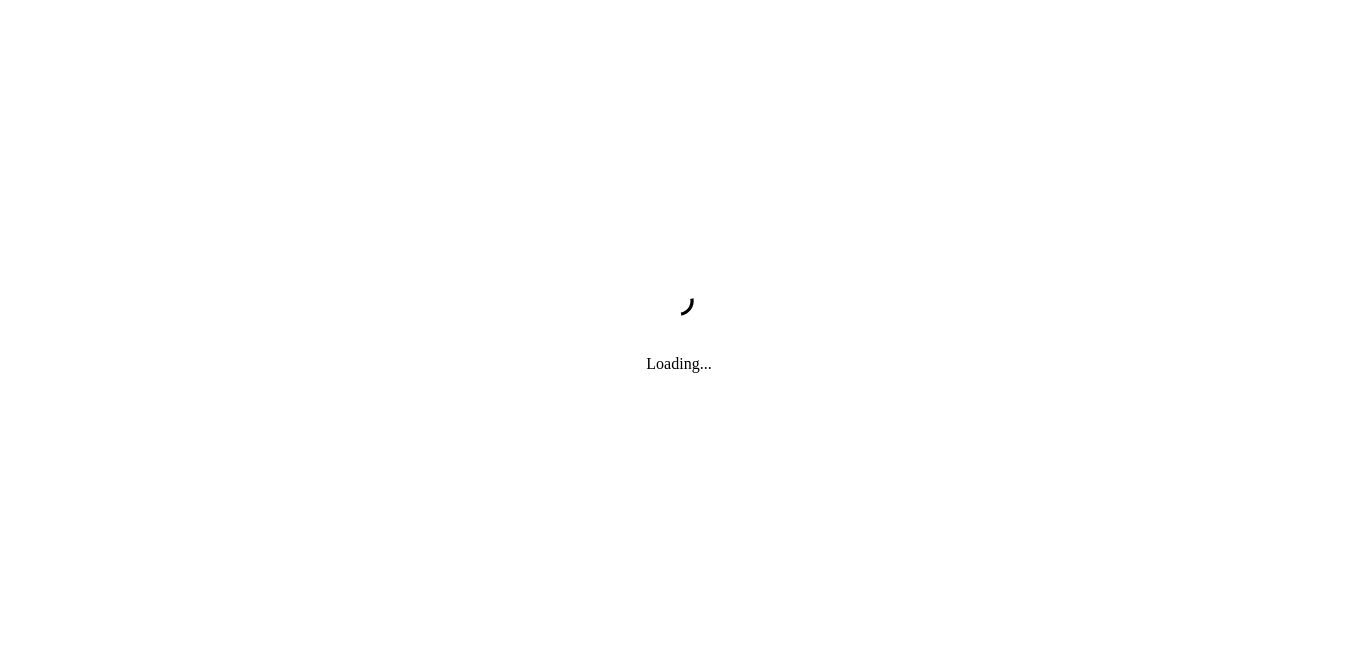 scroll, scrollTop: 0, scrollLeft: 0, axis: both 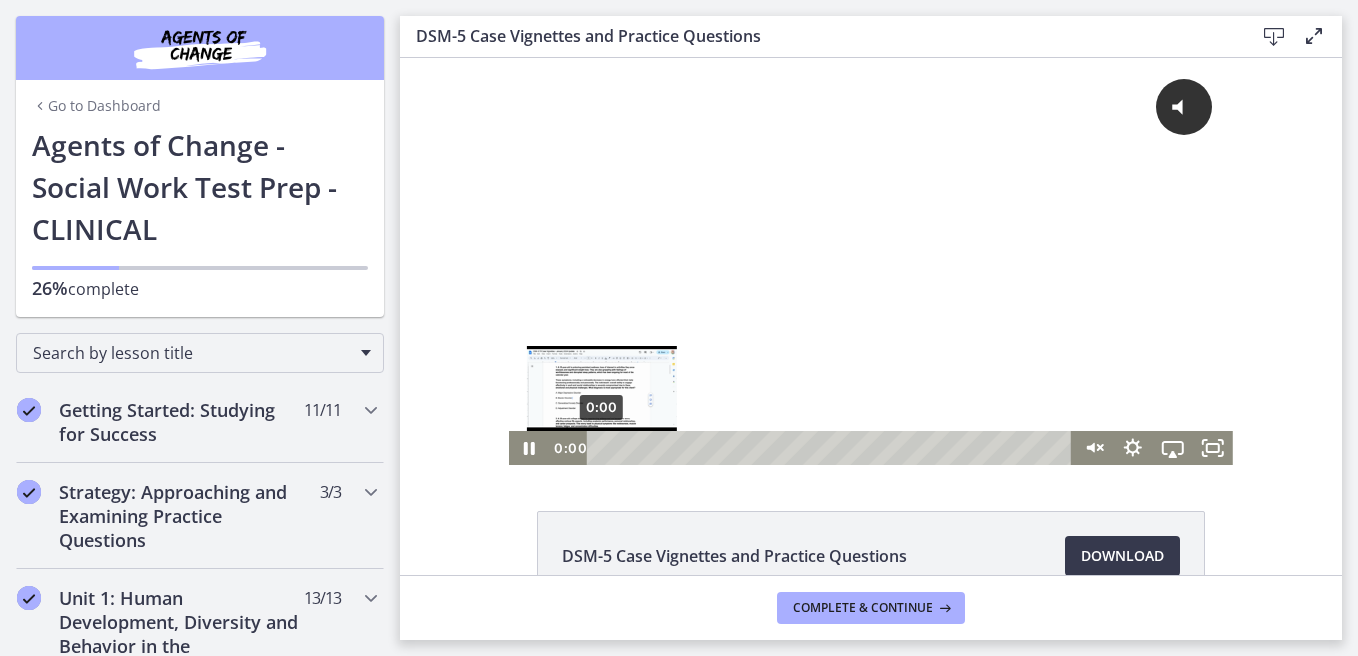 drag, startPoint x: 612, startPoint y: 452, endPoint x: 570, endPoint y: 452, distance: 42 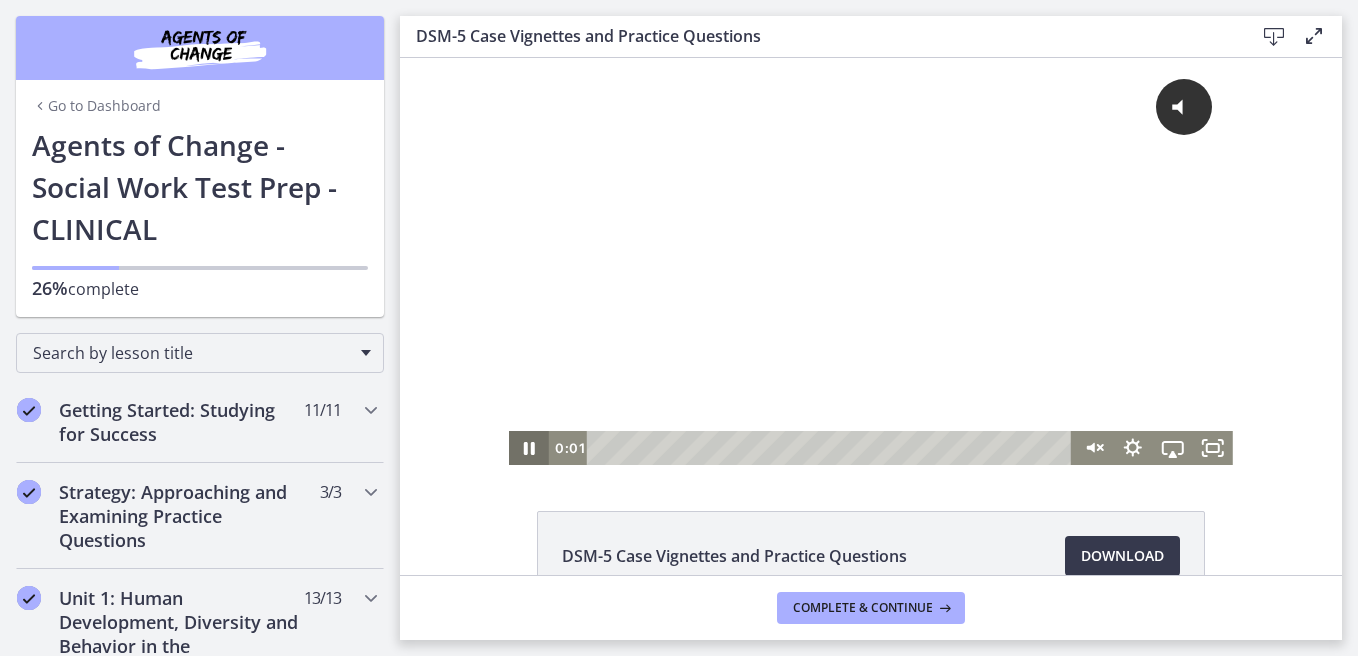 click 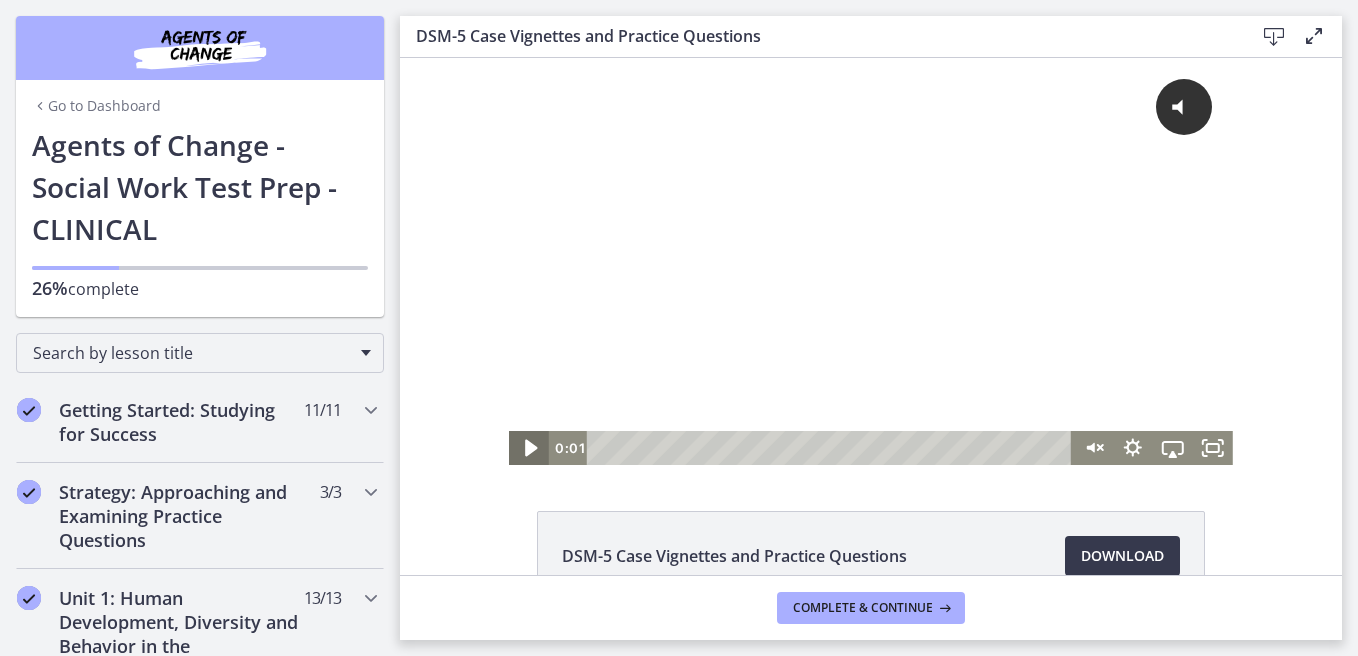 click 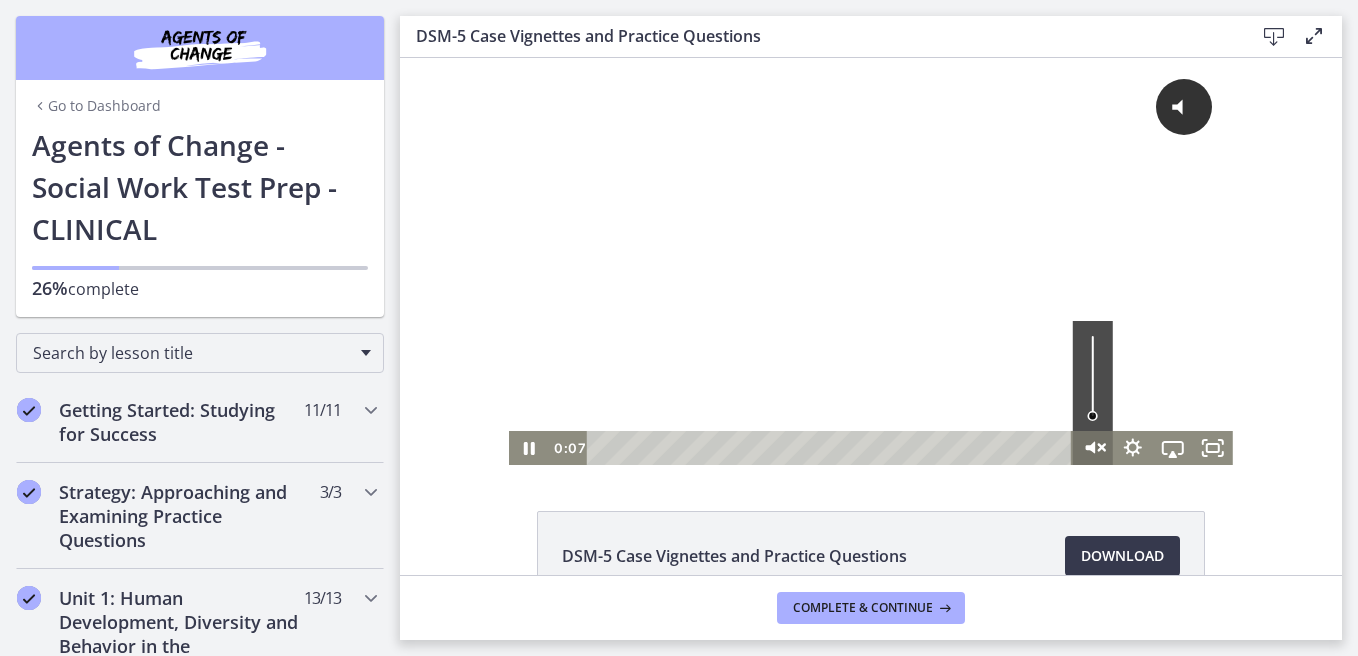 click 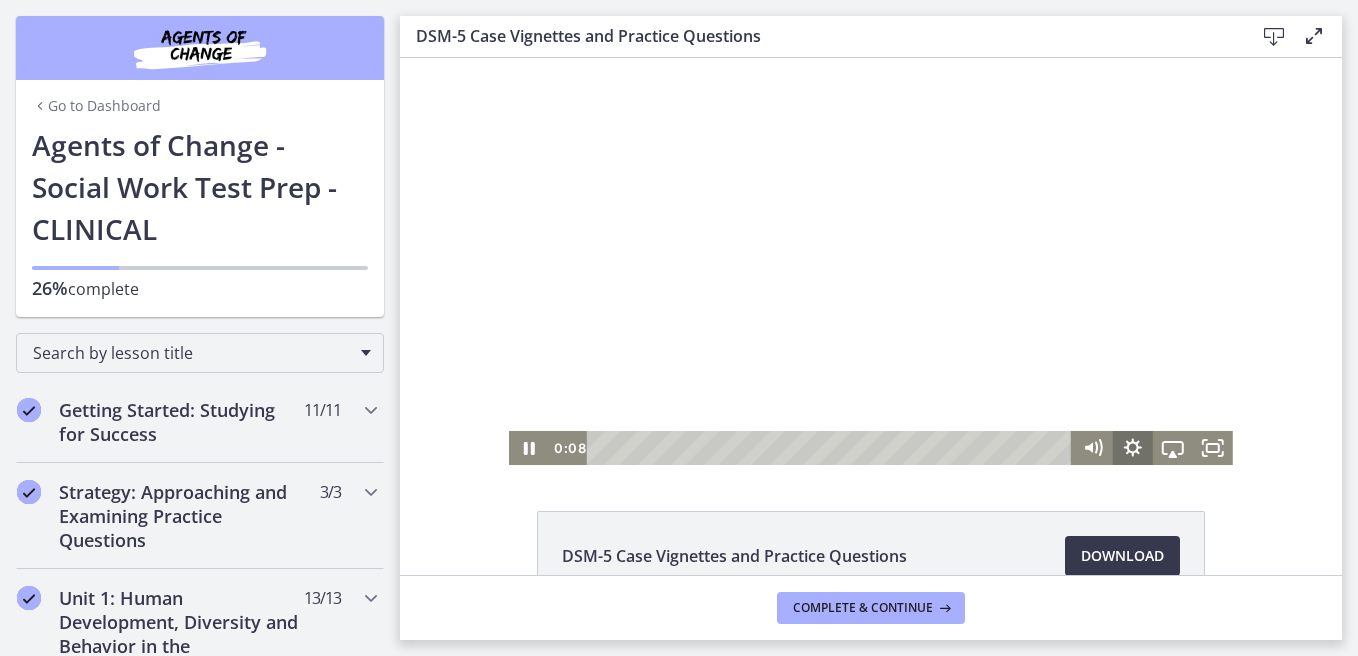 click 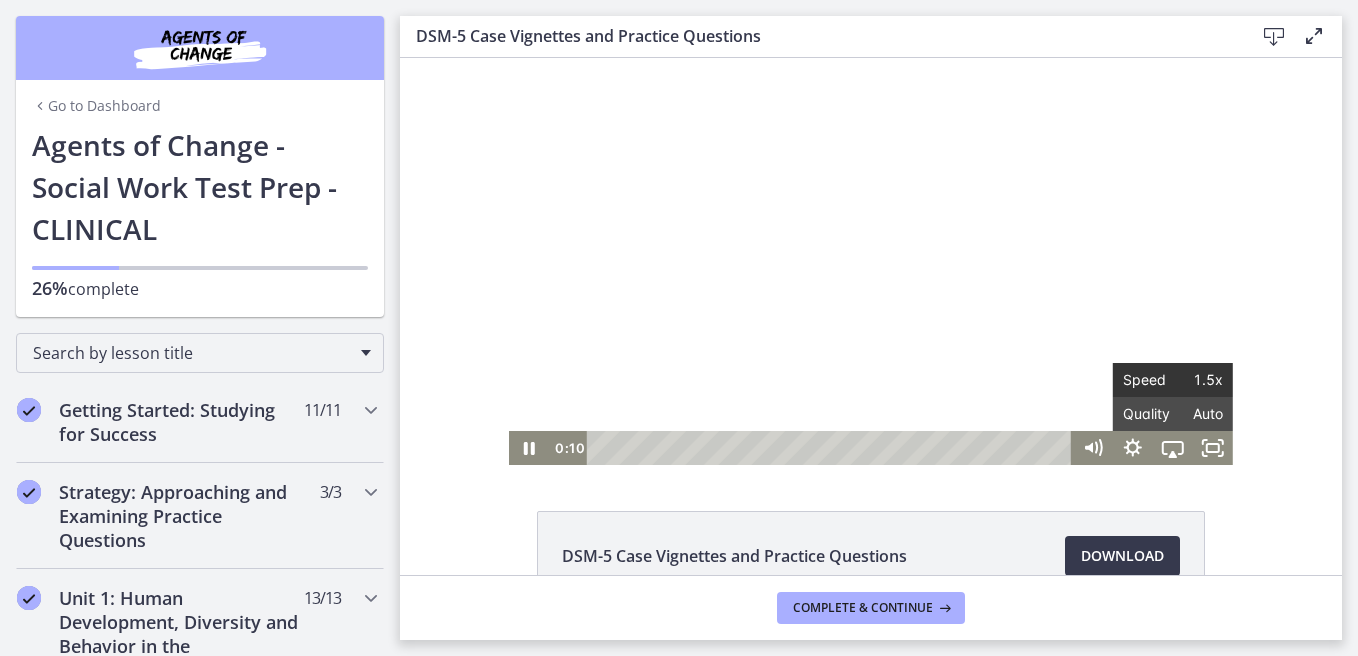 click on "Speed" at bounding box center (1148, 380) 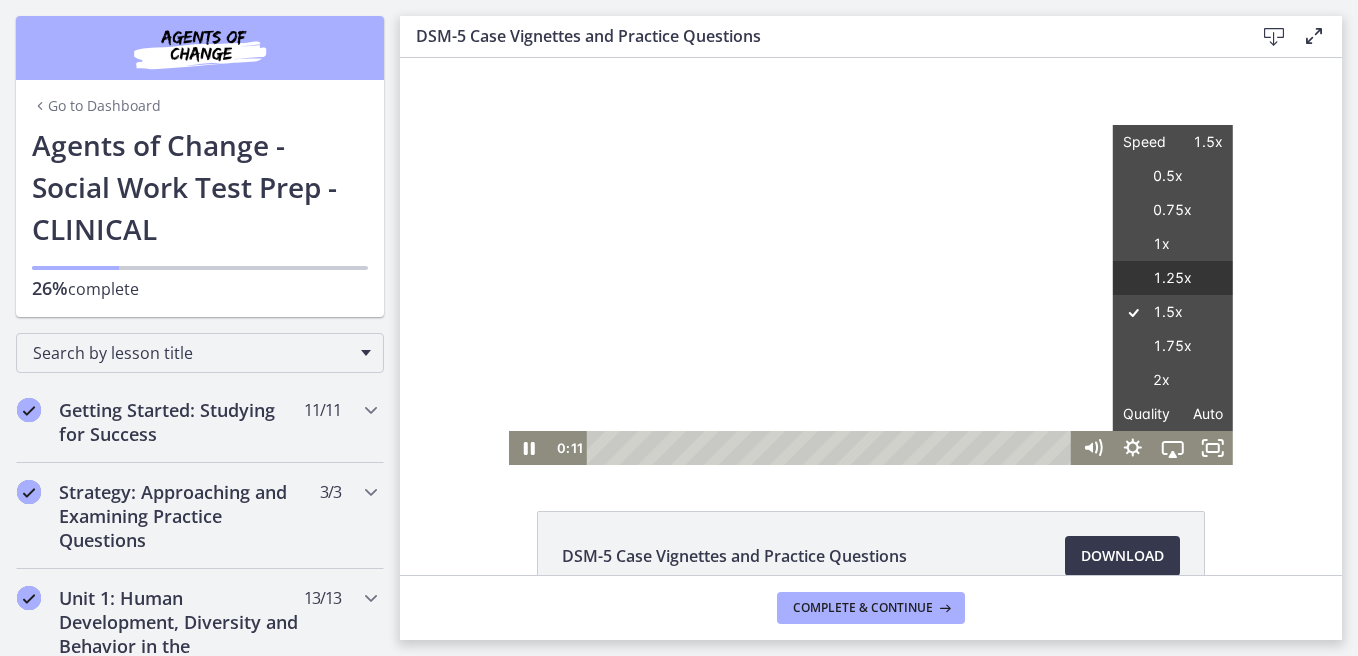 click on "1.25x" at bounding box center [1173, 278] 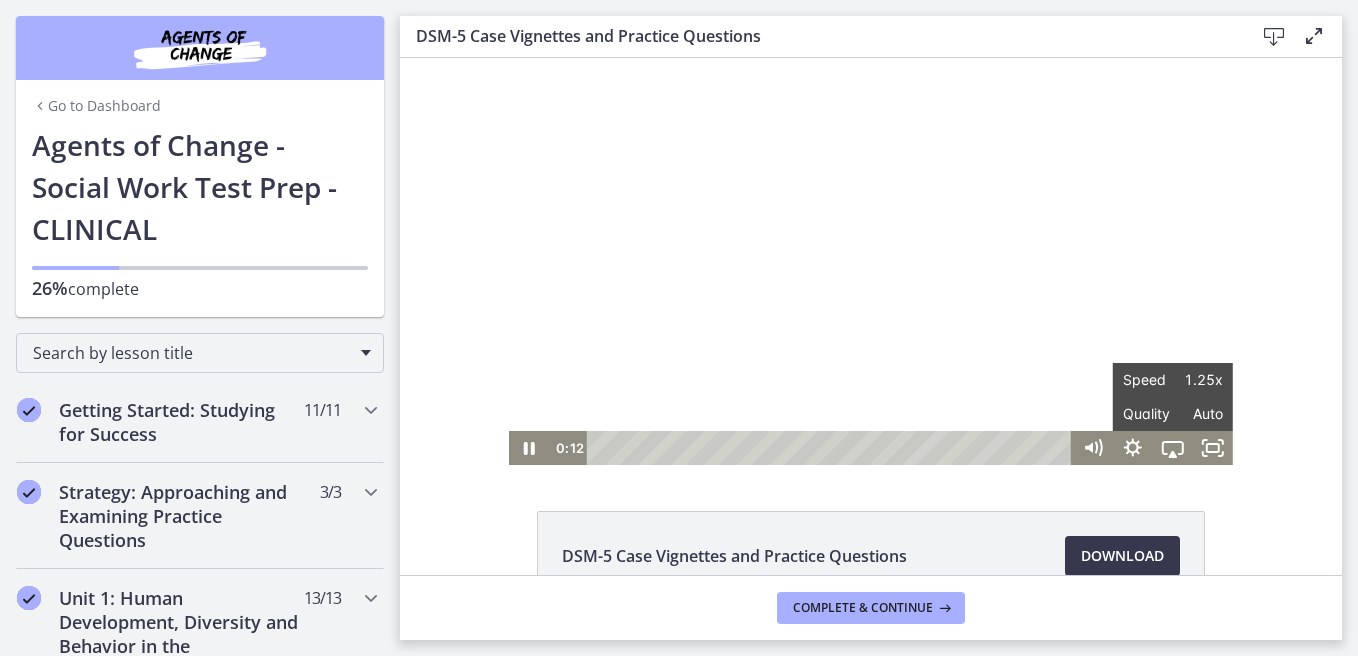 click on "Click for sound
@keyframes VOLUME_SMALL_WAVE_FLASH {
0% { opacity: 0; }
33% { opacity: 1; }
66% { opacity: 1; }
100% { opacity: 0; }
}
@keyframes VOLUME_LARGE_WAVE_FLASH {
0% { opacity: 0; }
33% { opacity: 1; }
66% { opacity: 1; }
100% { opacity: 0; }
}
.volume__small-wave {
animation: VOLUME_SMALL_WAVE_FLASH 2s infinite;
opacity: 0;
}
.volume__large-wave {
animation: VOLUME_LARGE_WAVE_FLASH 2s infinite .3s;
opacity: 0;
}
0:12 0:00 Speed 1.25x Speed 0.5x 0.75x 1x 1.25x 1.5x 1.75x 2x Quality Auto Quality Auto 224p 360p 540p 720p 1080p" at bounding box center (871, 261) 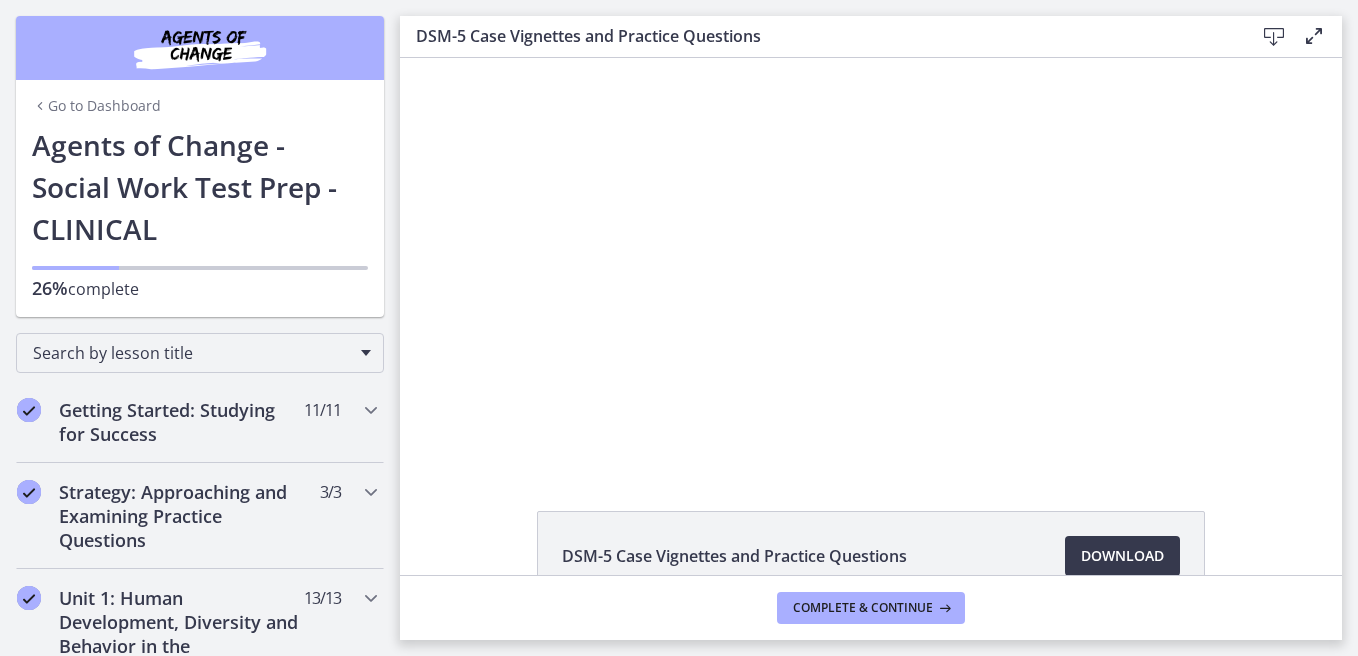 click on "DSM-5 Case Vignettes and Practice Questions
Download
Opens in a new window" 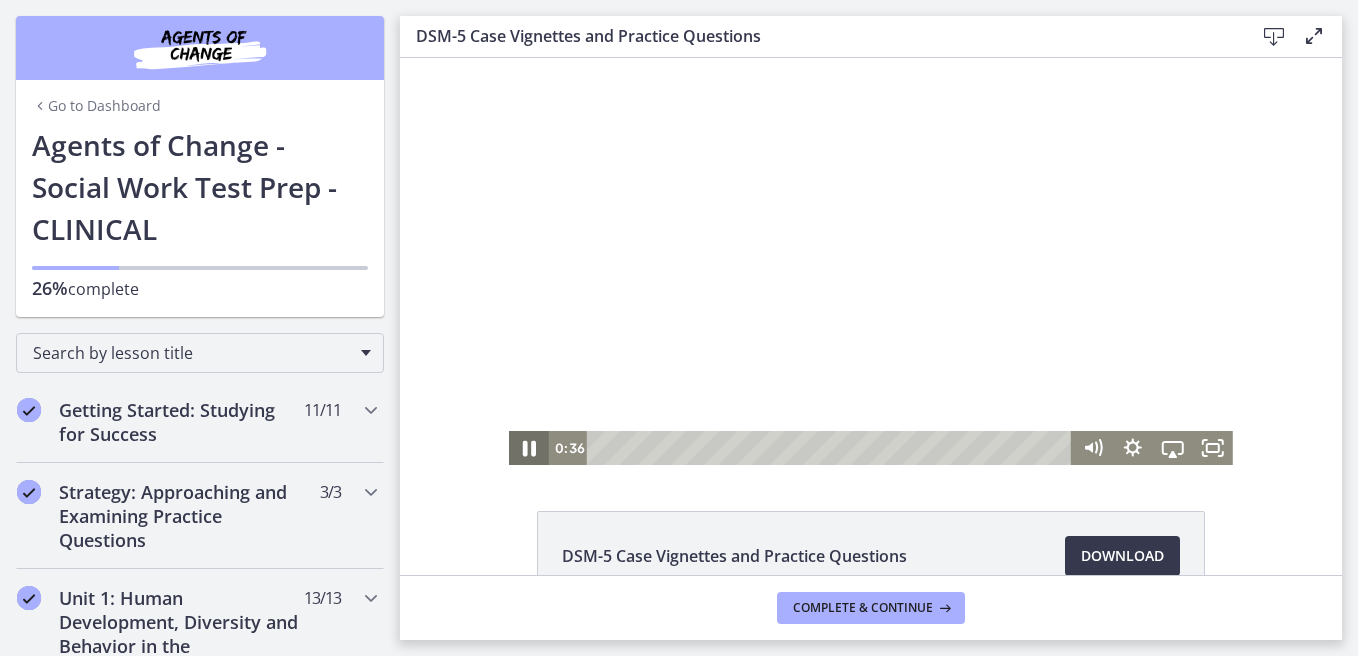 click 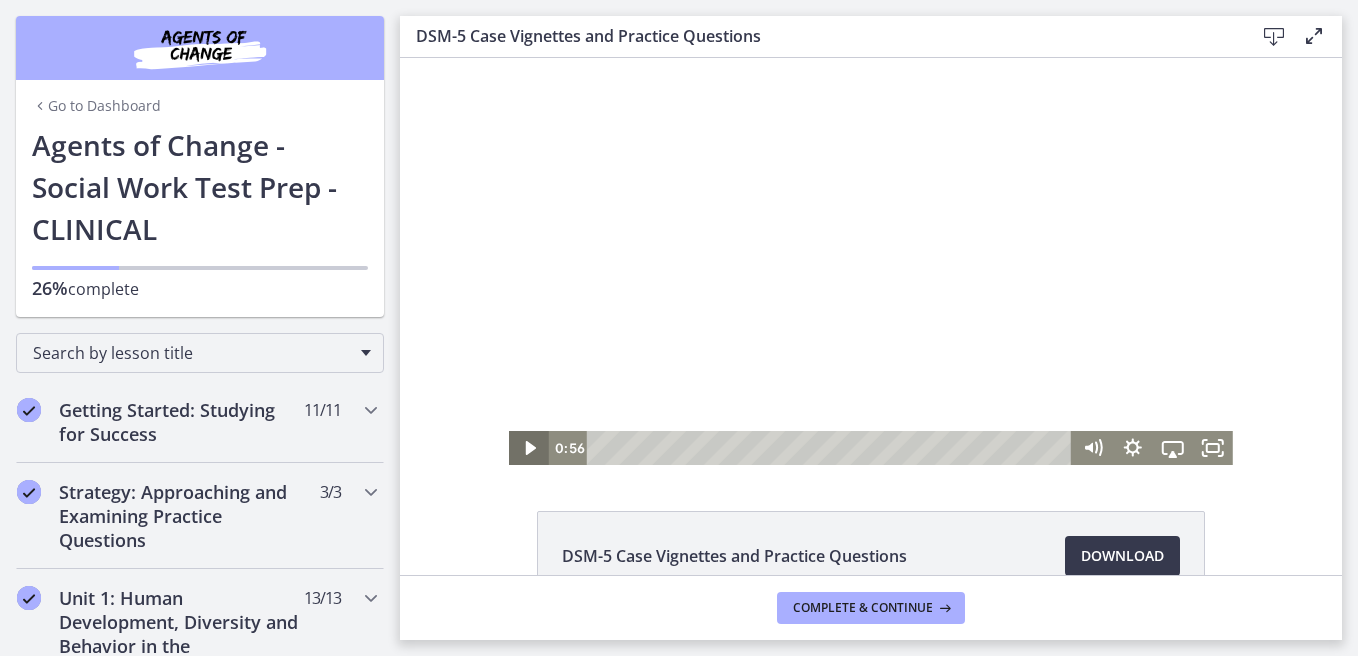 click 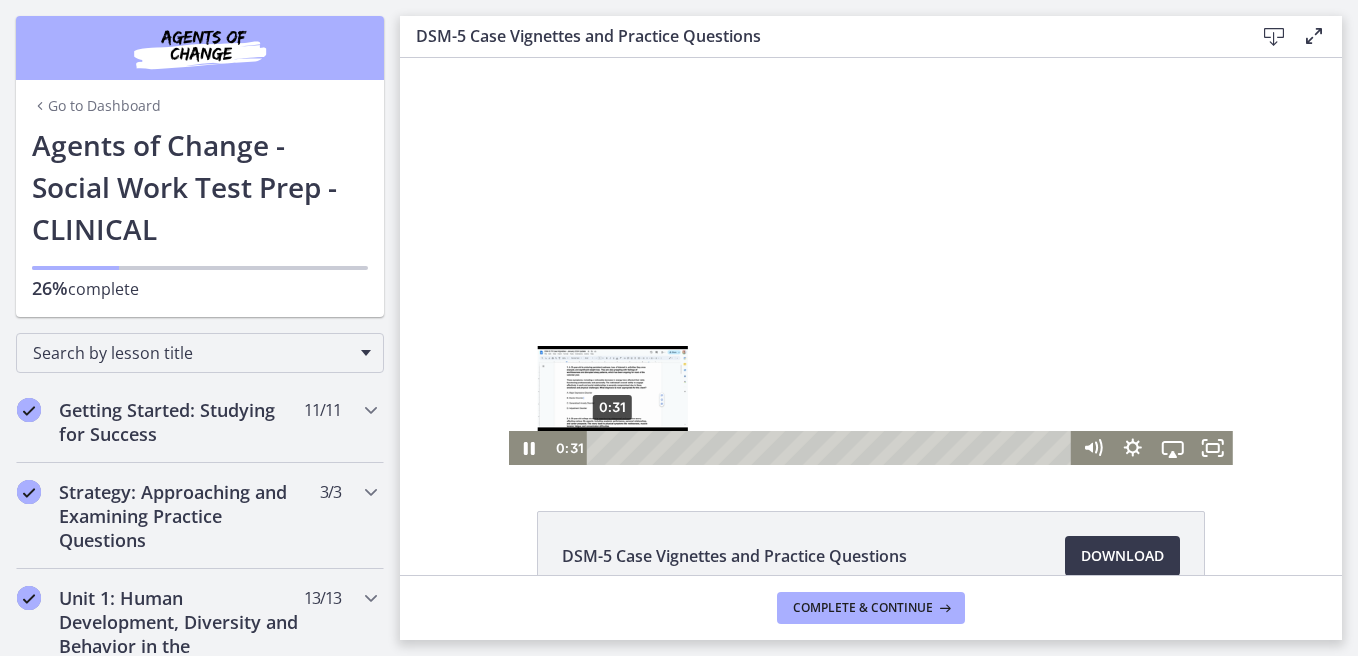 click at bounding box center [612, 447] 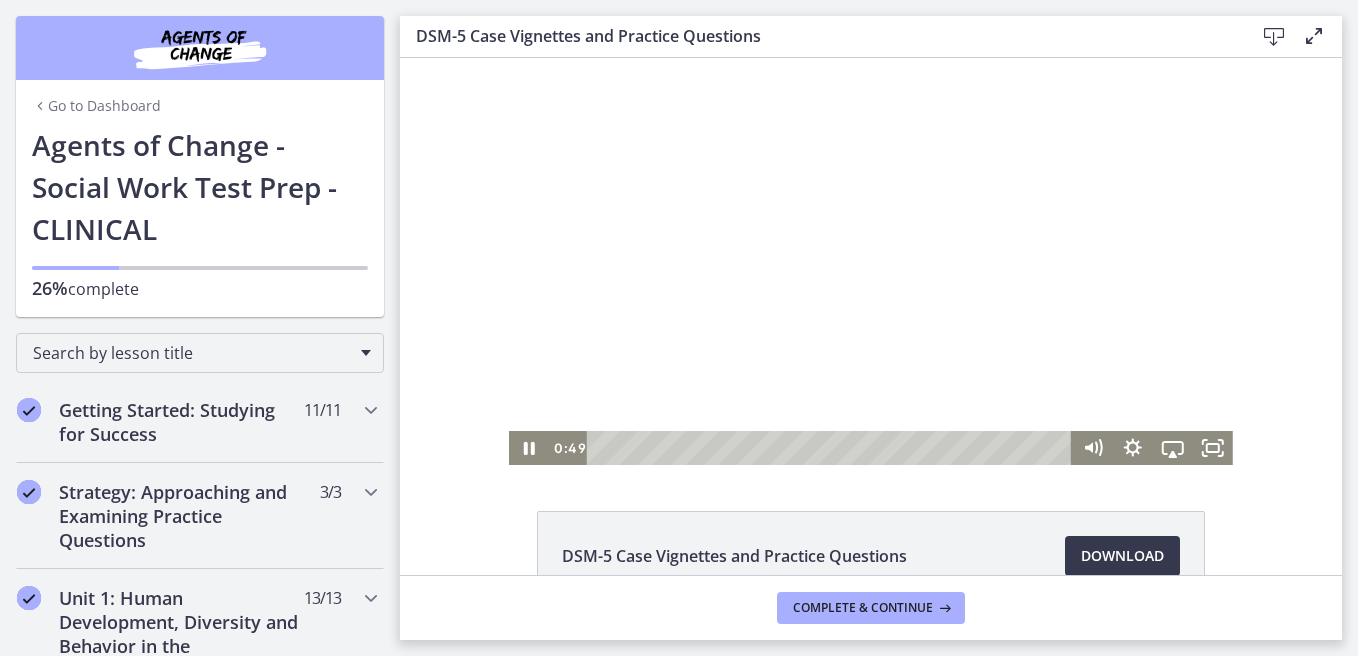 click at bounding box center [871, 261] 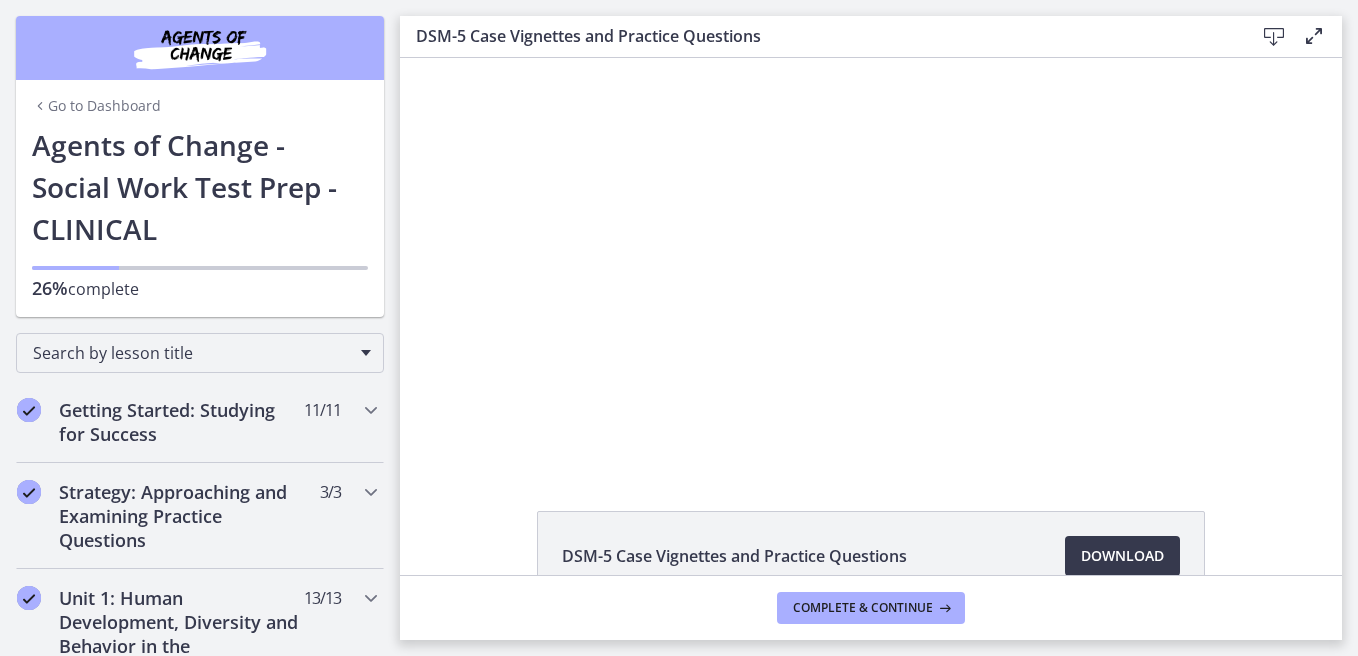 scroll, scrollTop: 0, scrollLeft: 0, axis: both 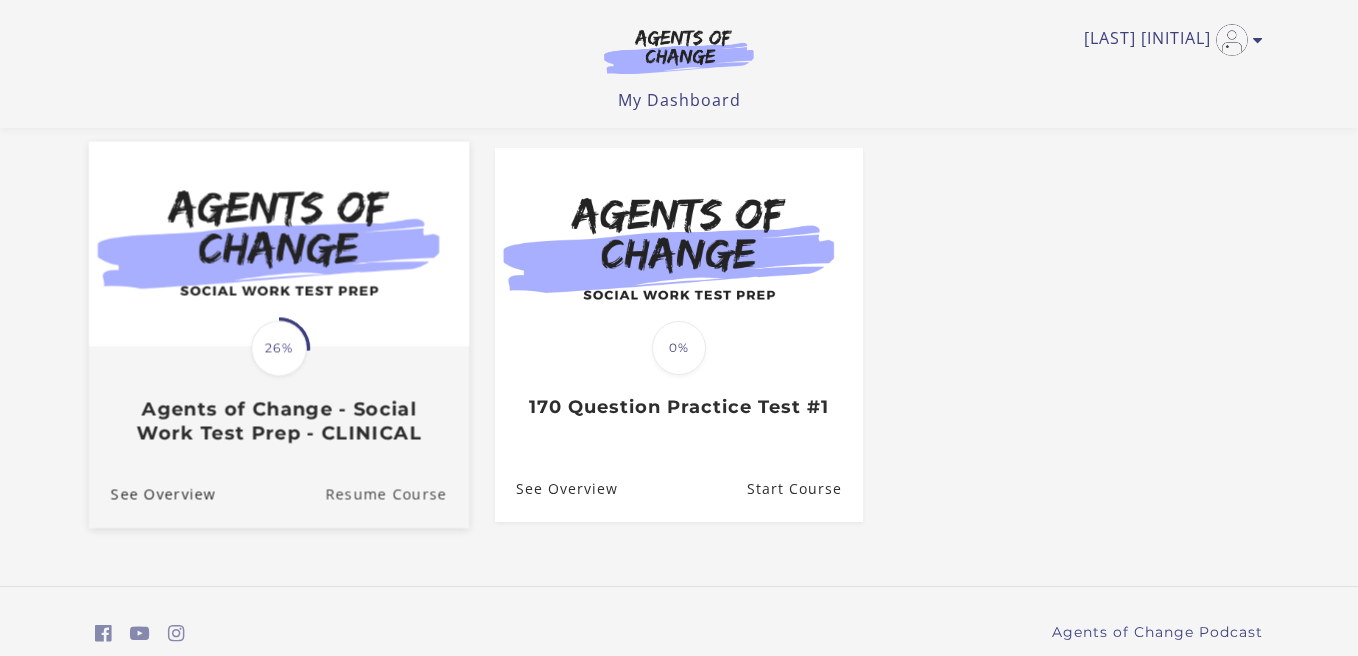 click on "Resume Course" at bounding box center (397, 494) 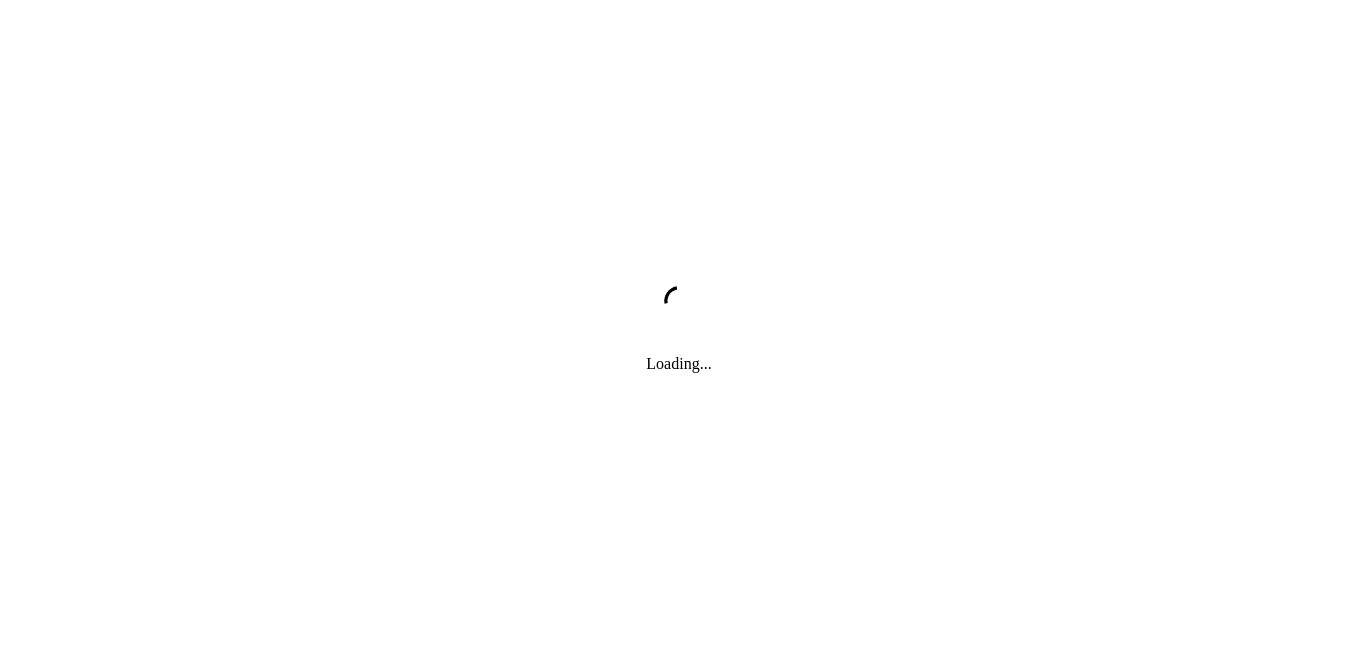 scroll, scrollTop: 0, scrollLeft: 0, axis: both 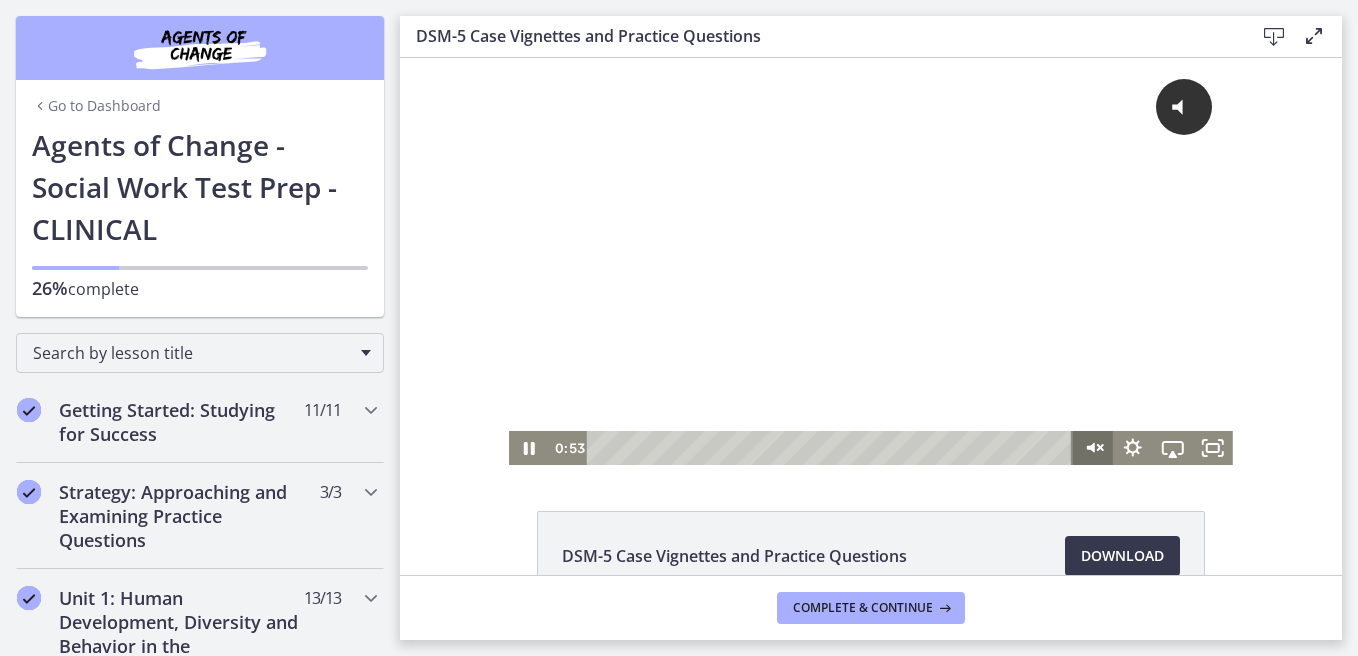 click 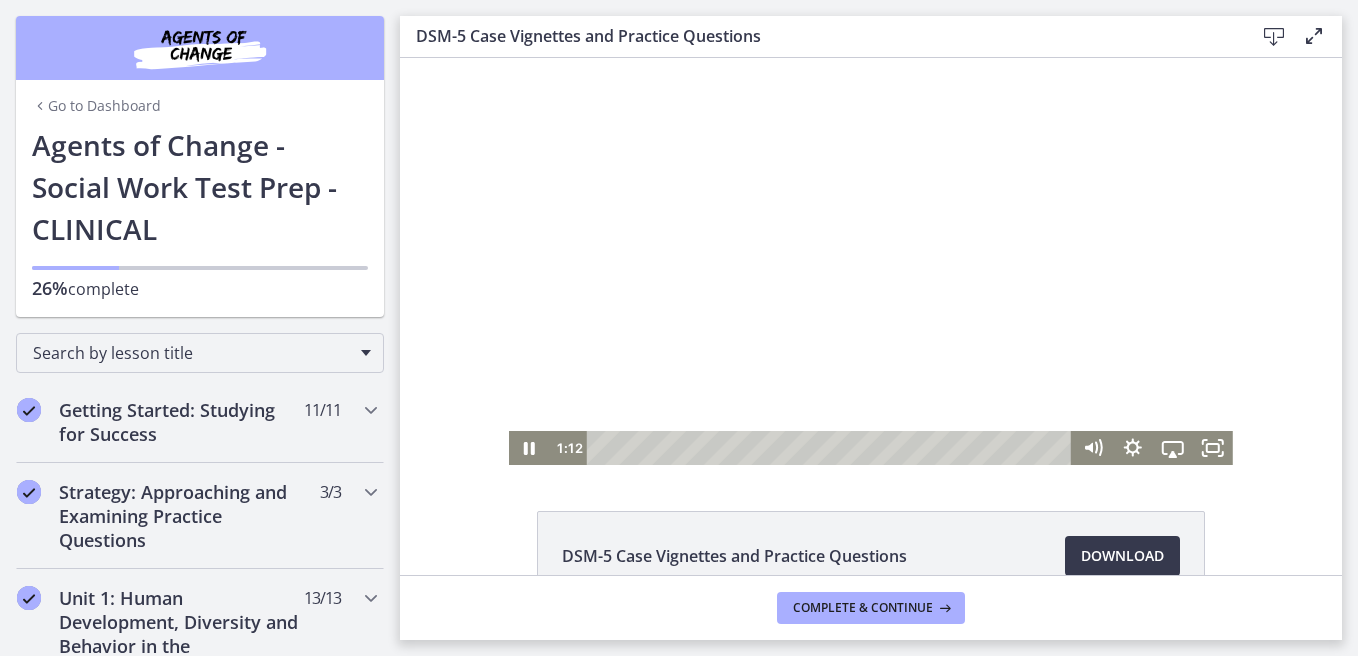 click at bounding box center [871, 261] 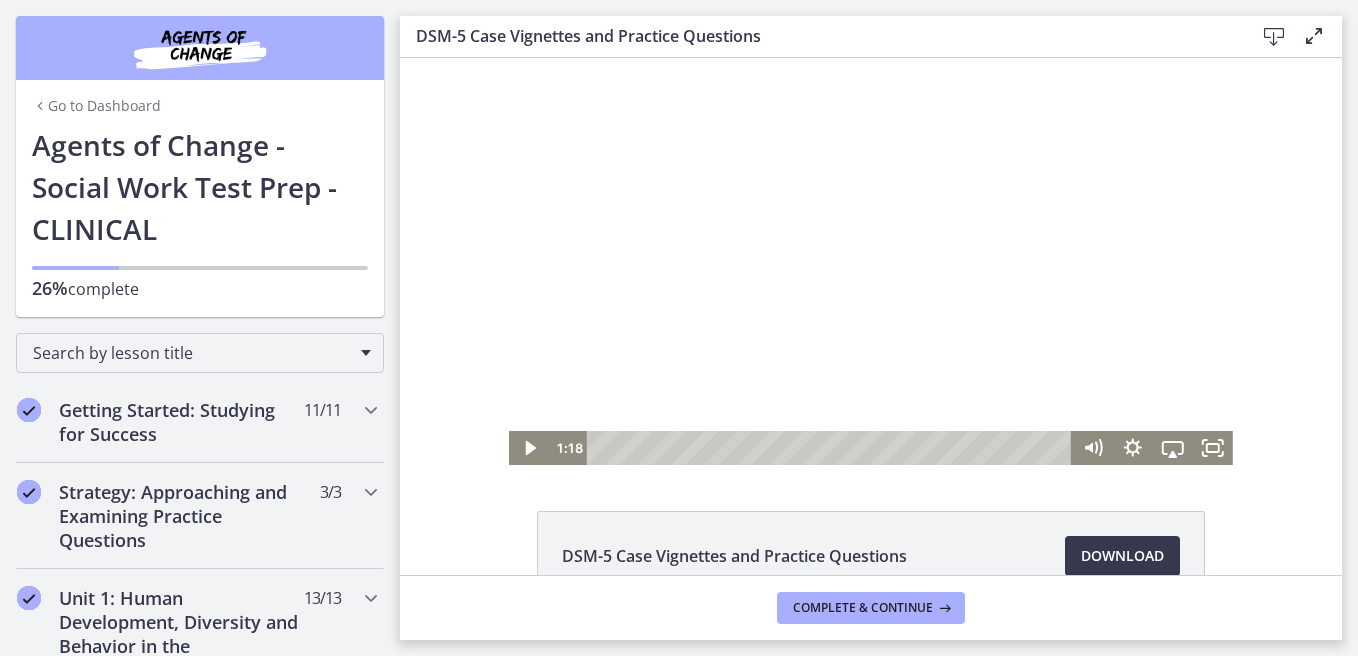 click at bounding box center (871, 261) 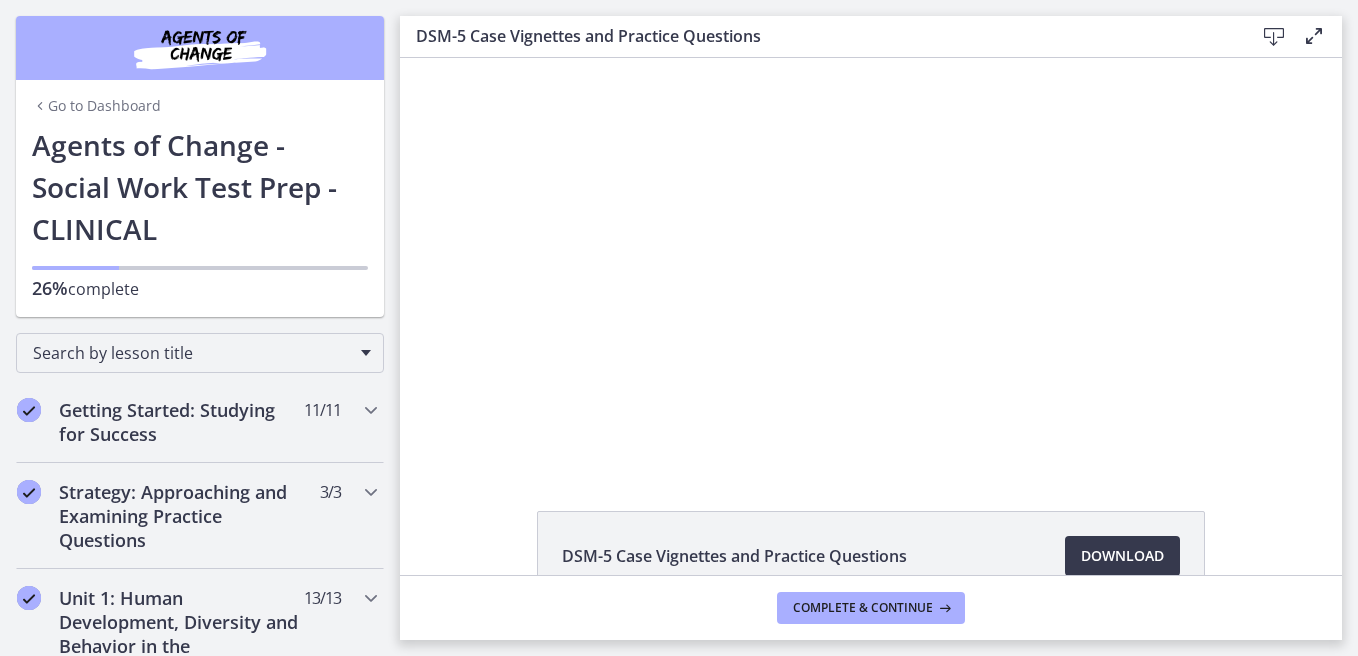 scroll, scrollTop: 0, scrollLeft: 0, axis: both 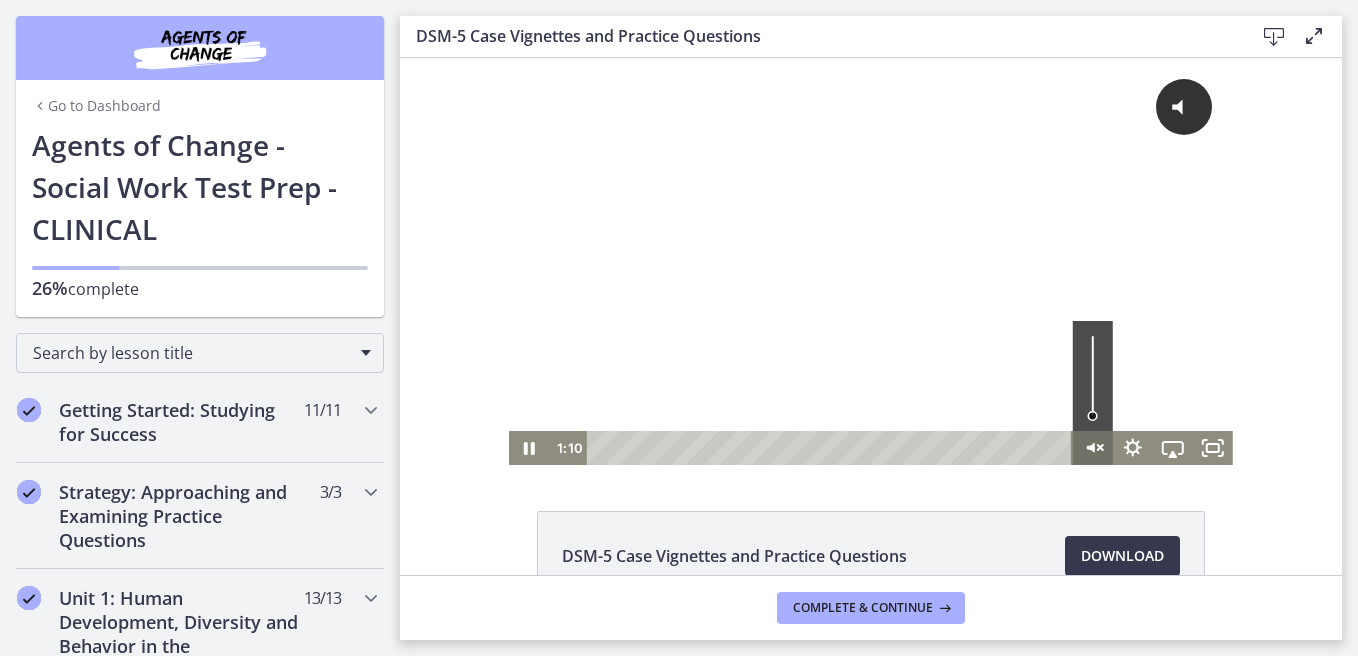click 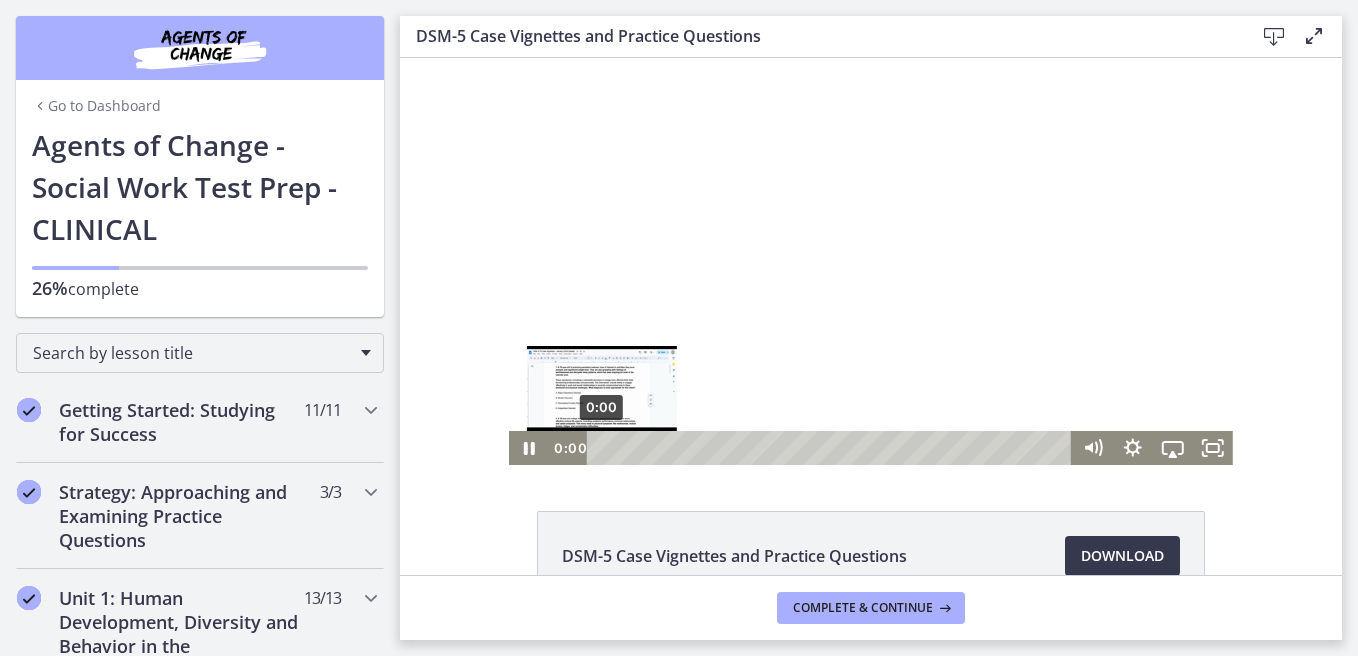 click on "0:00" at bounding box center (832, 448) 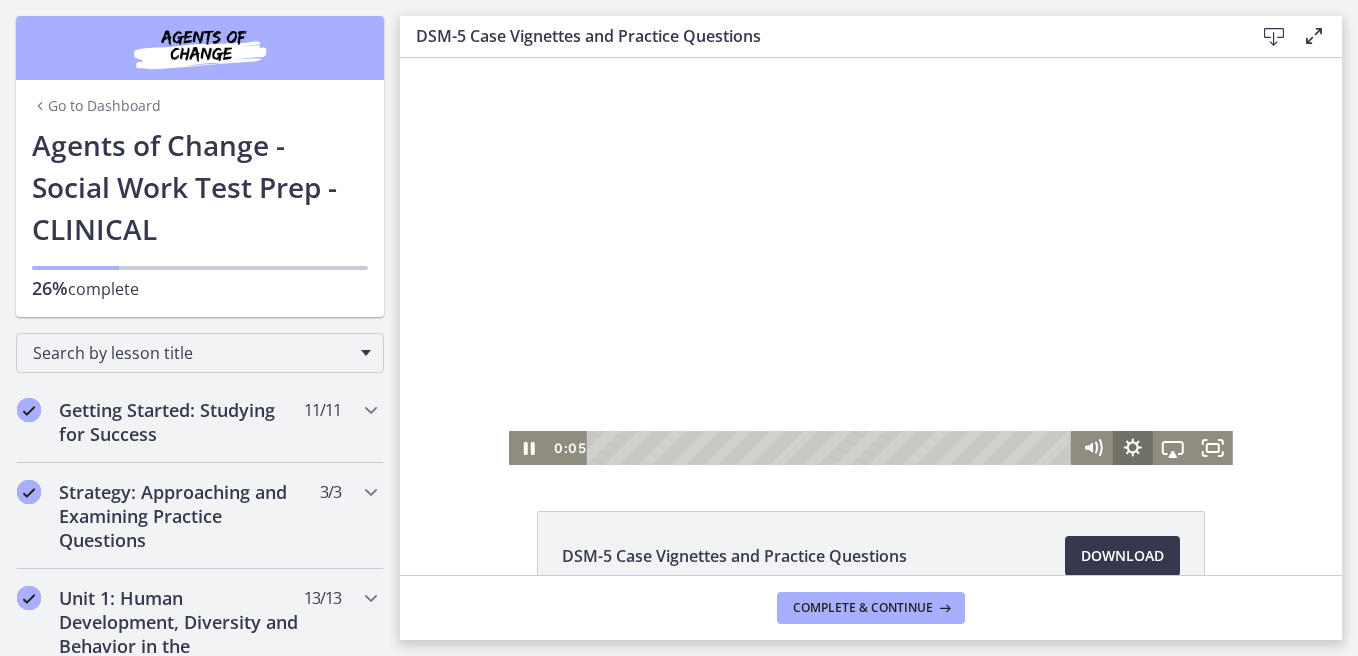 click 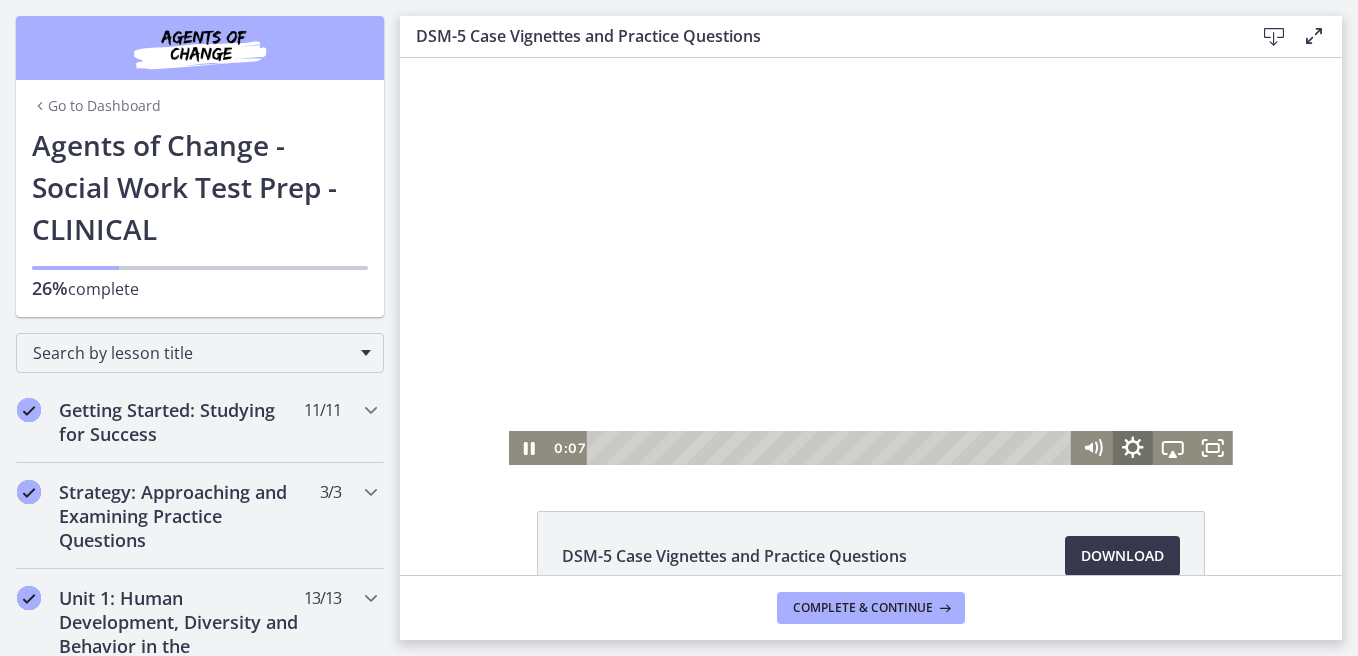click 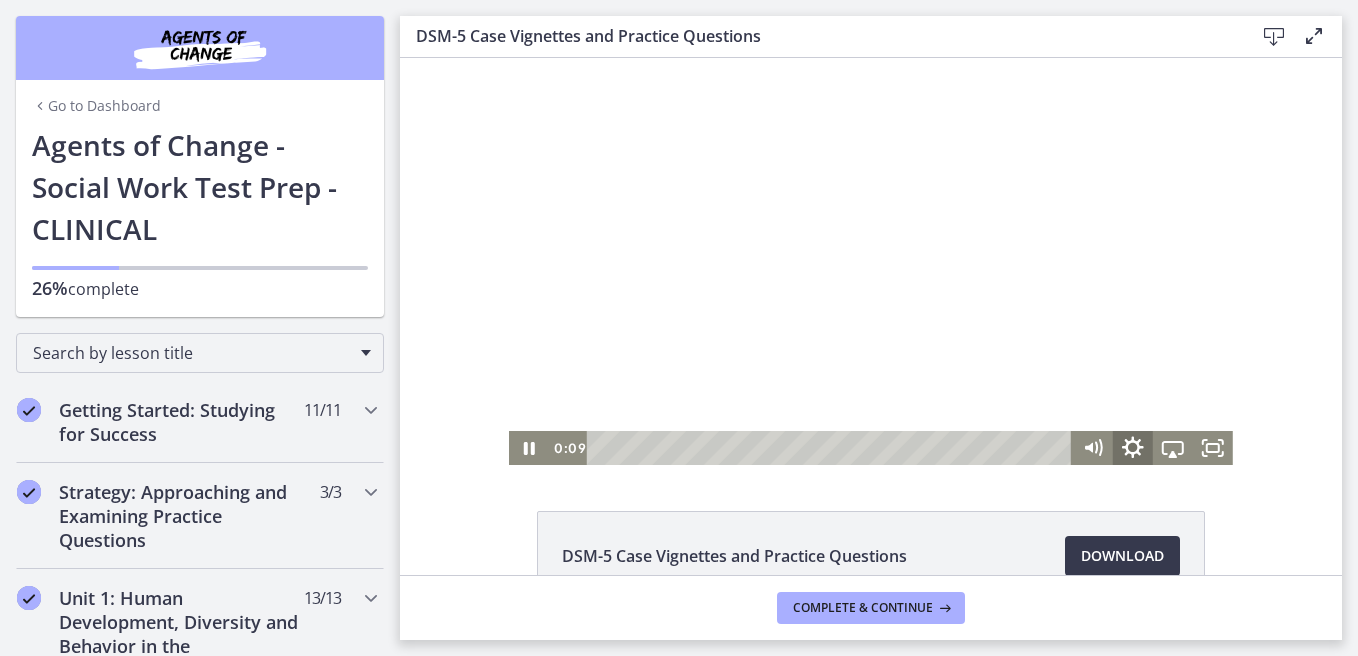 click 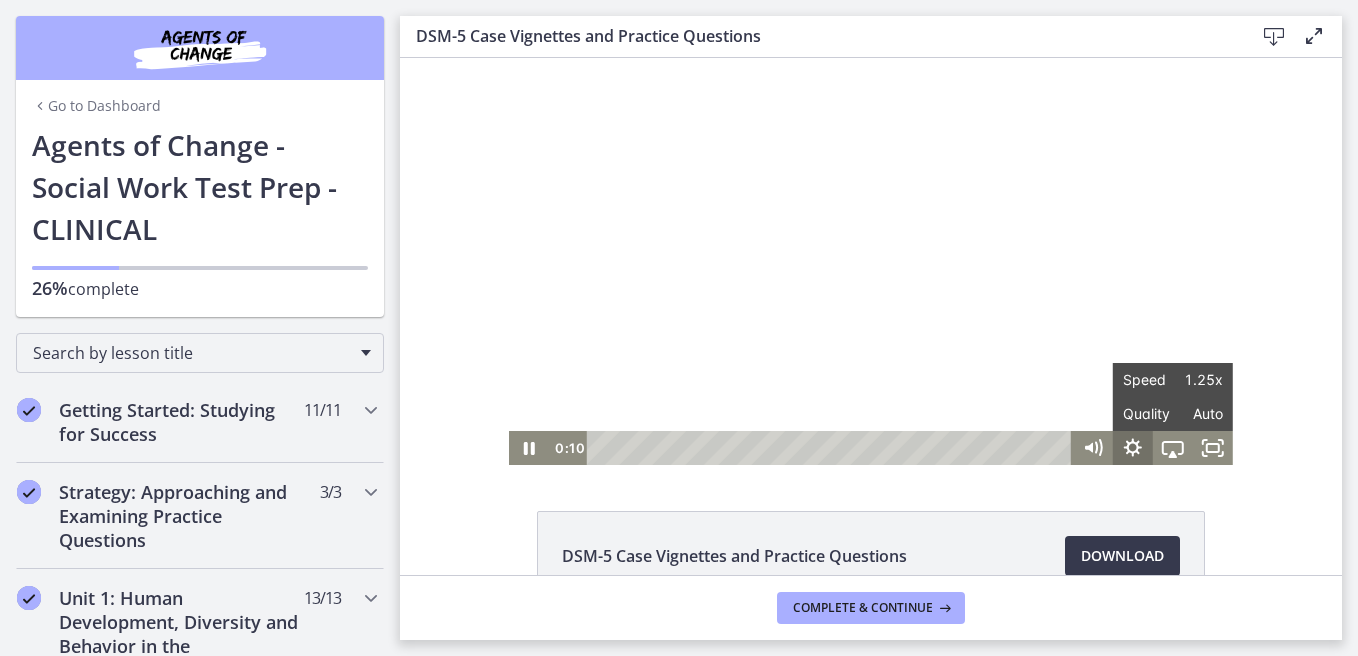 click 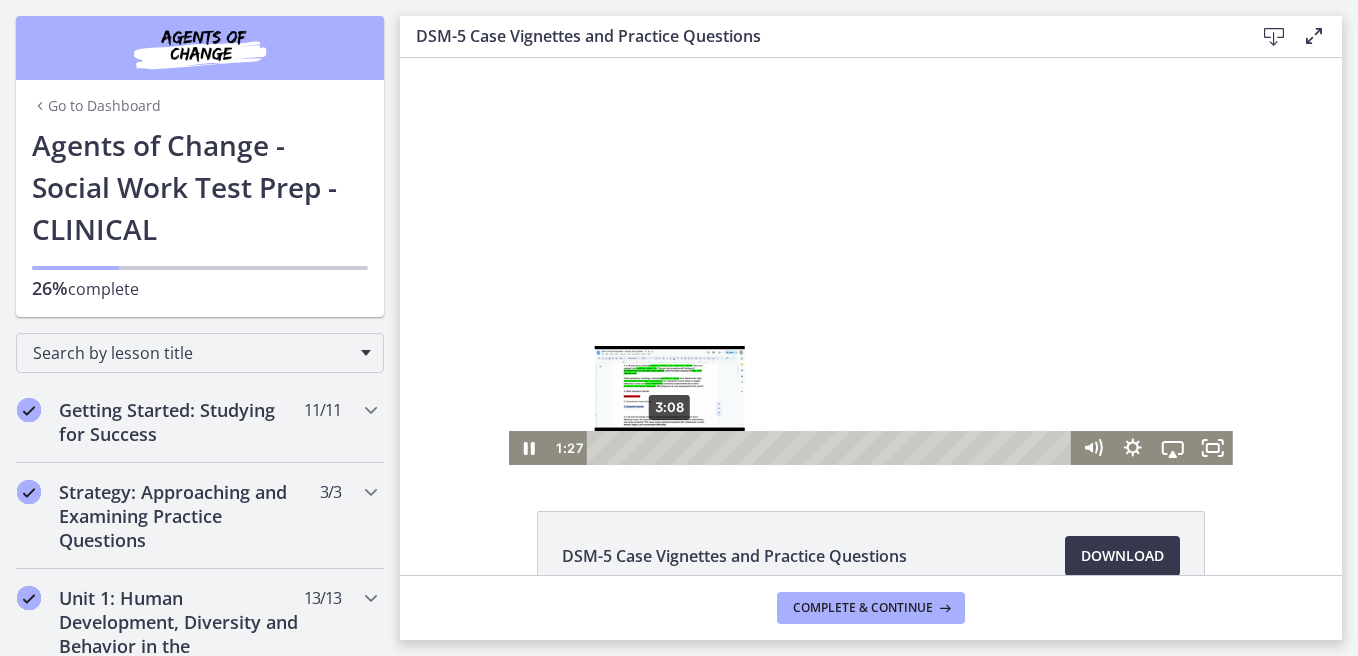 click on "3:08" at bounding box center (832, 448) 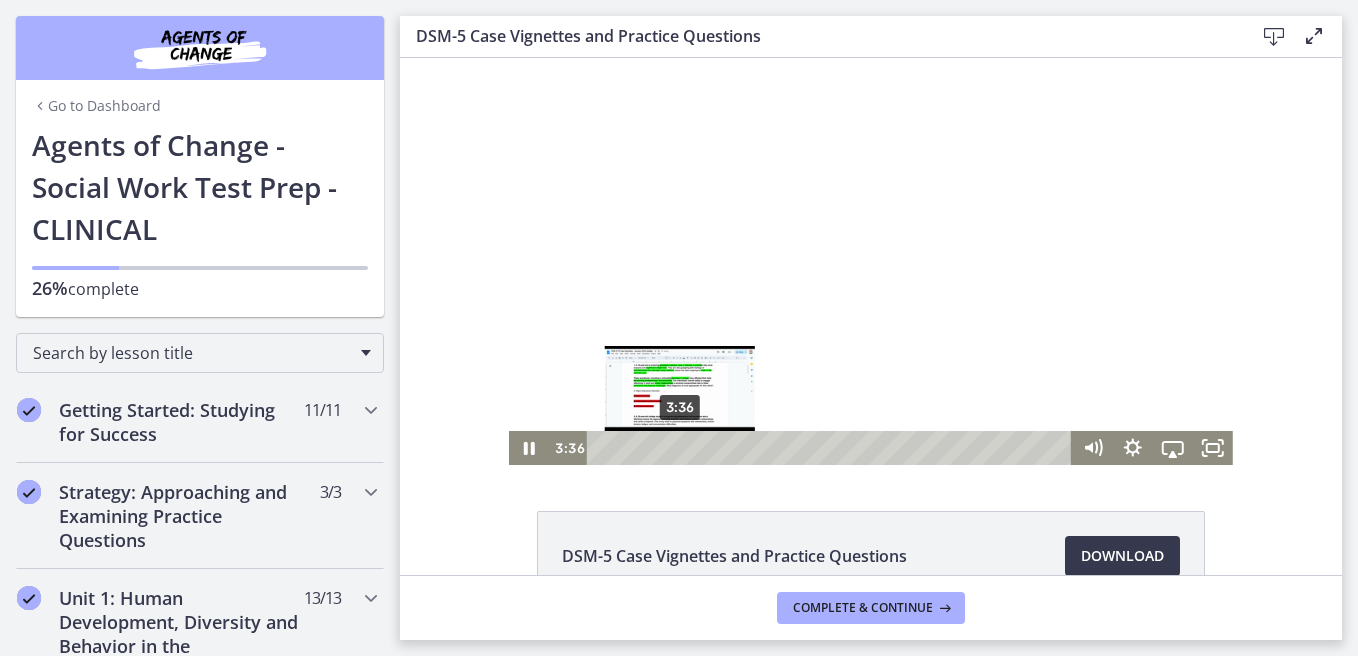 click on "3:36" at bounding box center [832, 448] 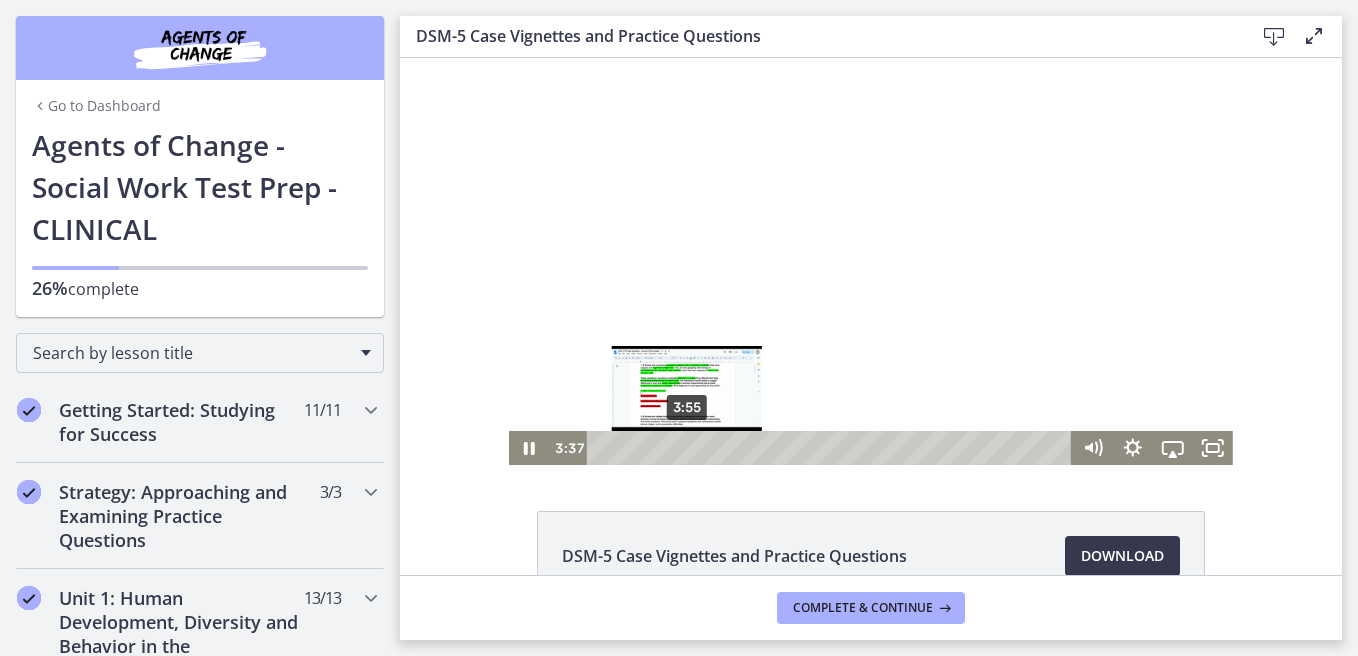 click on "3:55" at bounding box center [832, 448] 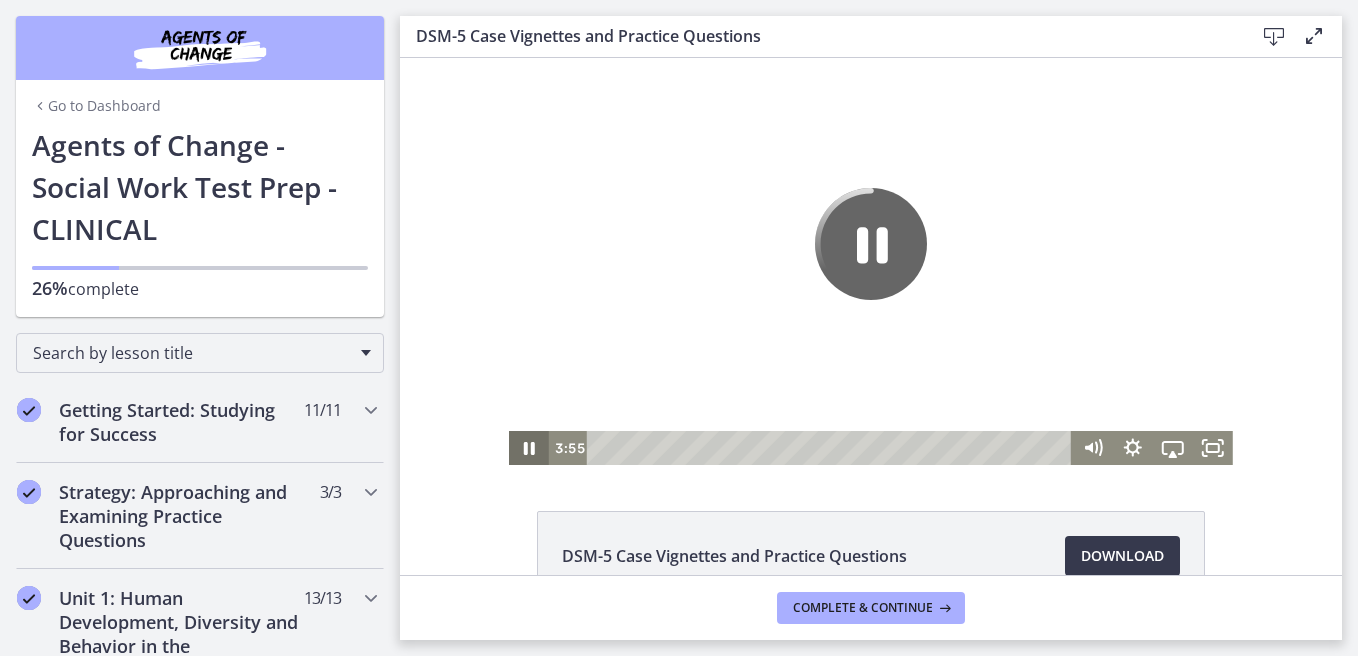 click 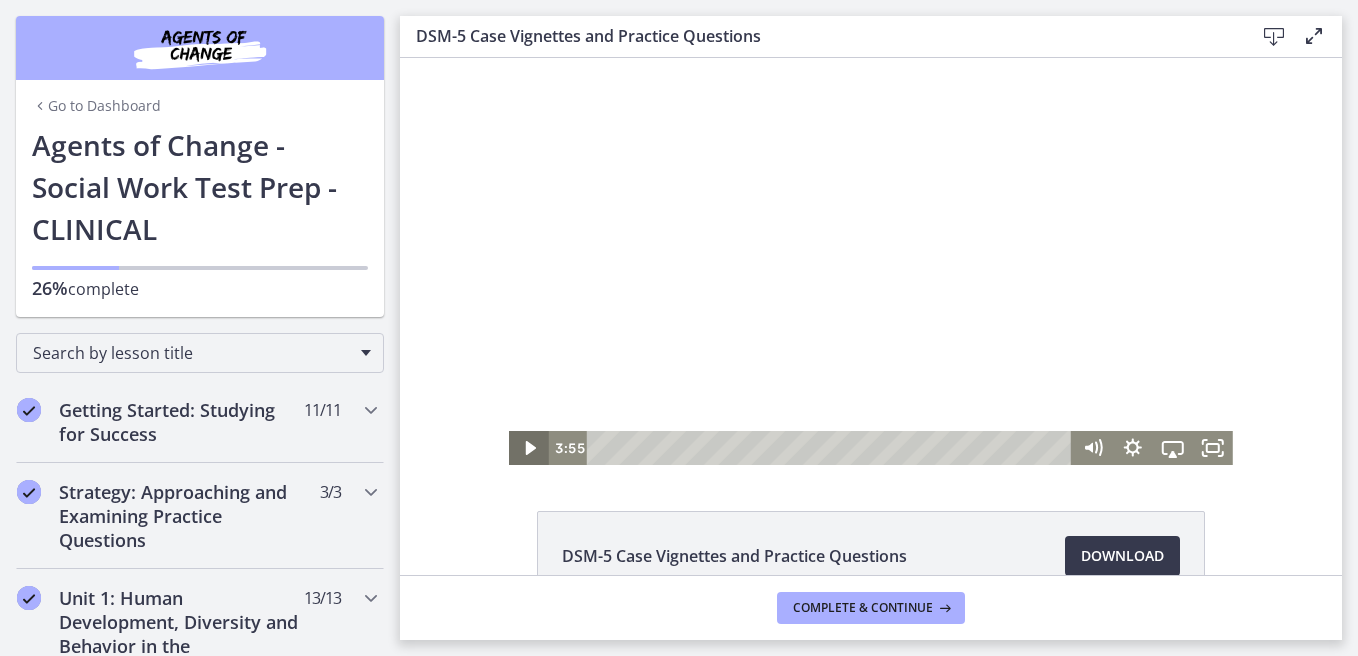 click 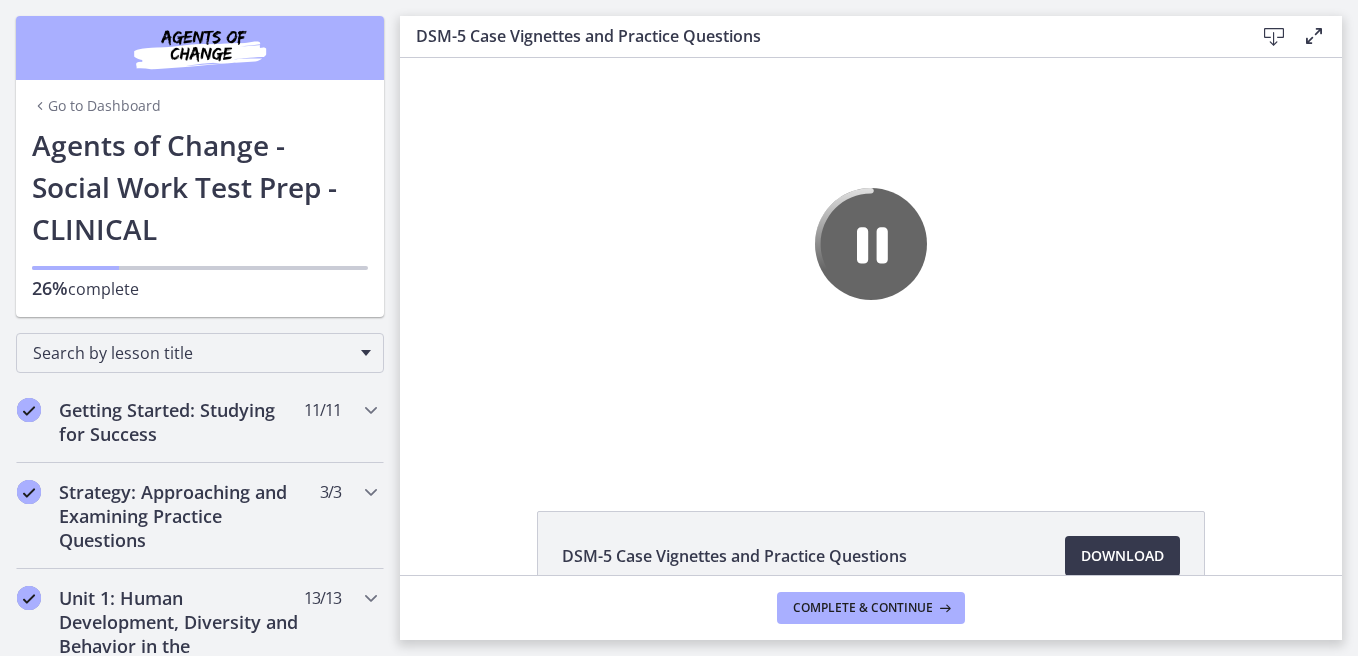 scroll, scrollTop: 0, scrollLeft: 0, axis: both 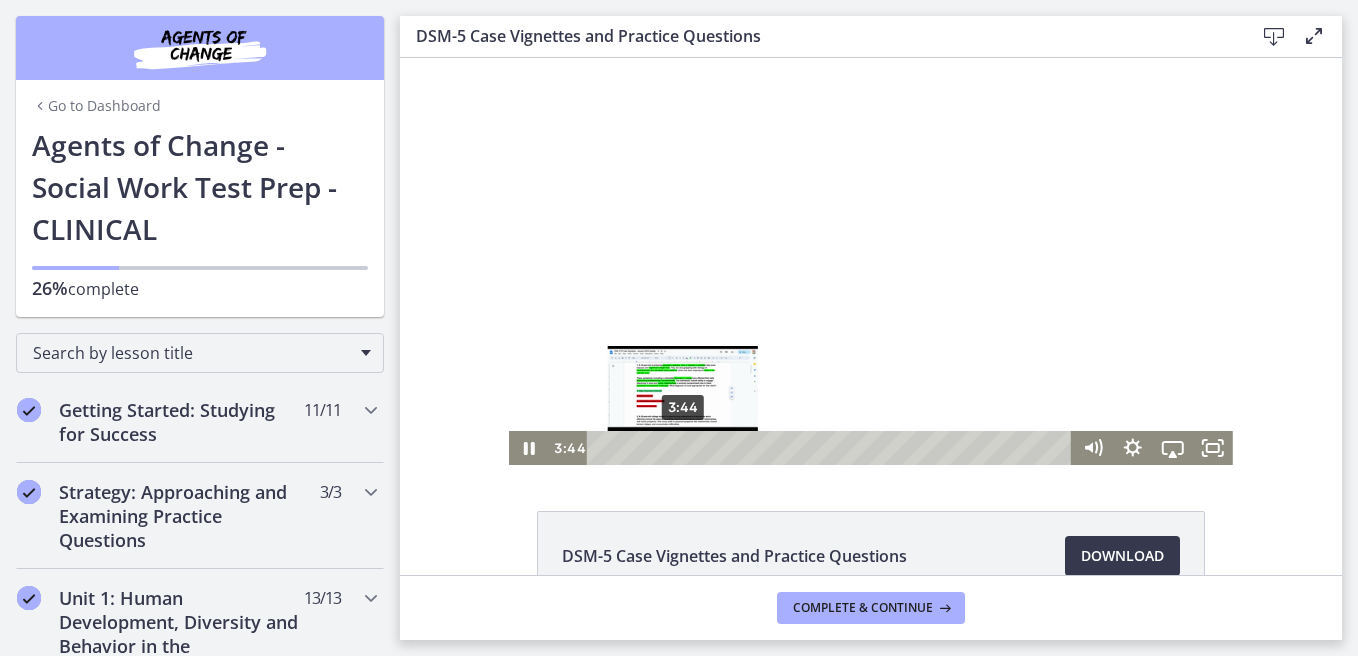 click at bounding box center (682, 447) 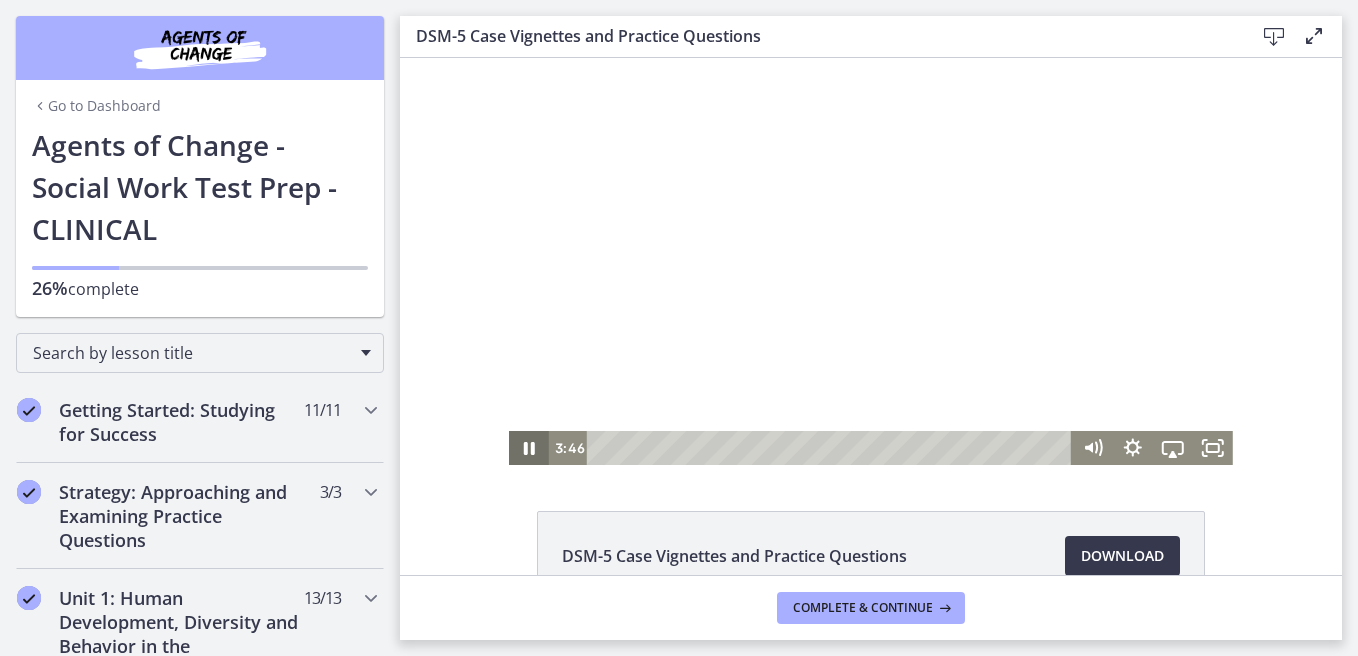 click 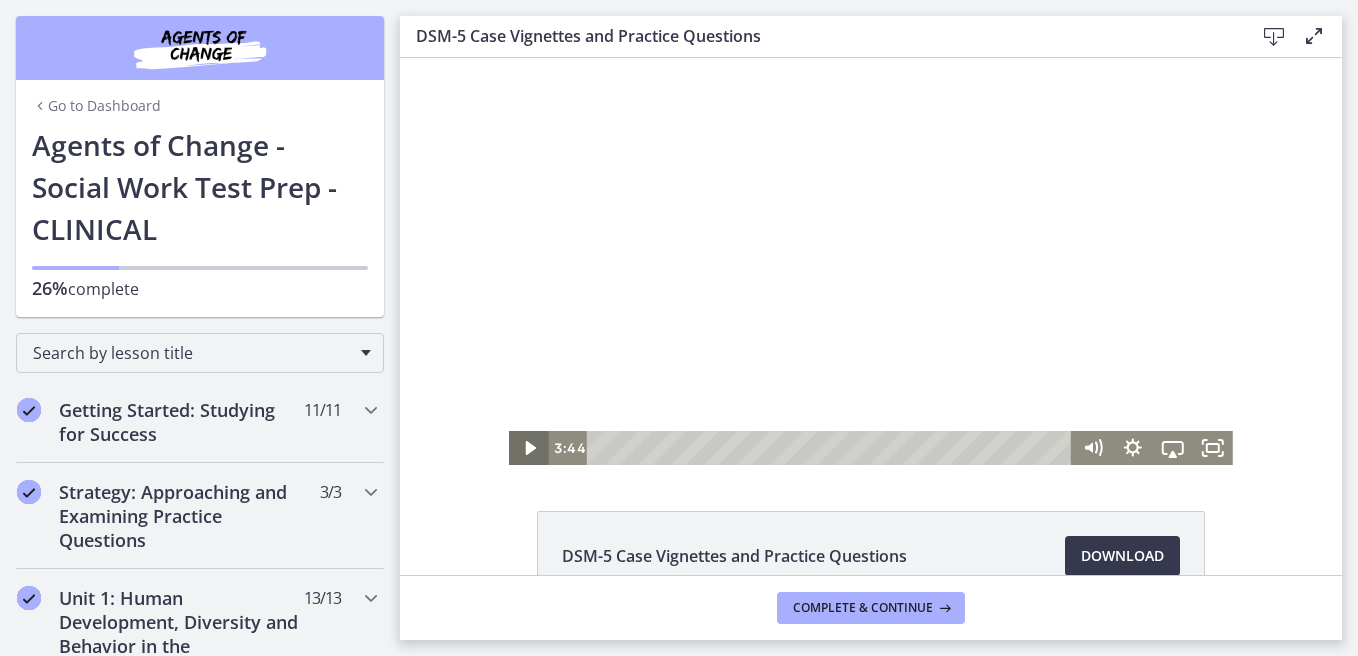 click 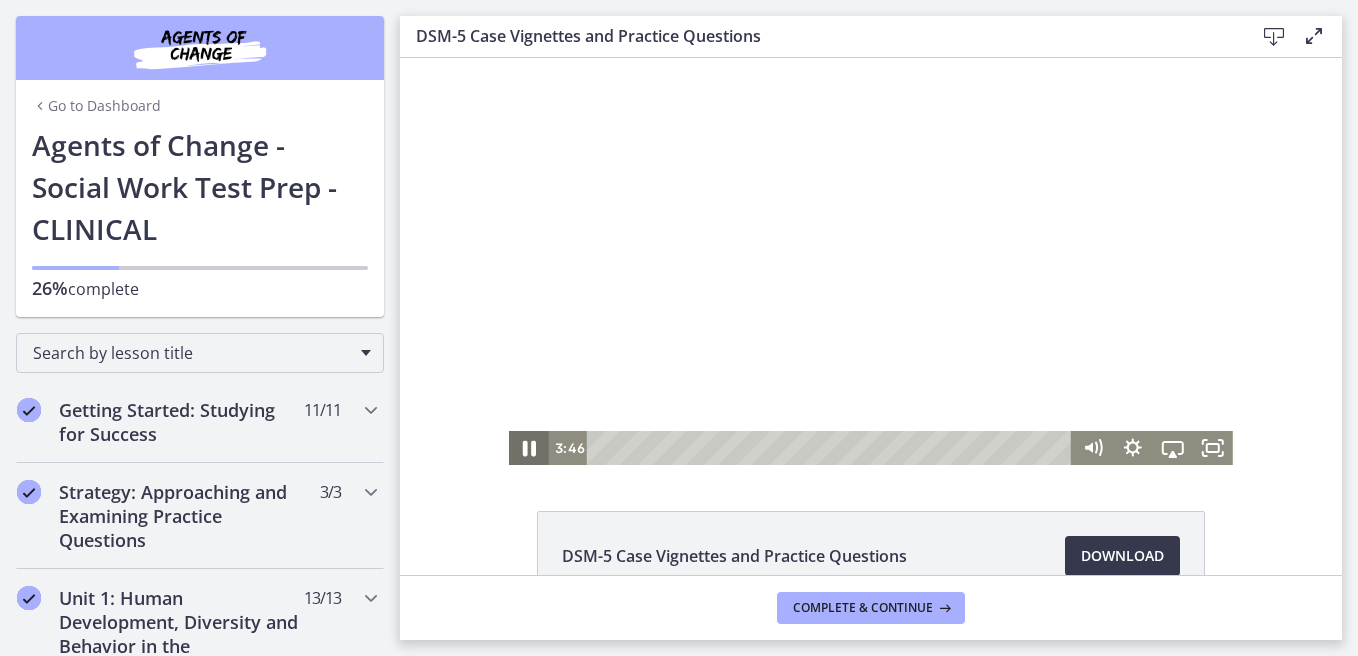 click 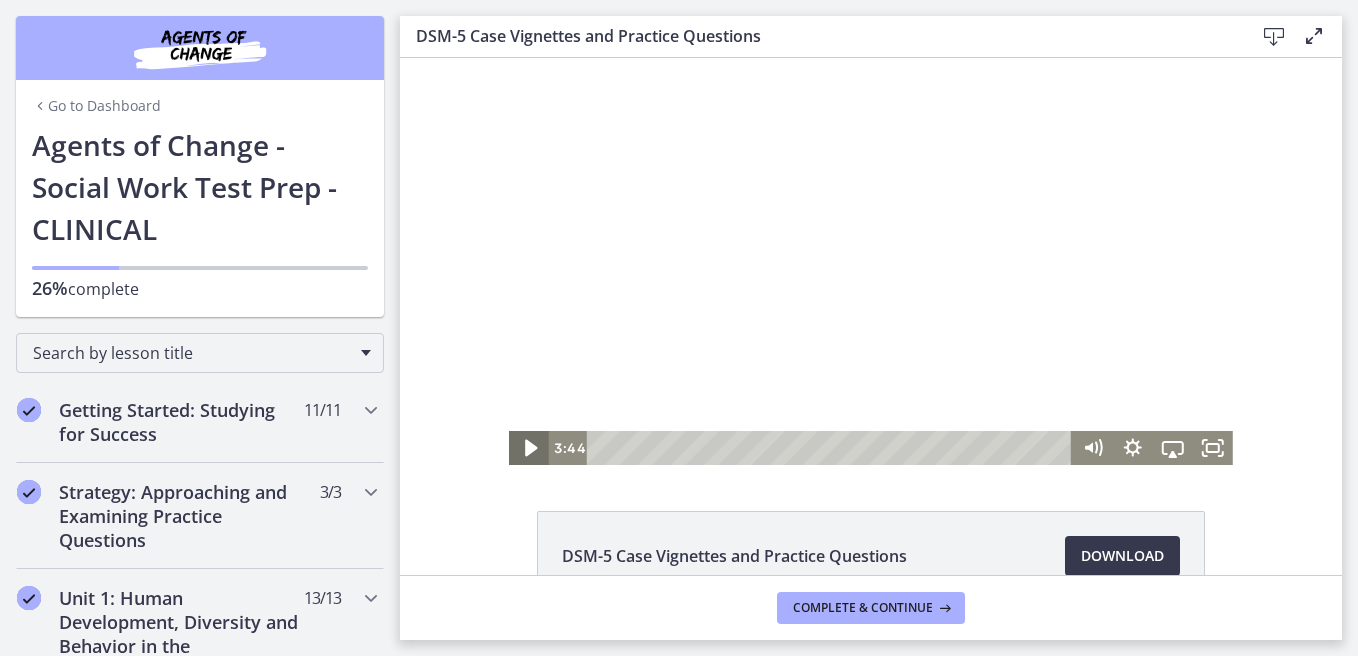 click 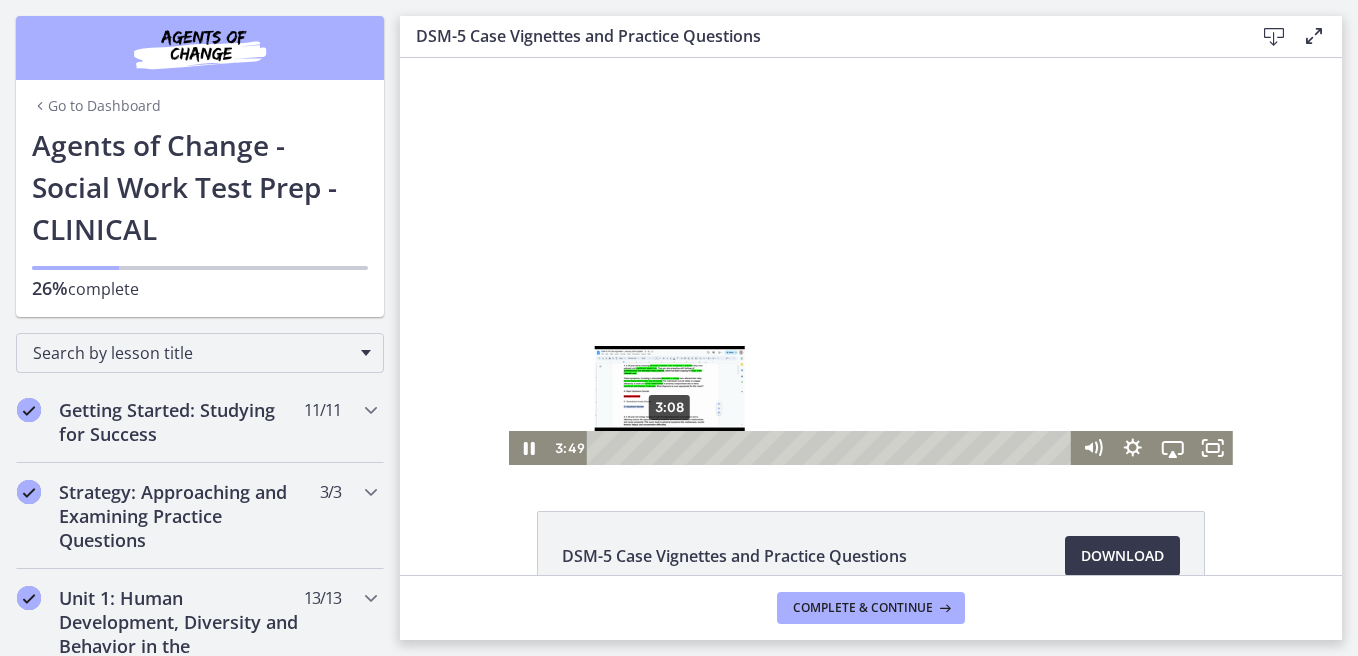 click on "3:08" at bounding box center (832, 448) 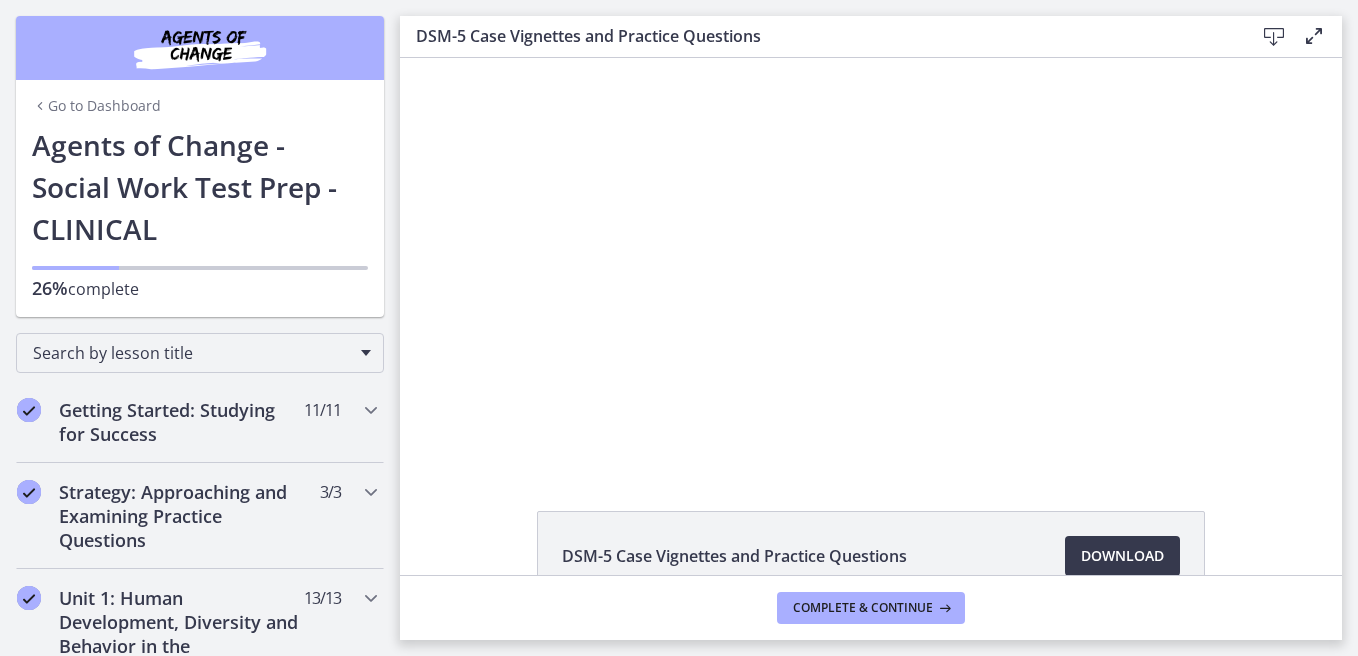 click on "DSM-5 Case Vignettes and Practice Questions
Download
Opens in a new window" at bounding box center (871, 604) 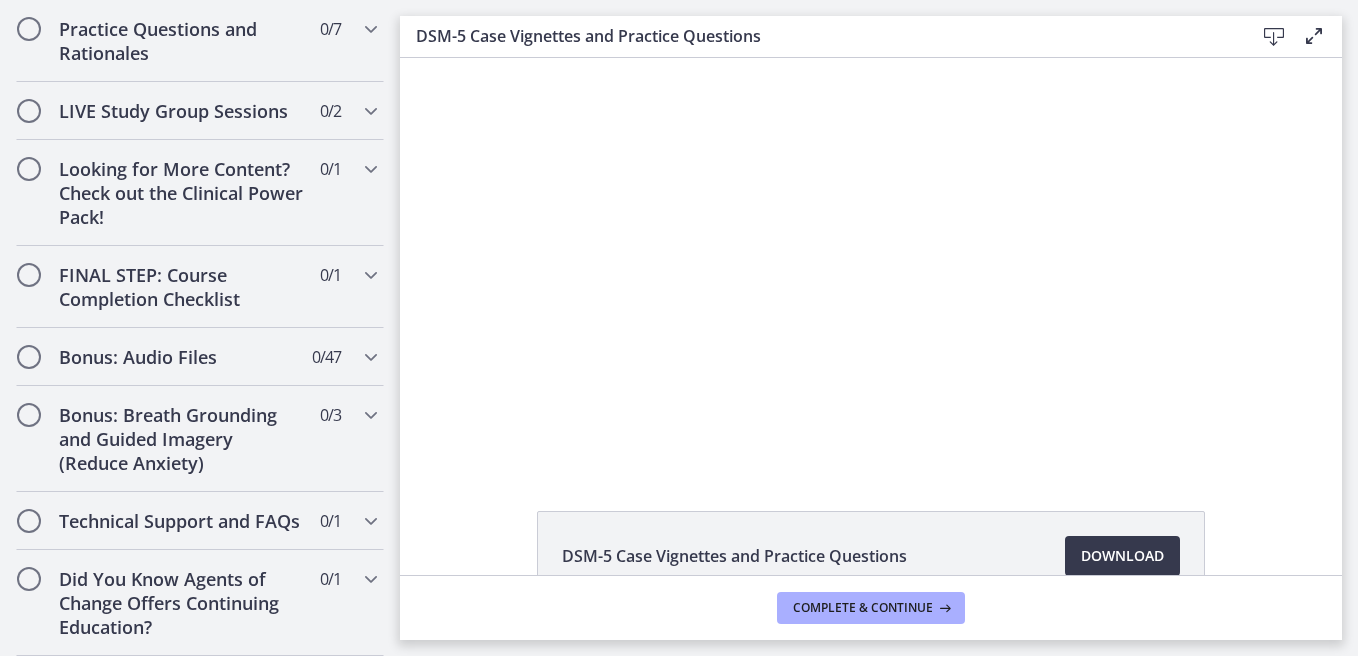 scroll, scrollTop: 2249, scrollLeft: 0, axis: vertical 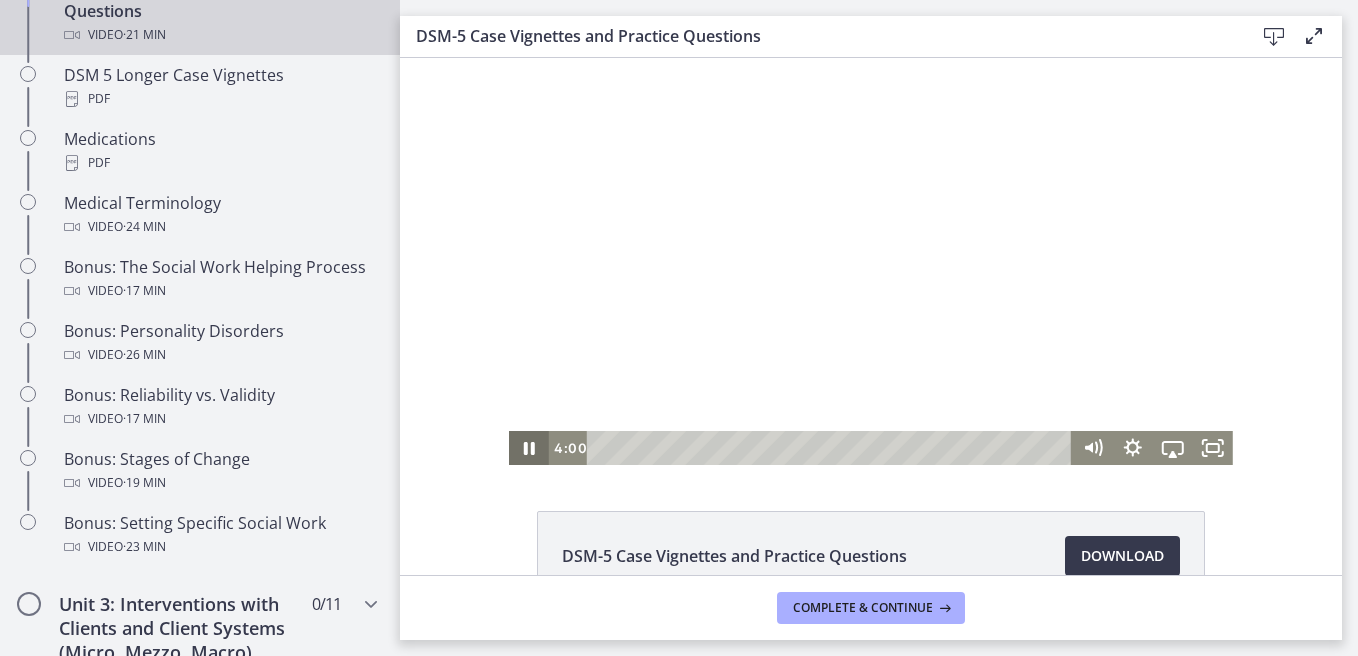 click 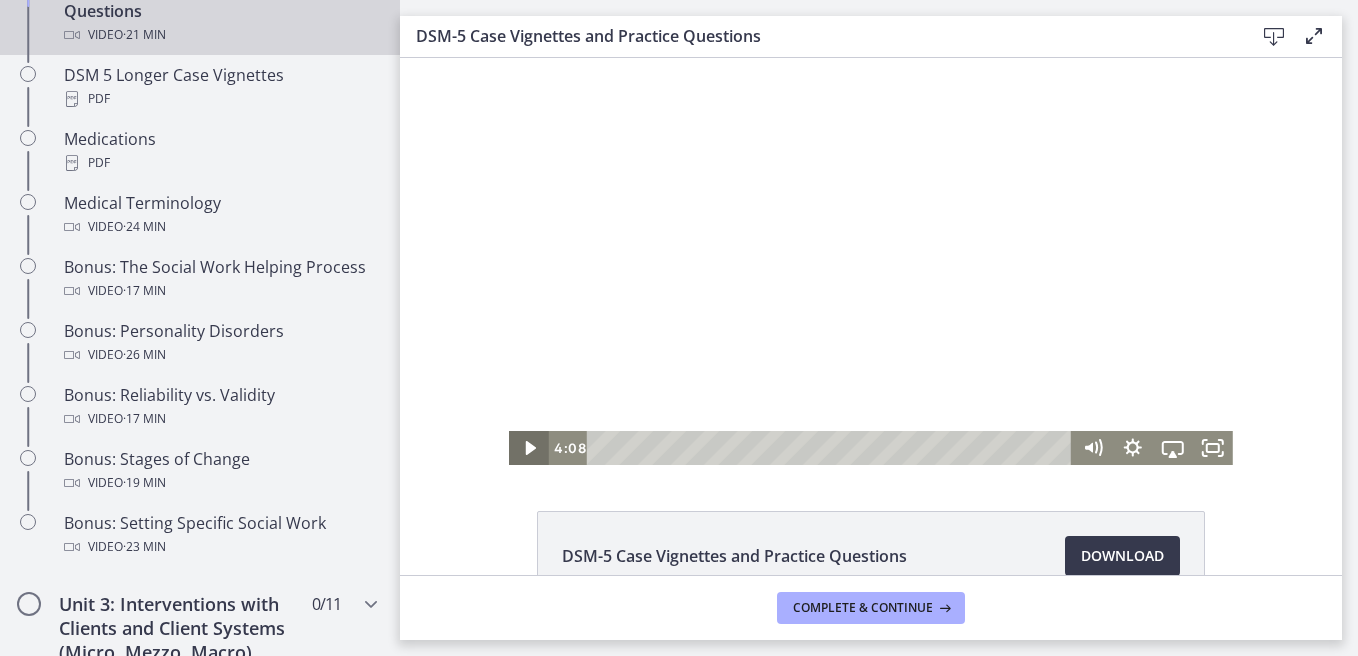 click 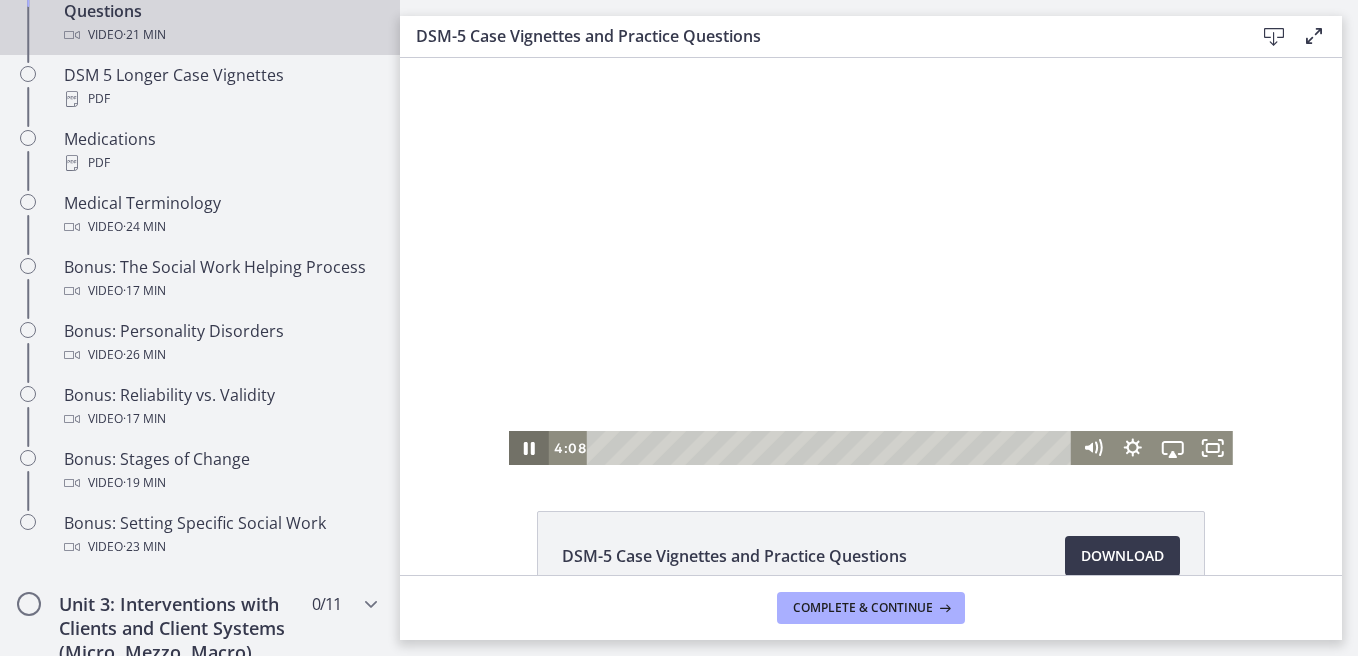click 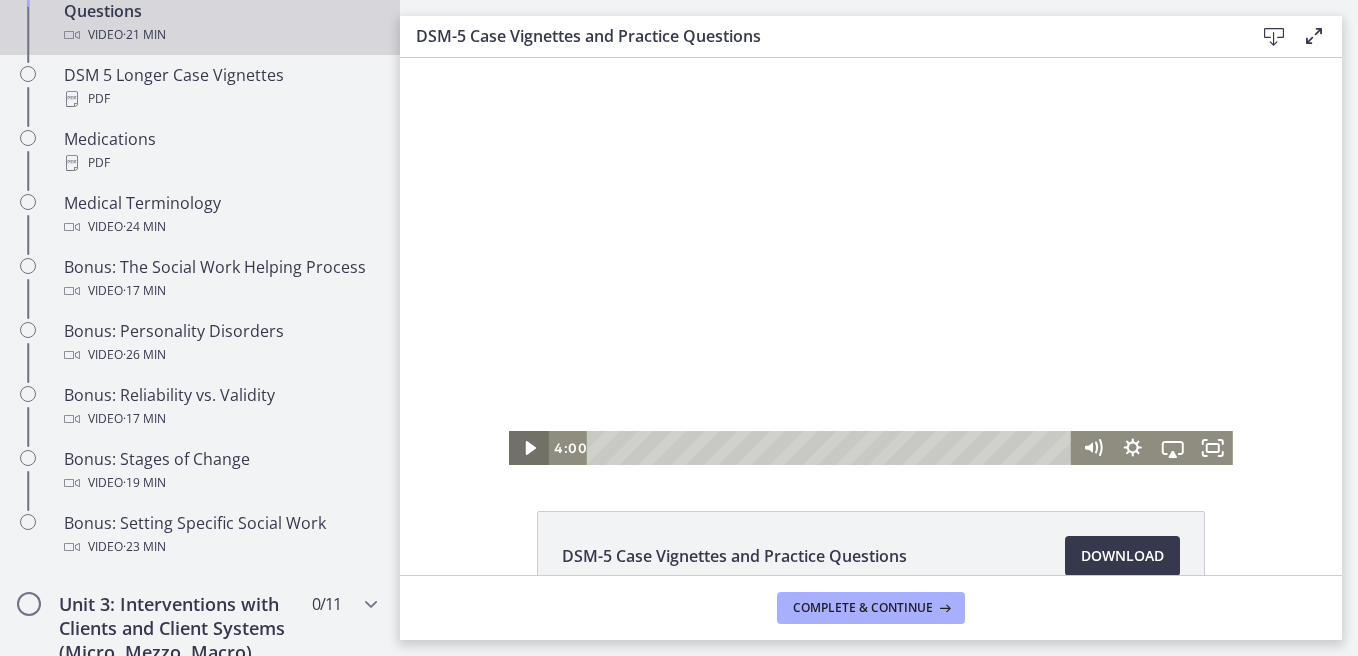 click 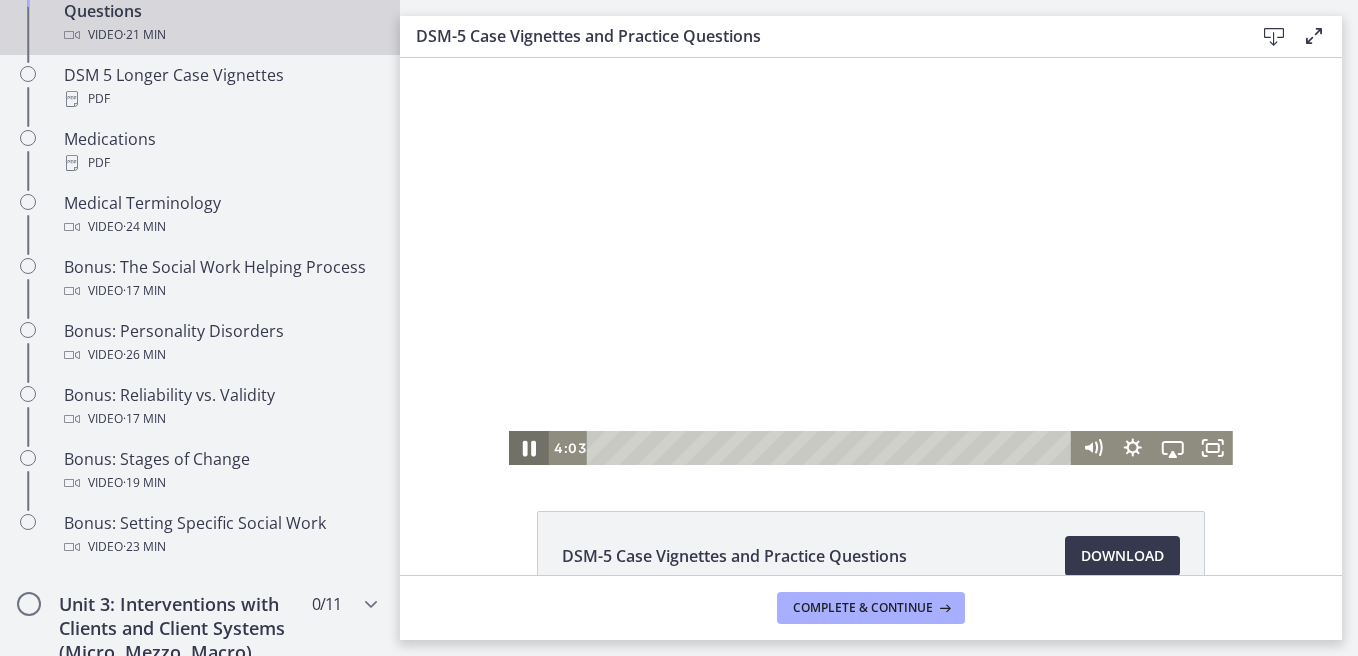 click 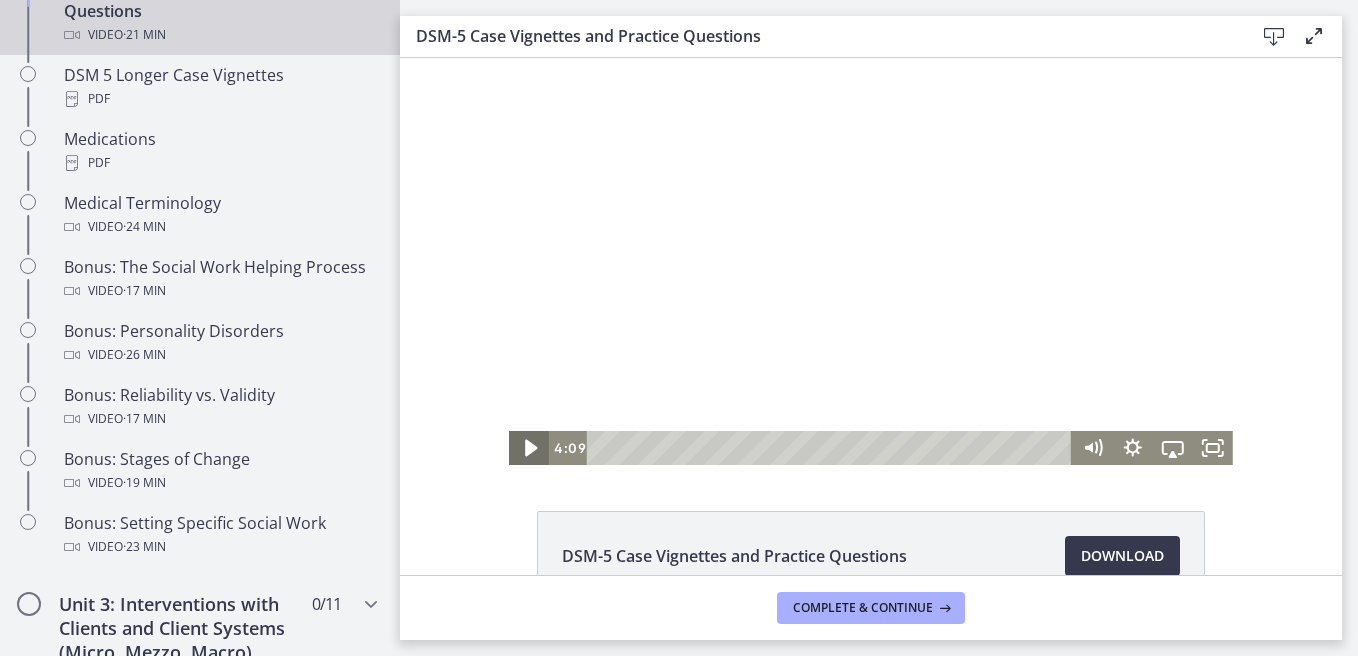 click 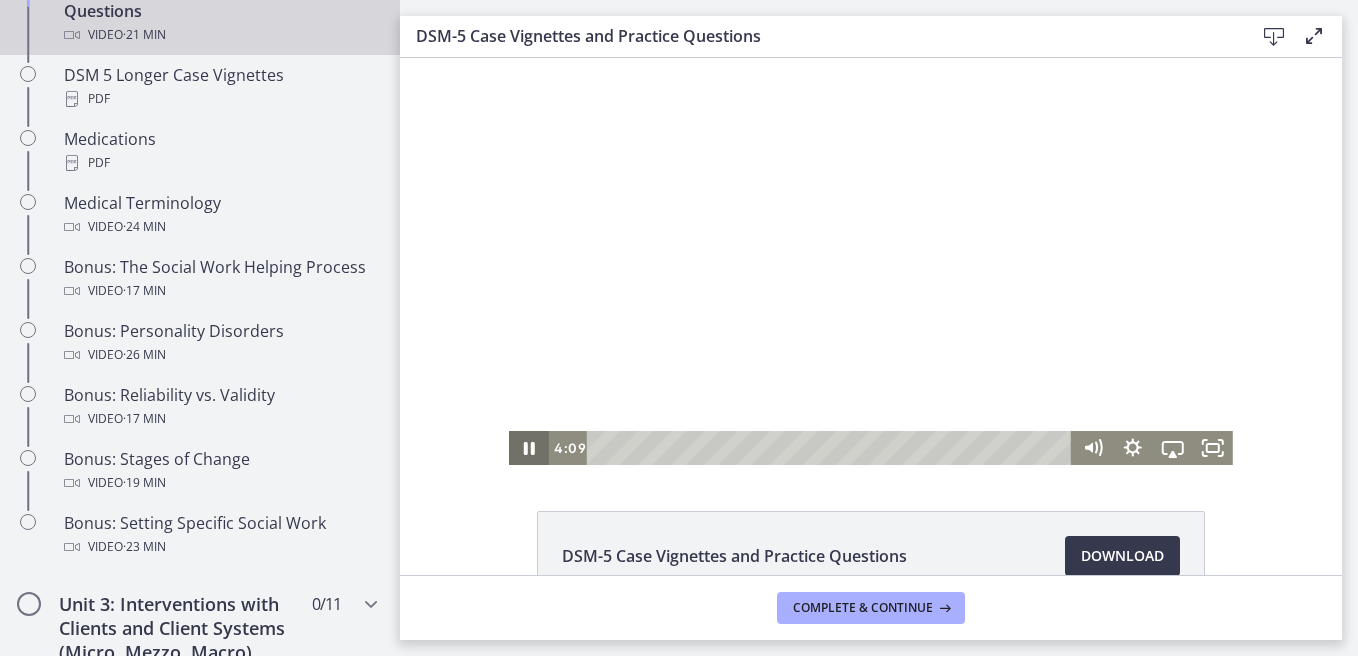 click 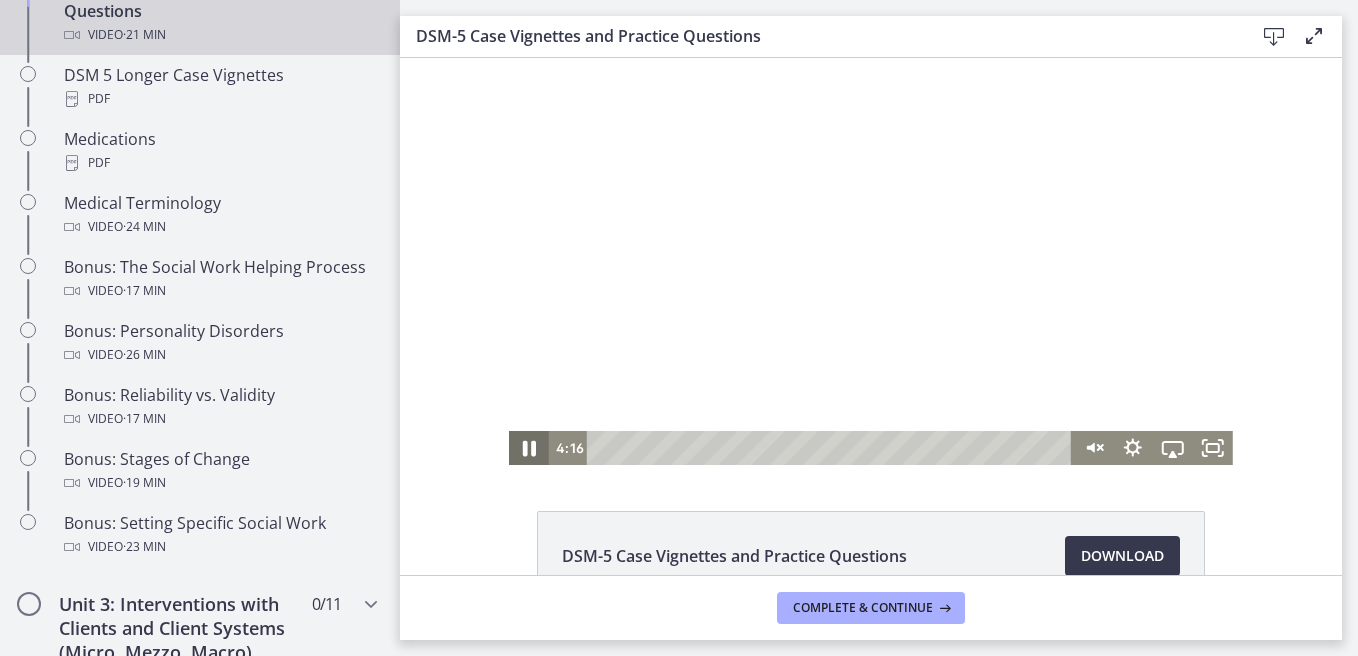 click 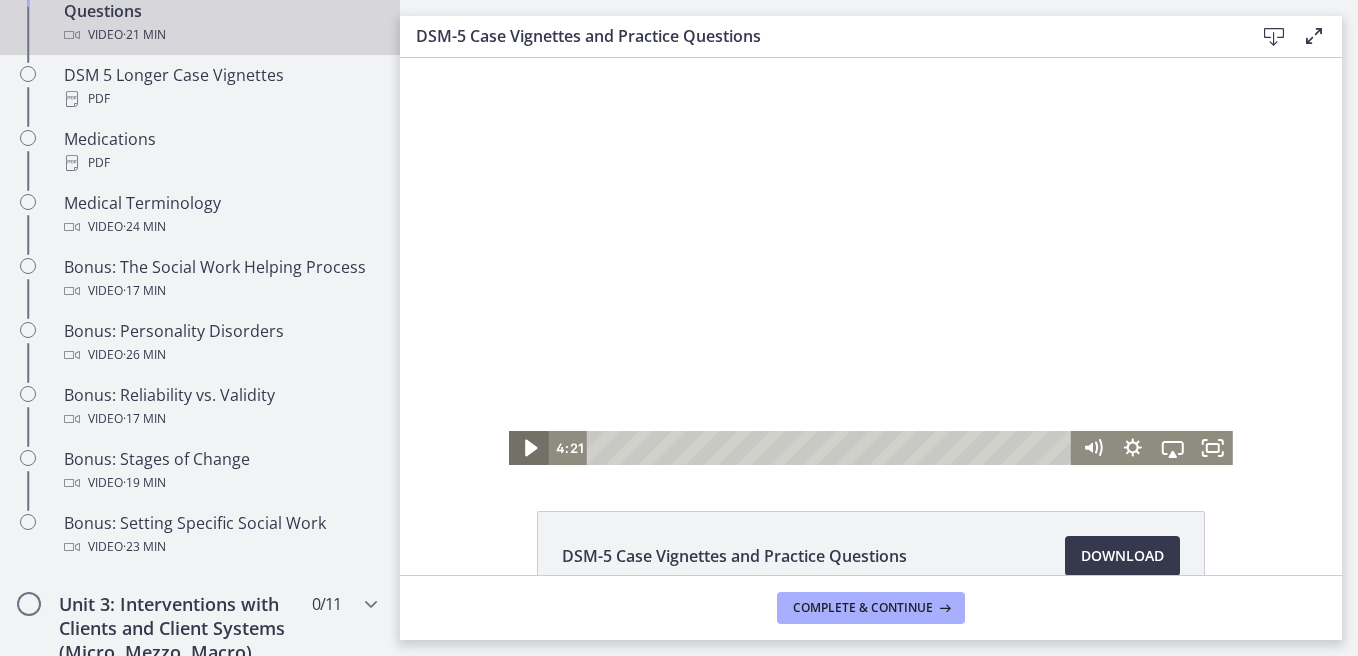 click 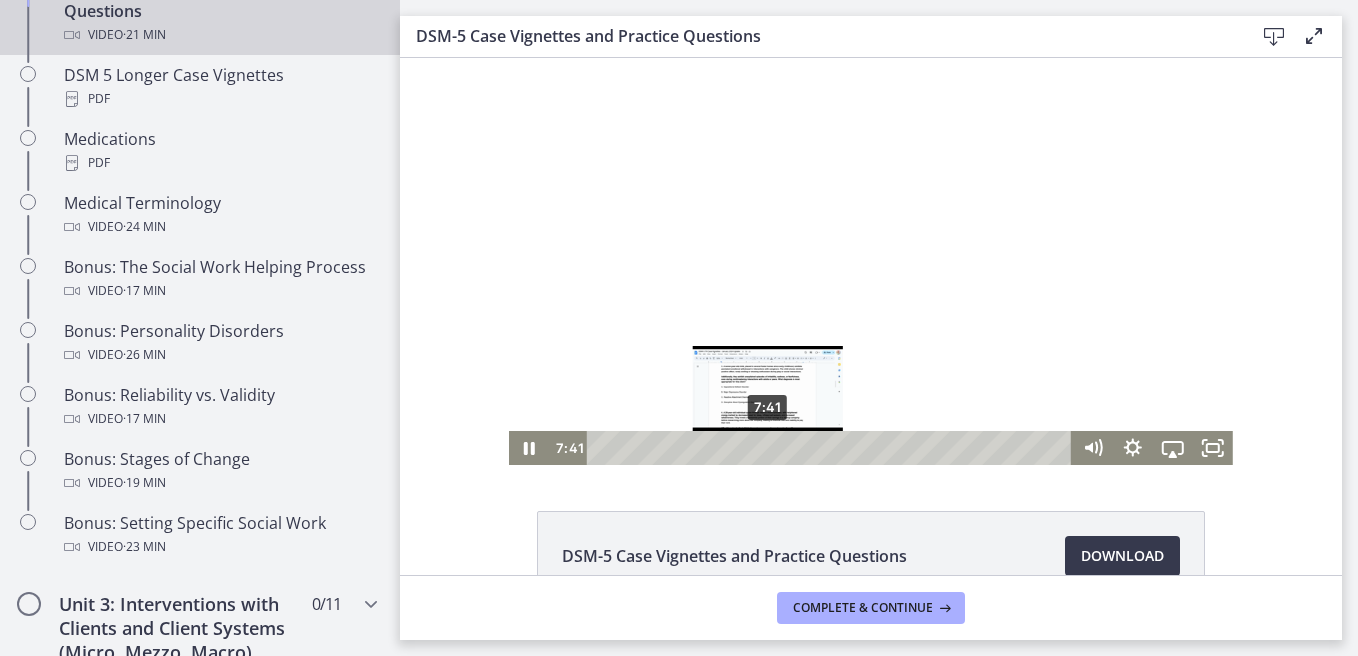 click on "7:41" at bounding box center (832, 448) 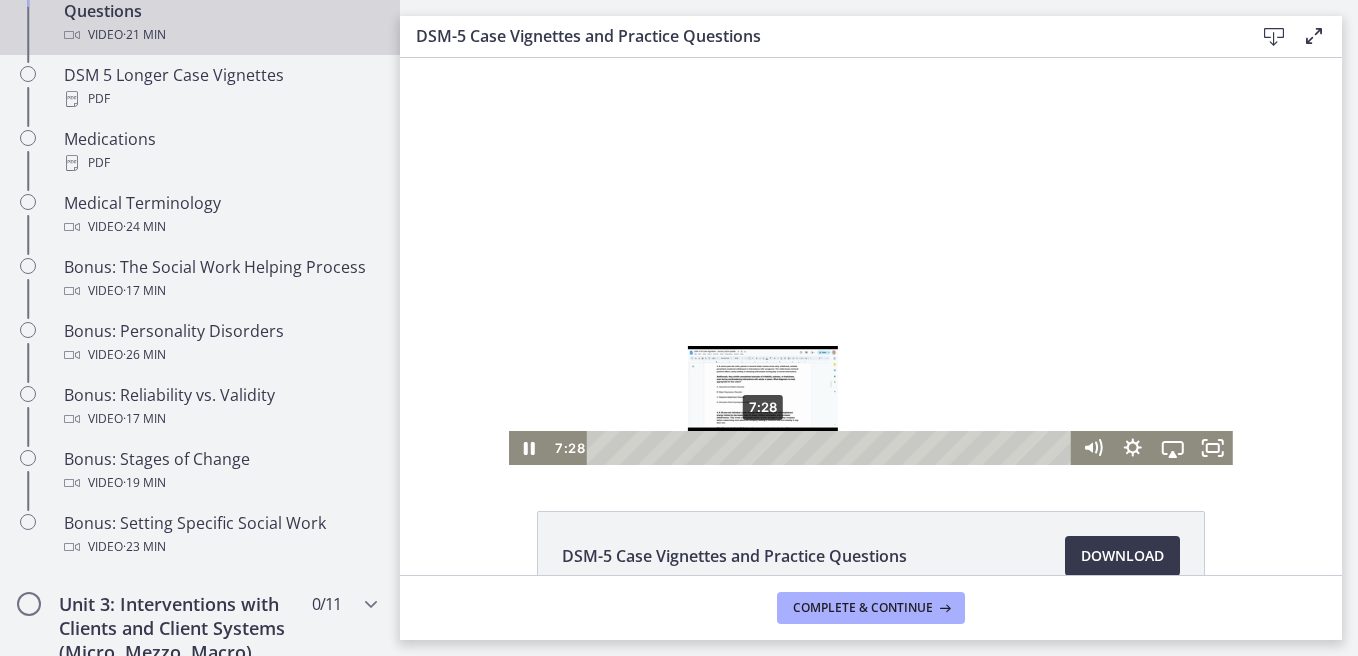 click on "7:28" at bounding box center (832, 448) 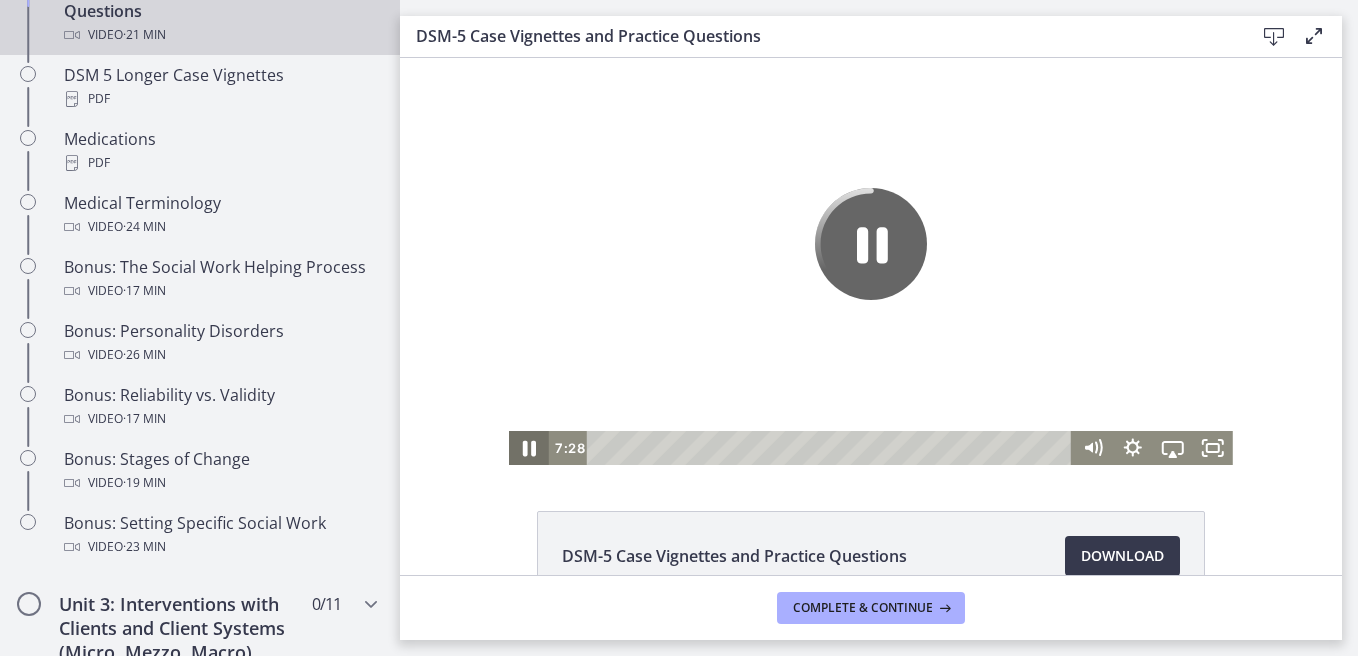 click 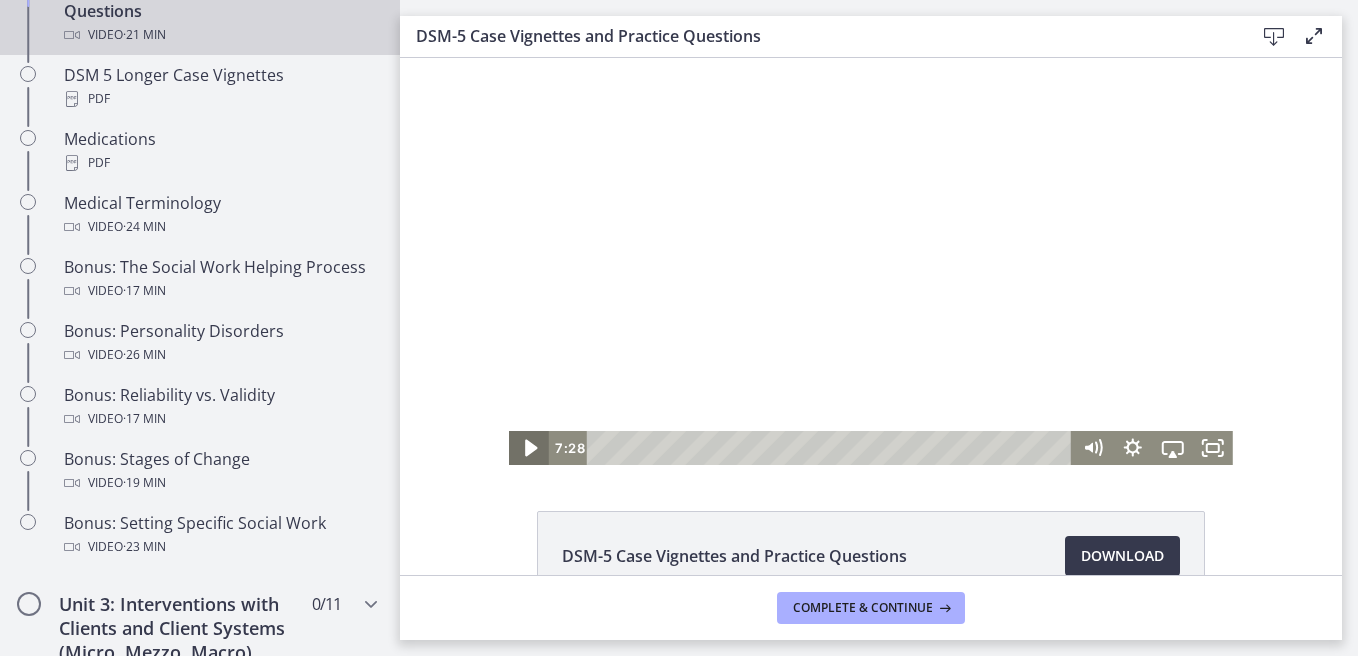 click 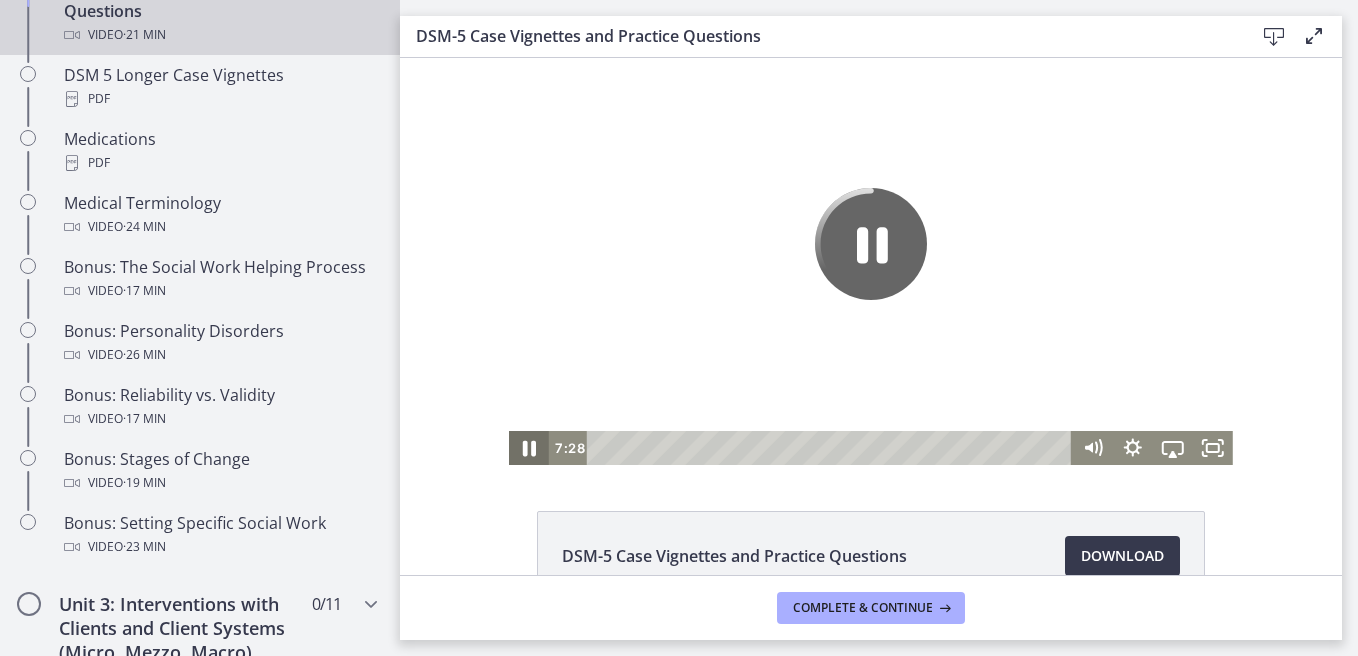 click 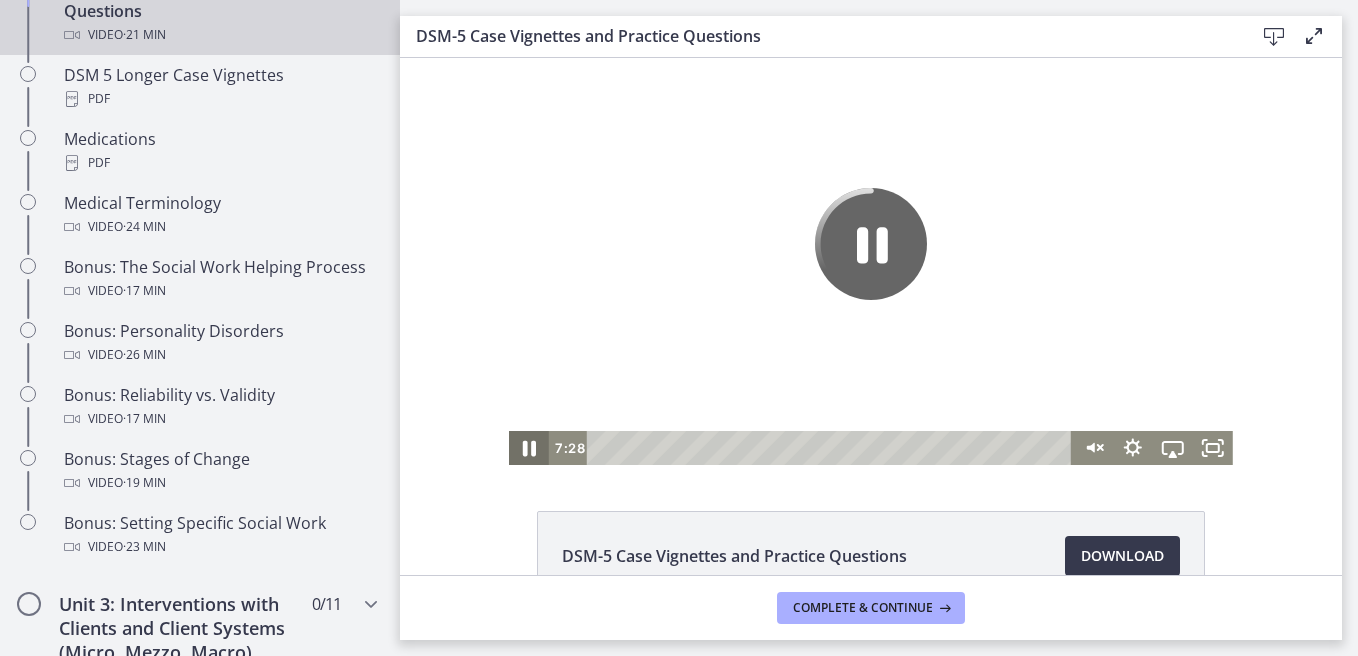 click 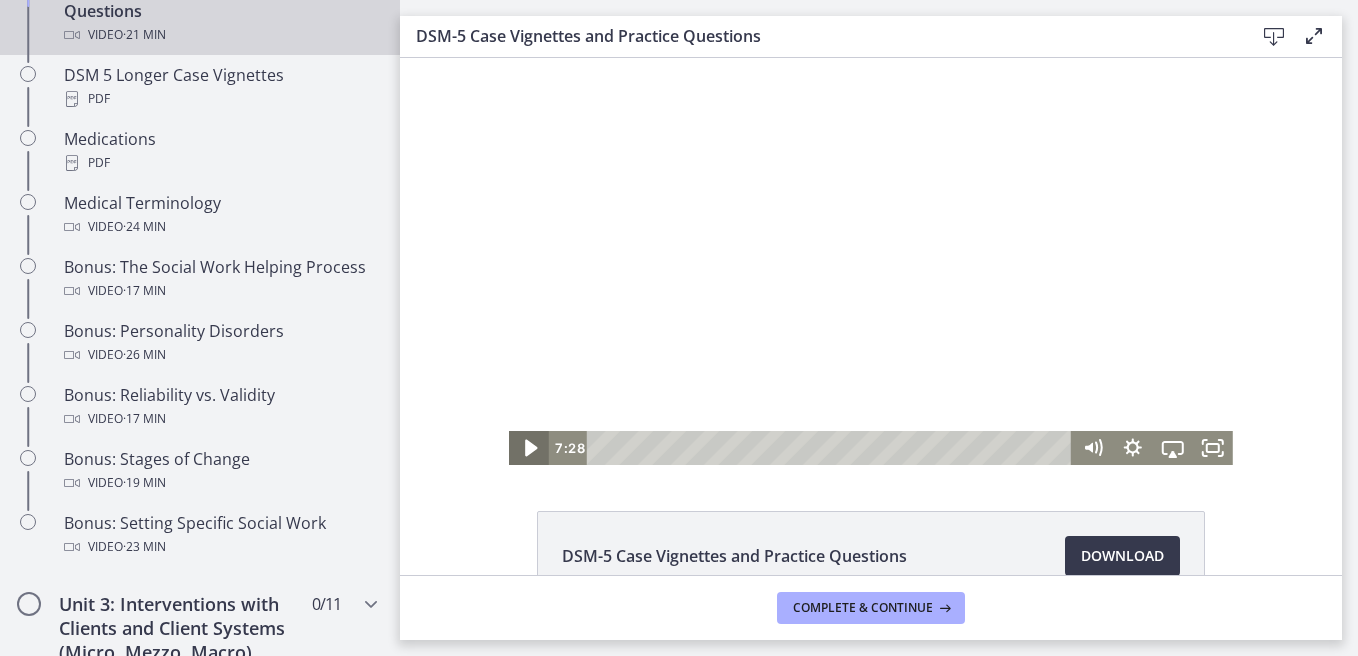 click 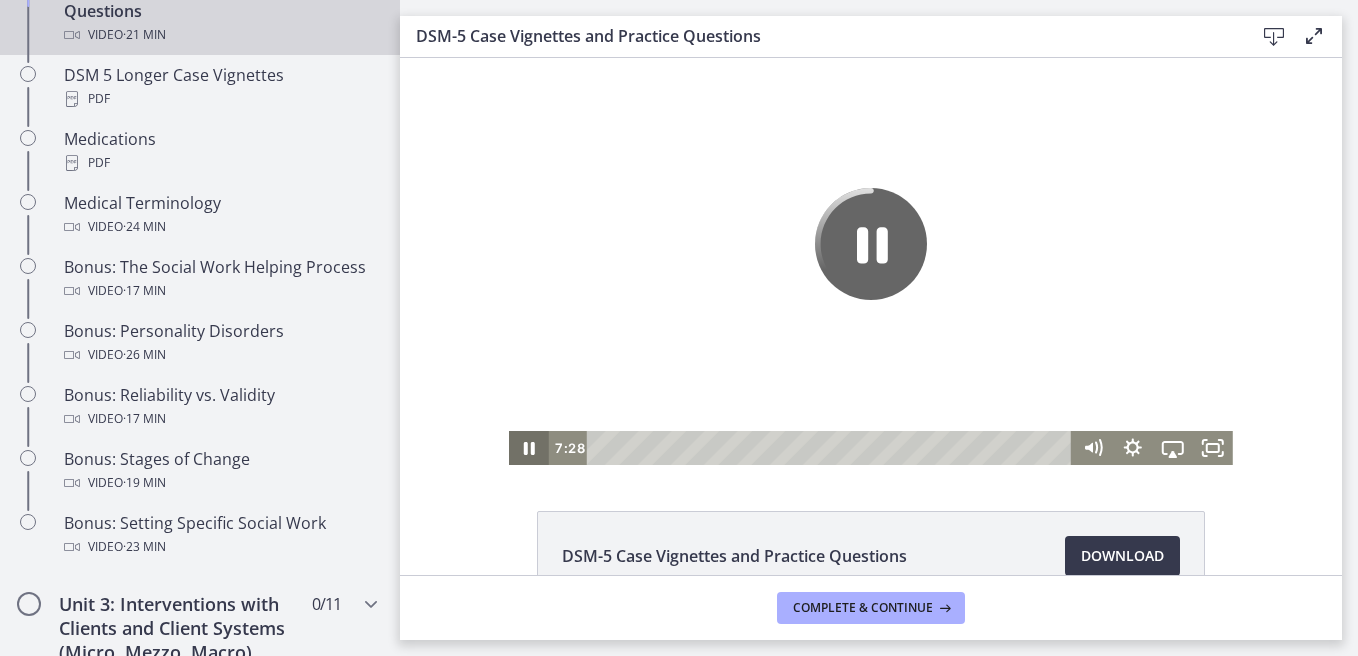 click 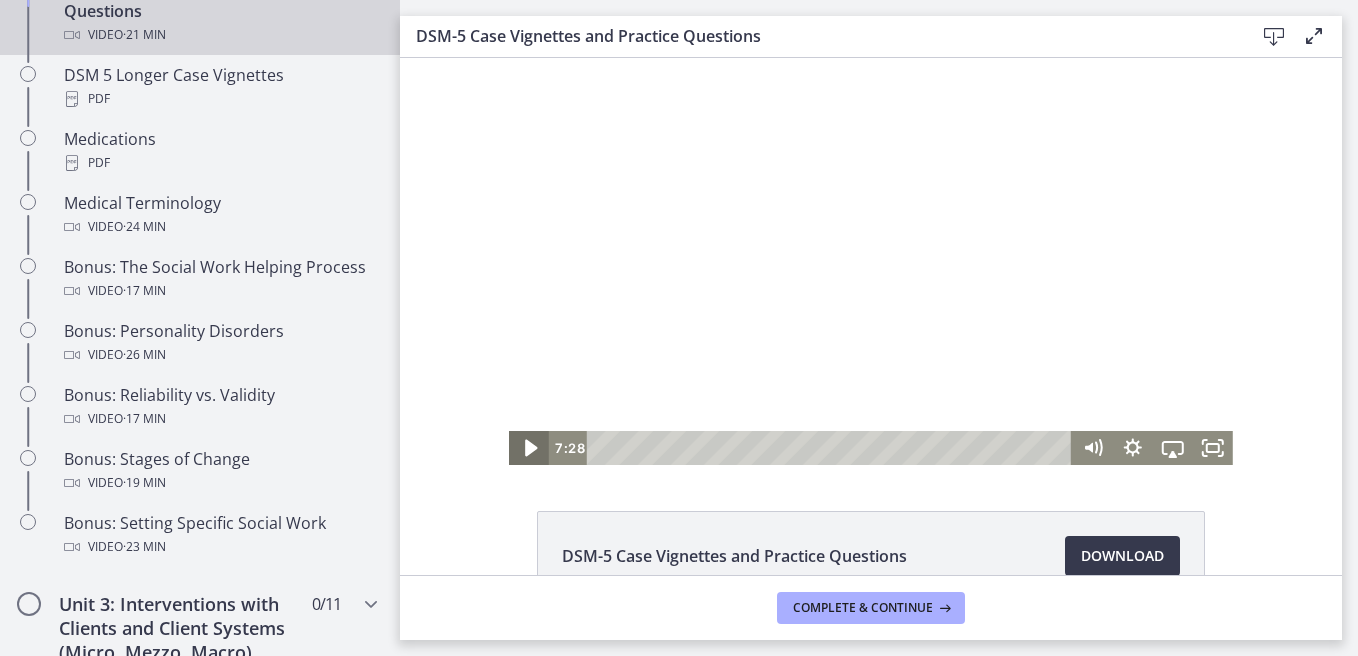 click 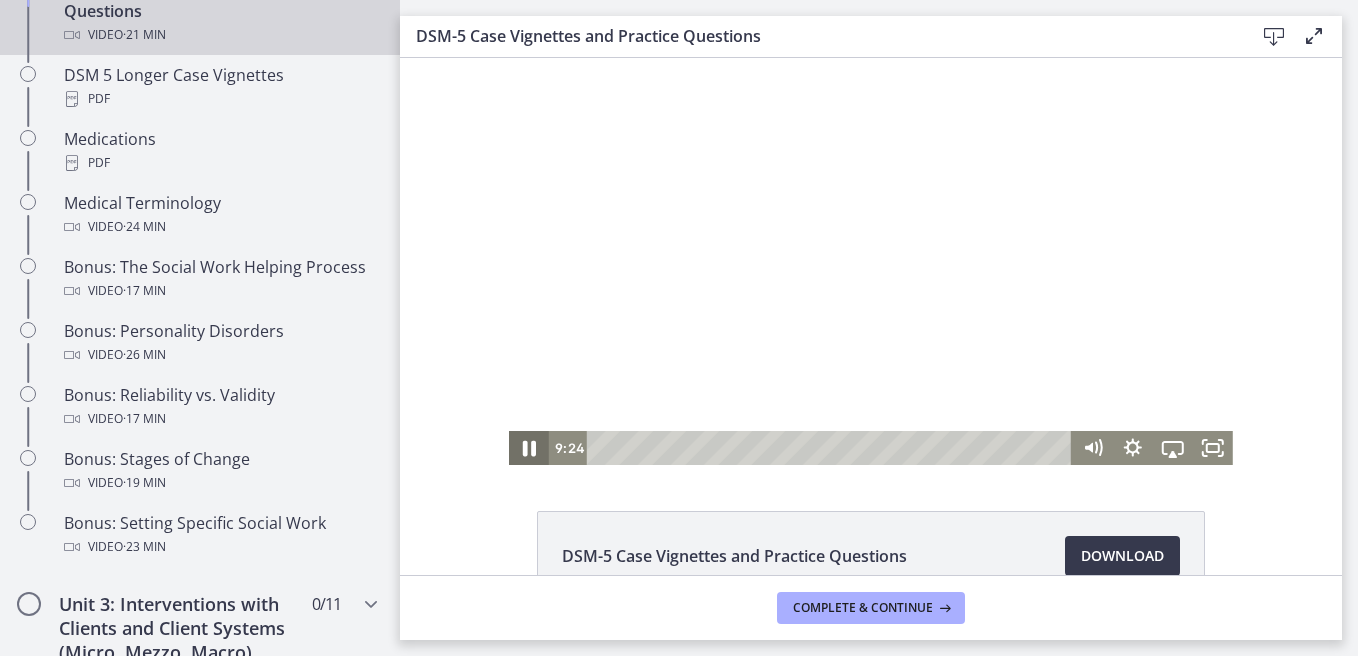 click 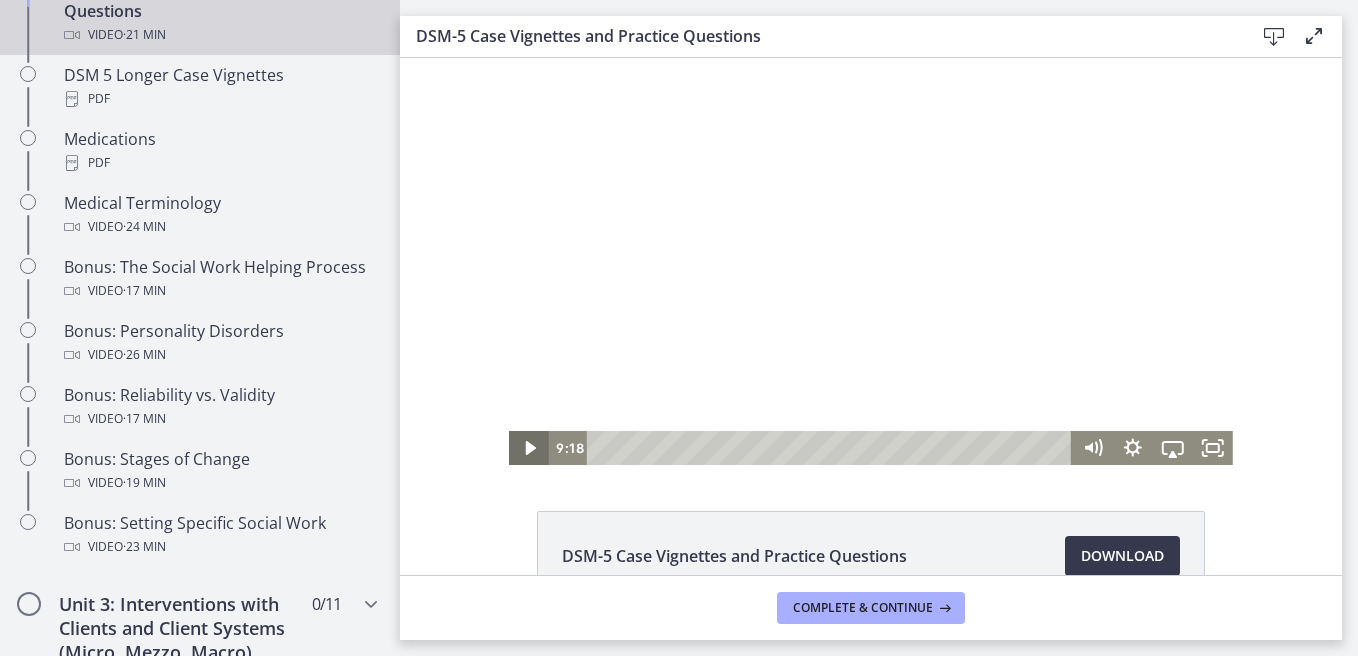 click 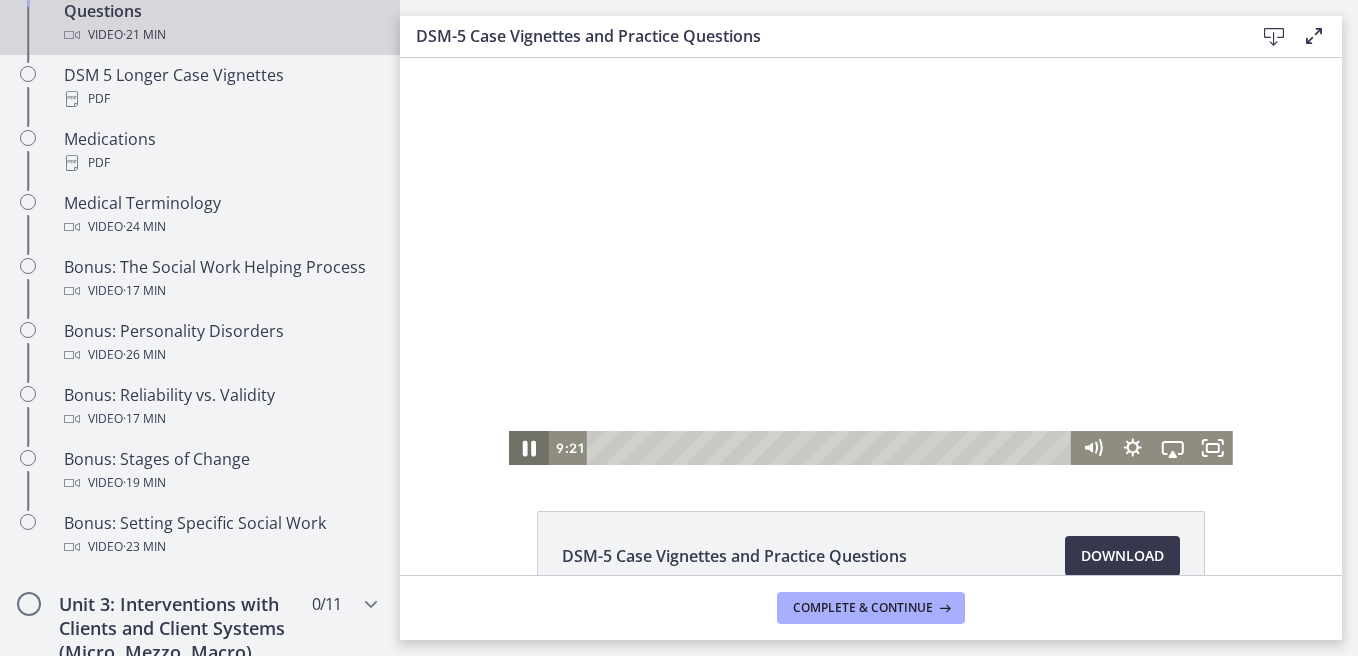 click 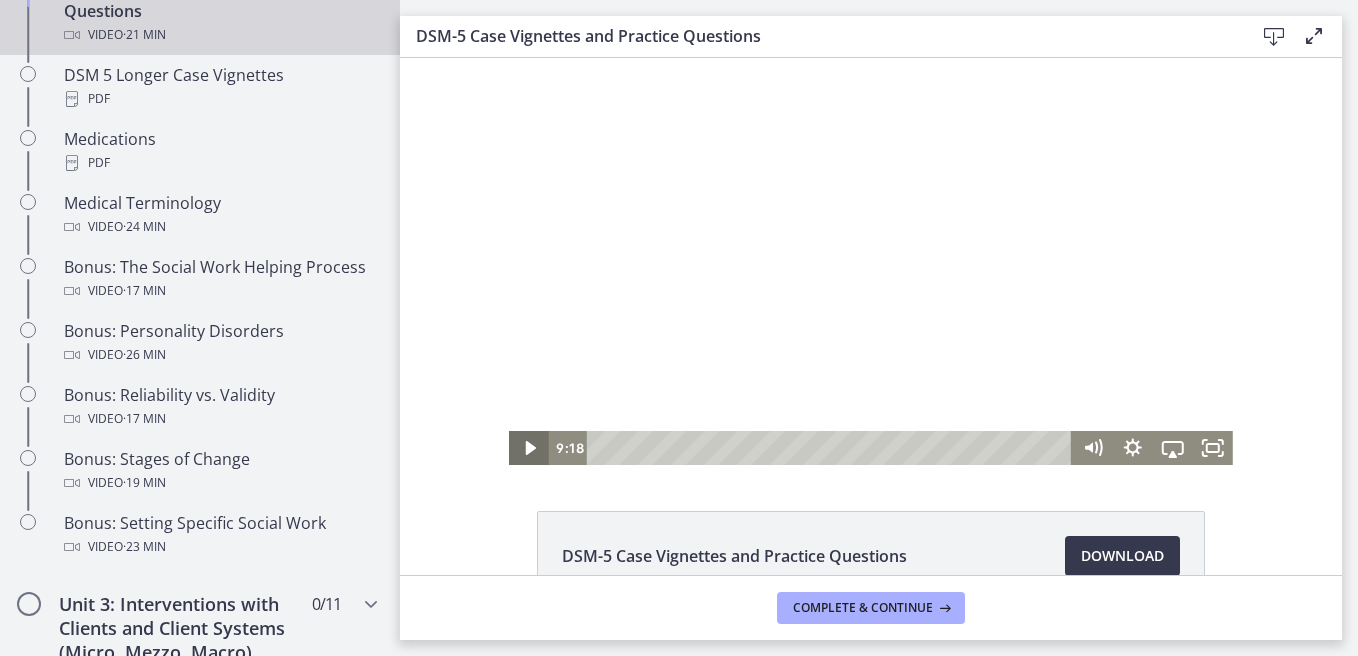 click 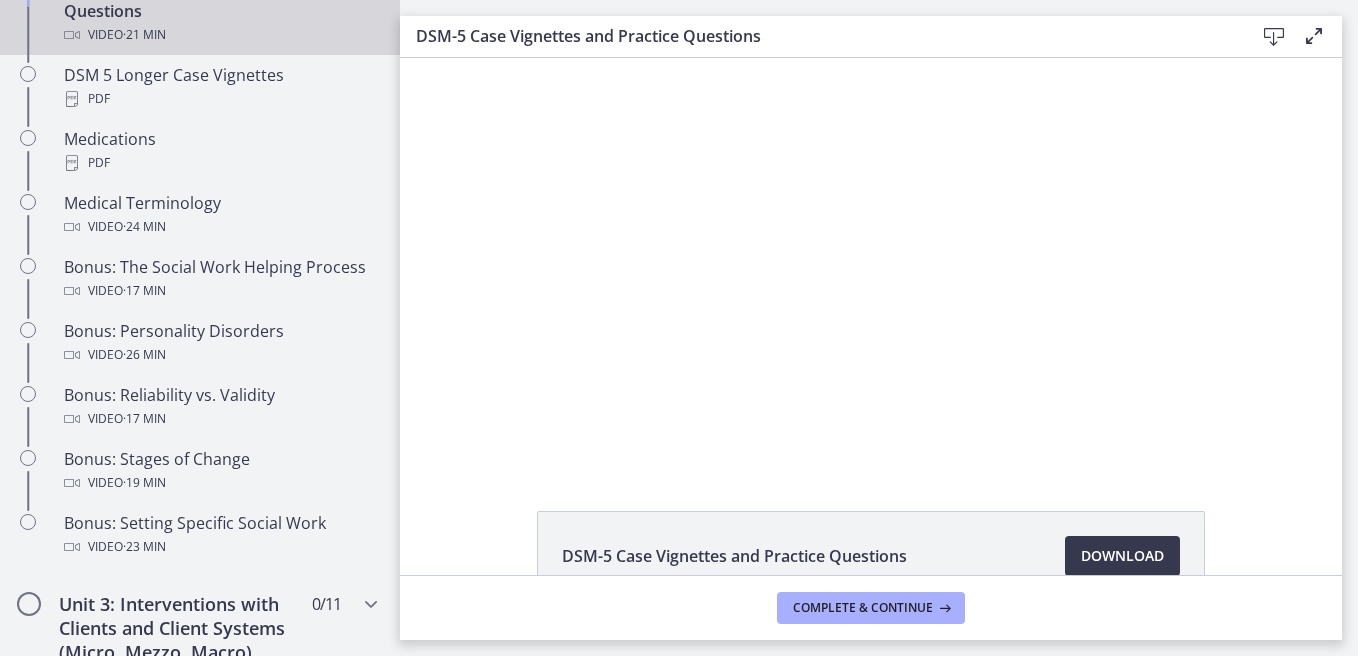 scroll, scrollTop: 0, scrollLeft: 0, axis: both 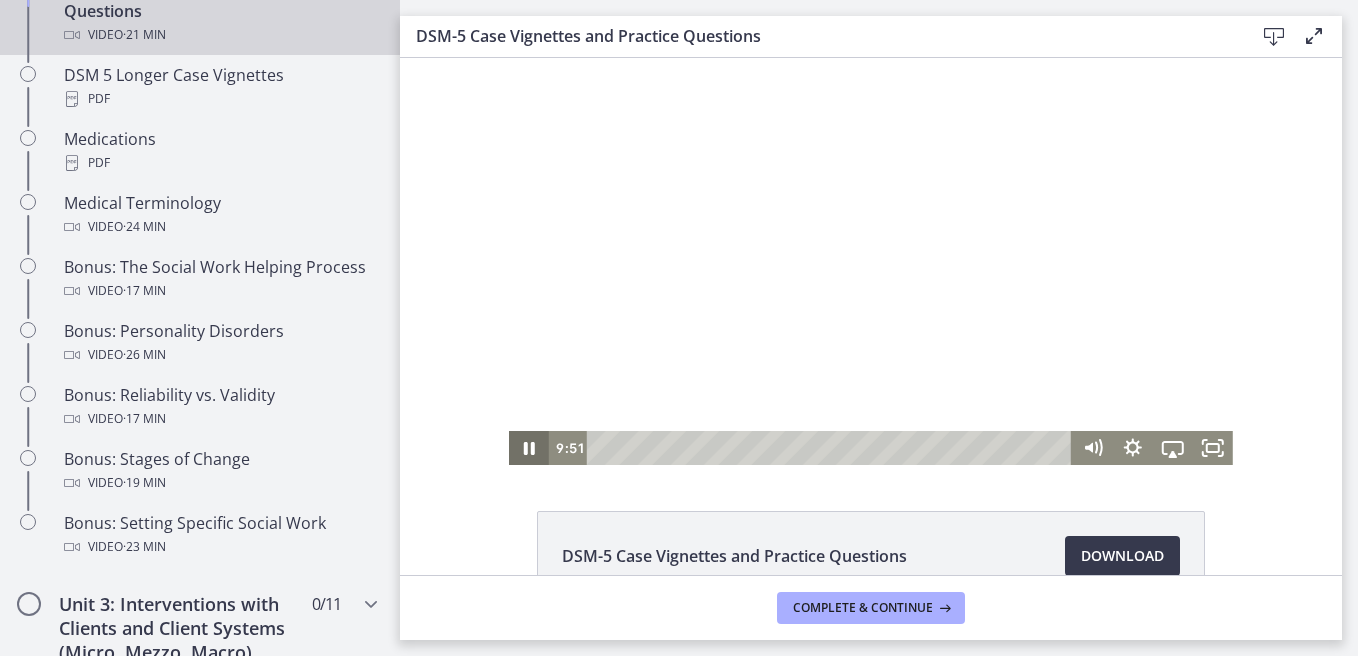 click 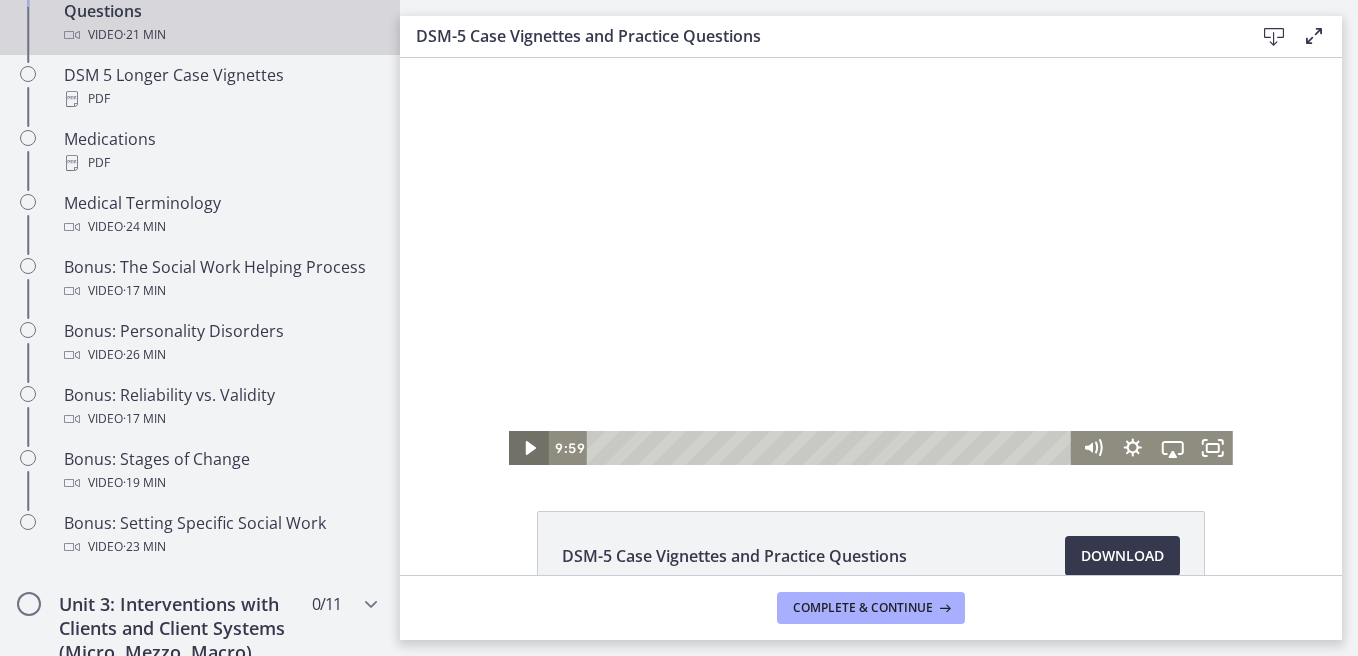 click 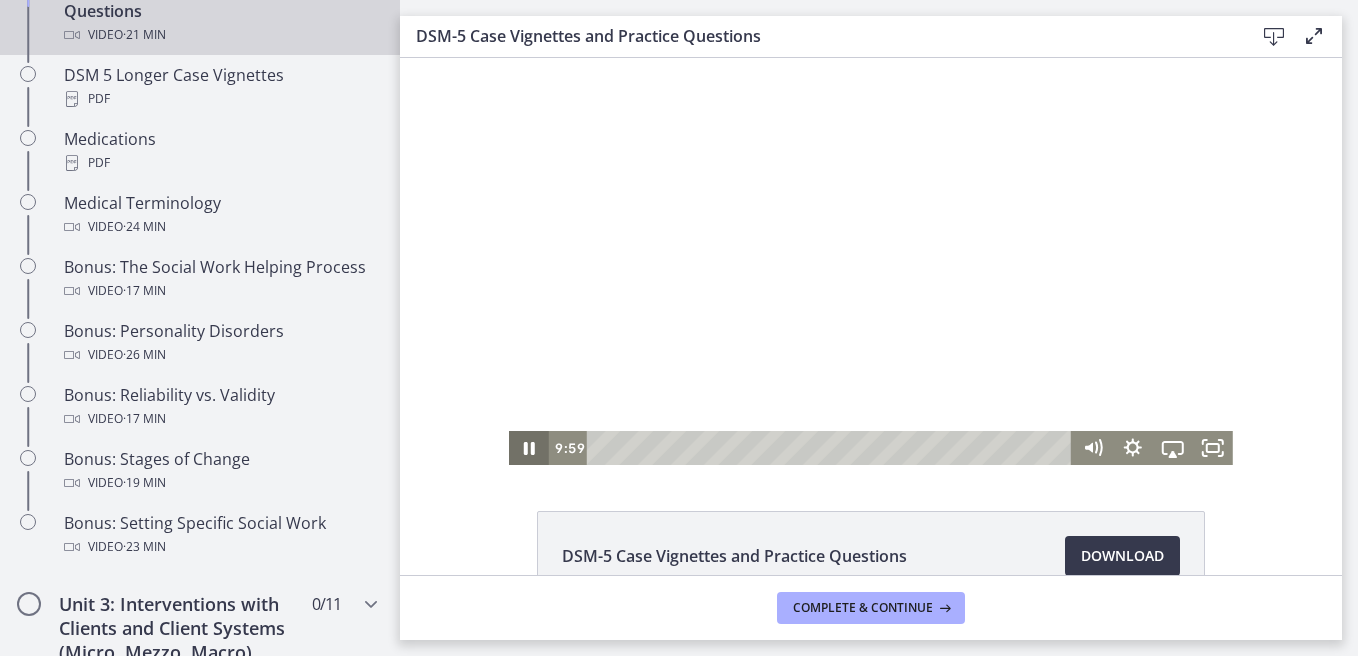 click 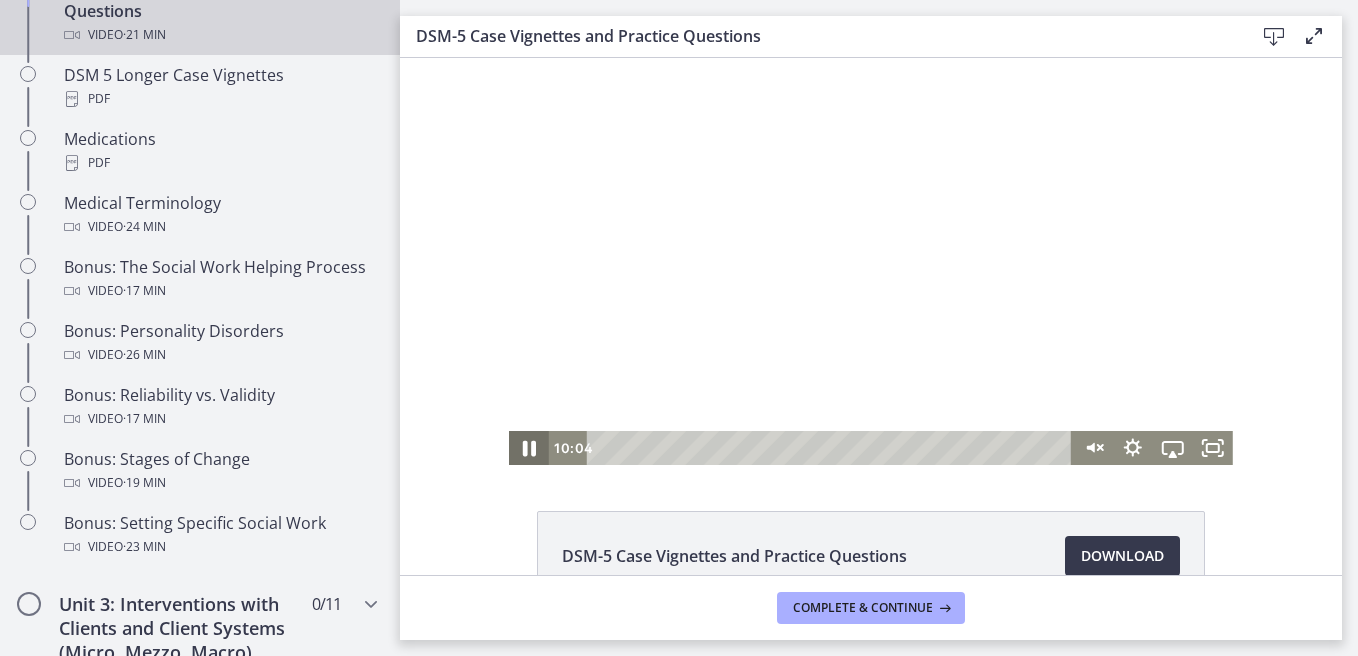 click 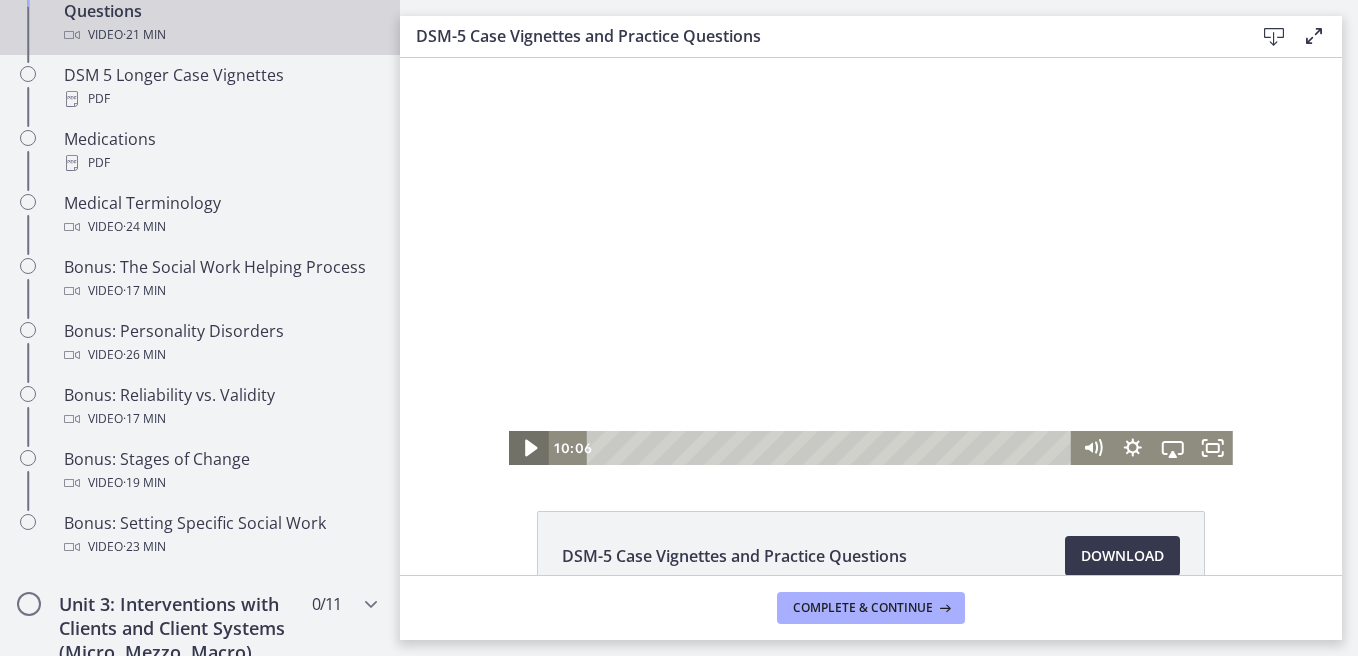 click 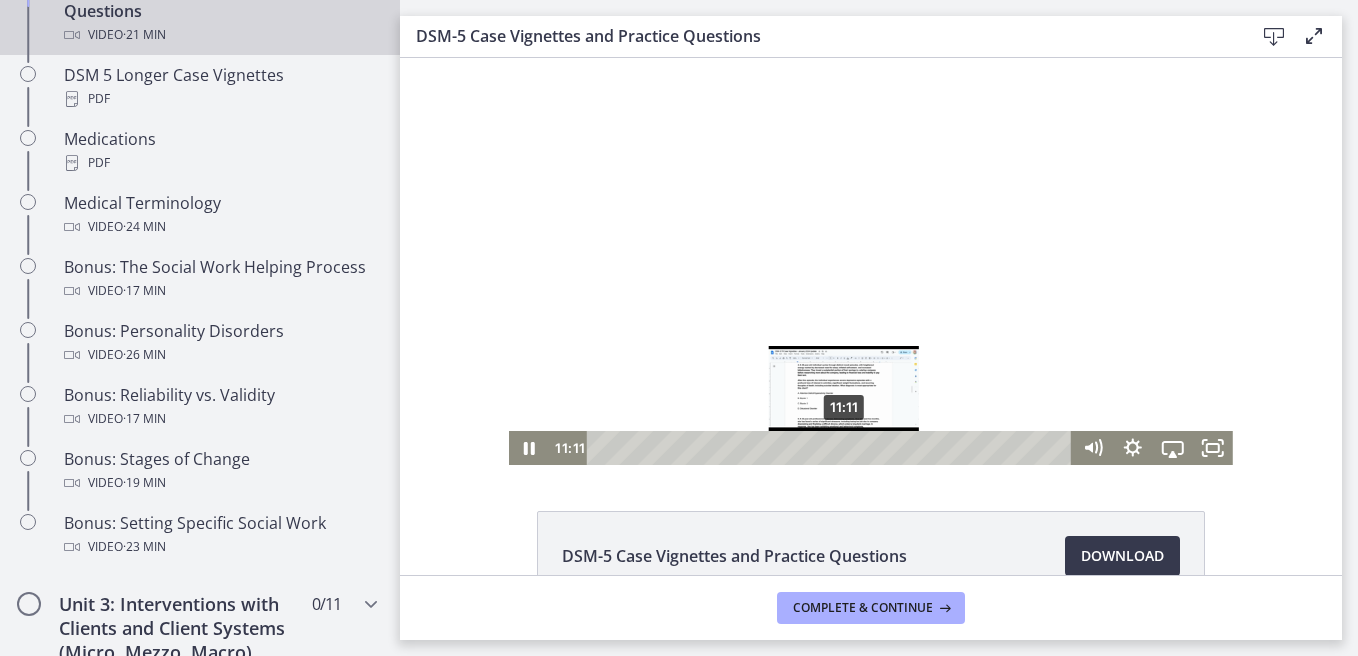 click on "11:11" at bounding box center [832, 448] 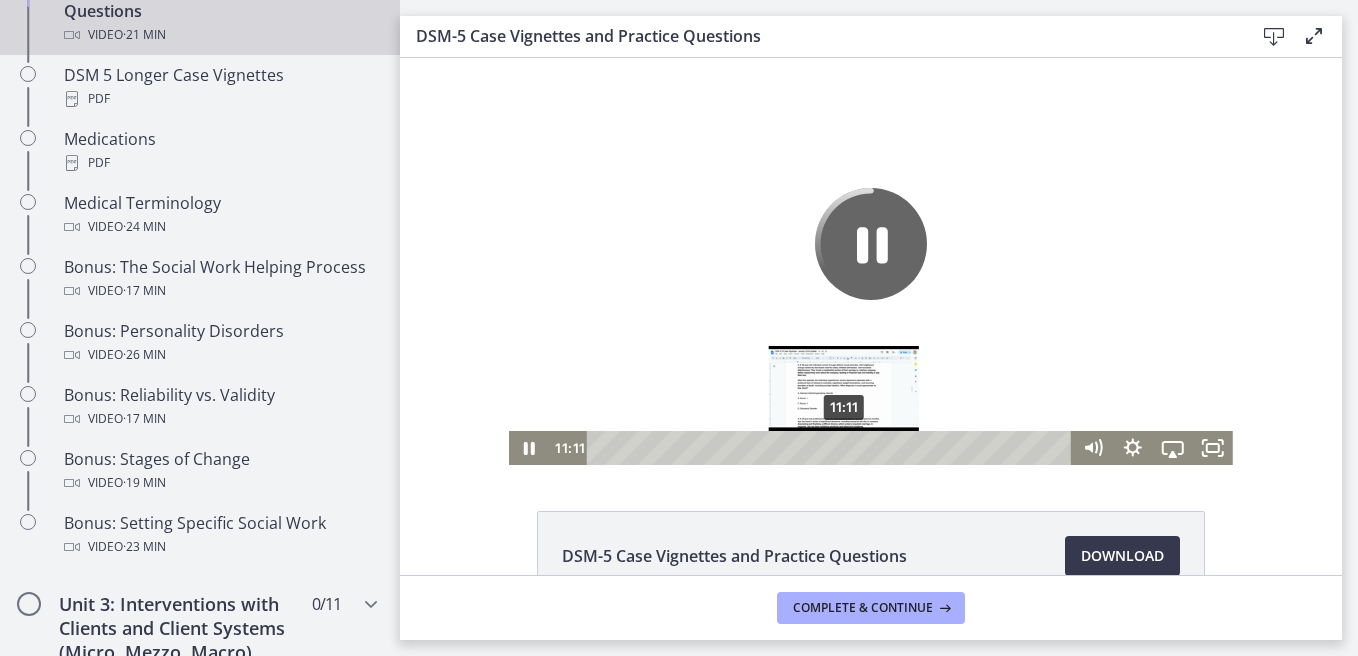 click at bounding box center [843, 447] 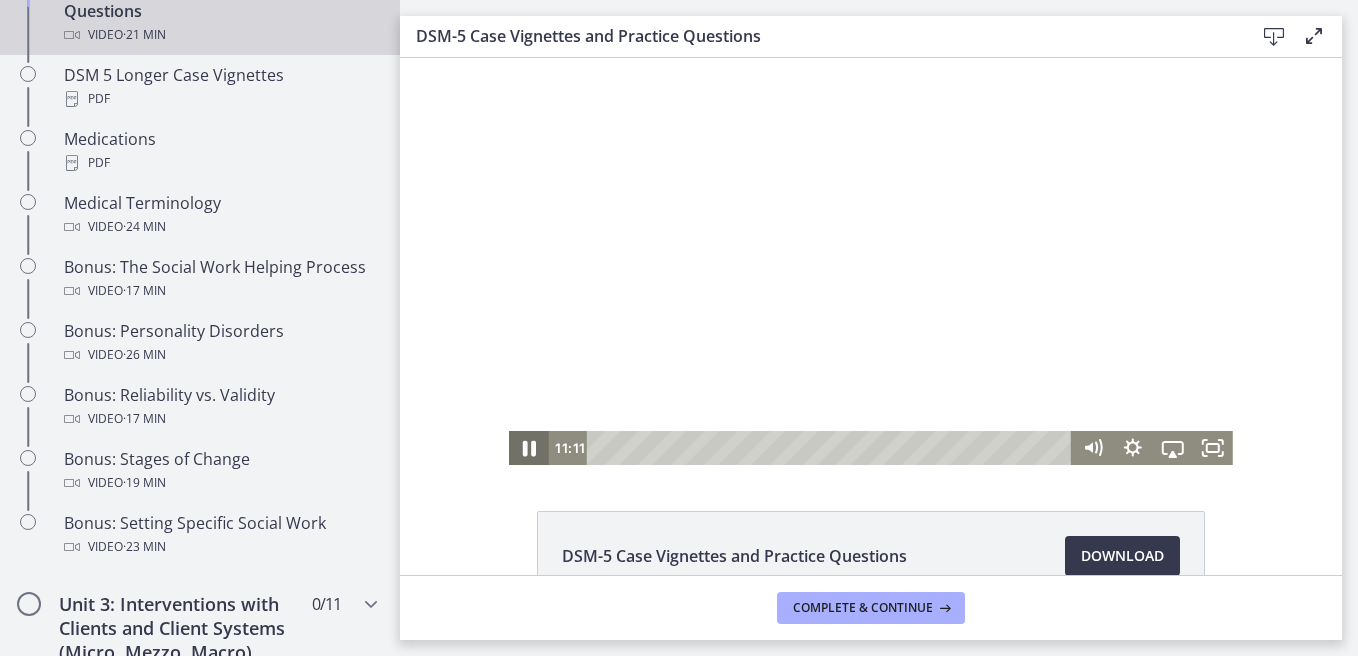 click 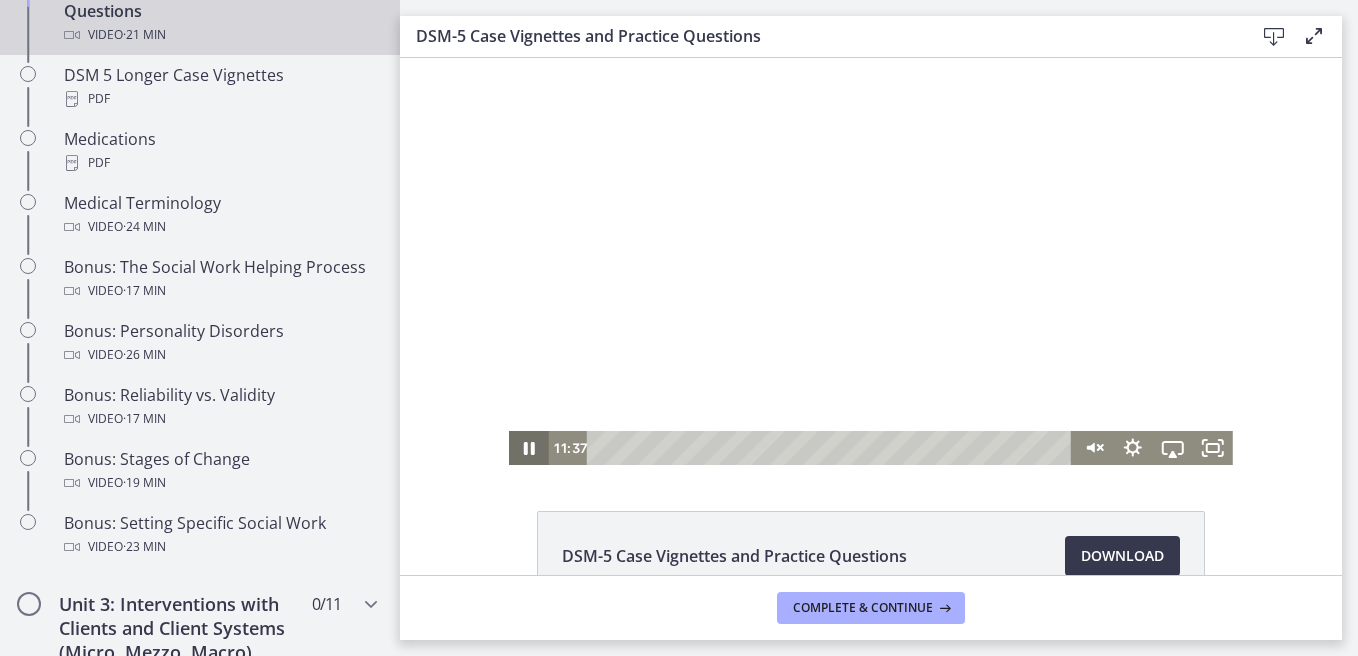 click 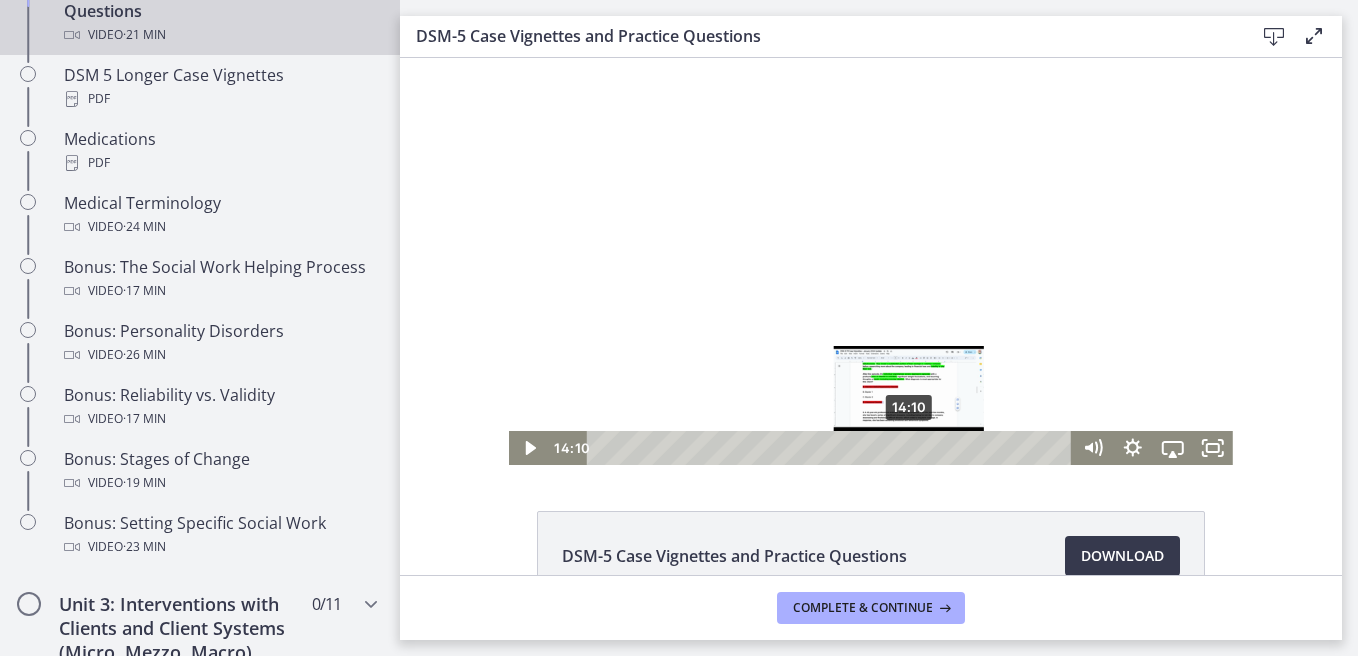 click on "14:10" at bounding box center [832, 448] 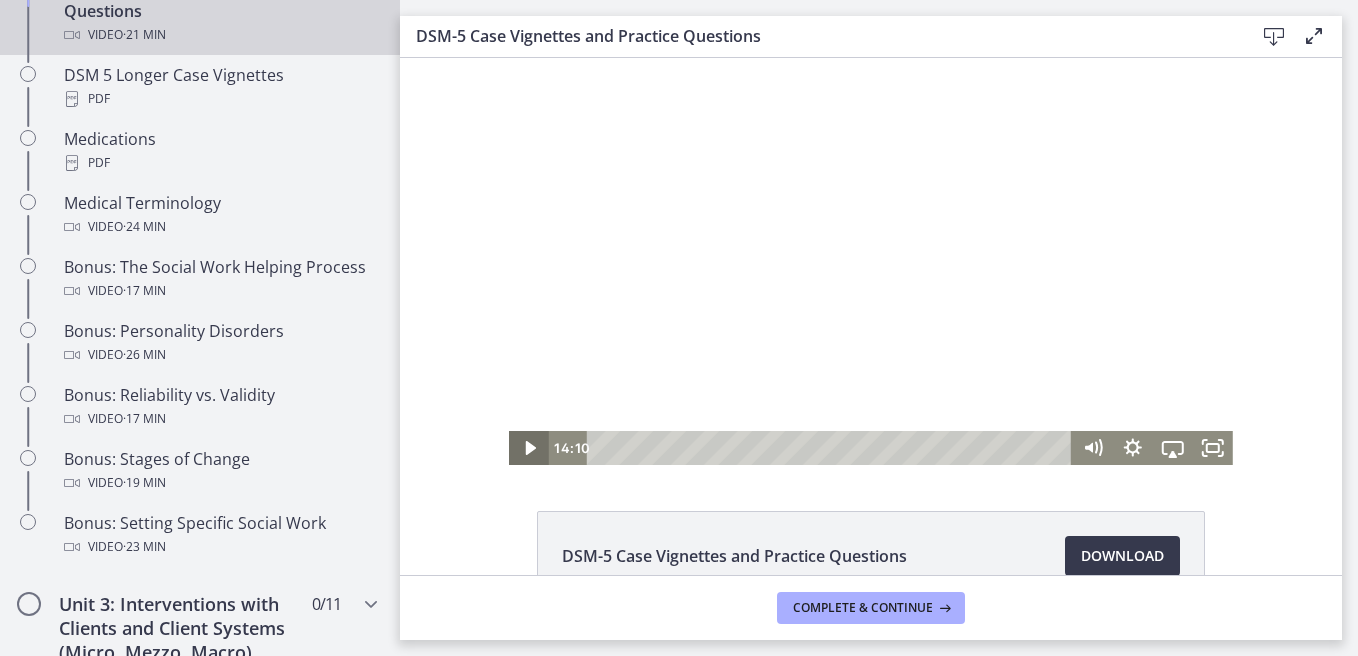 click 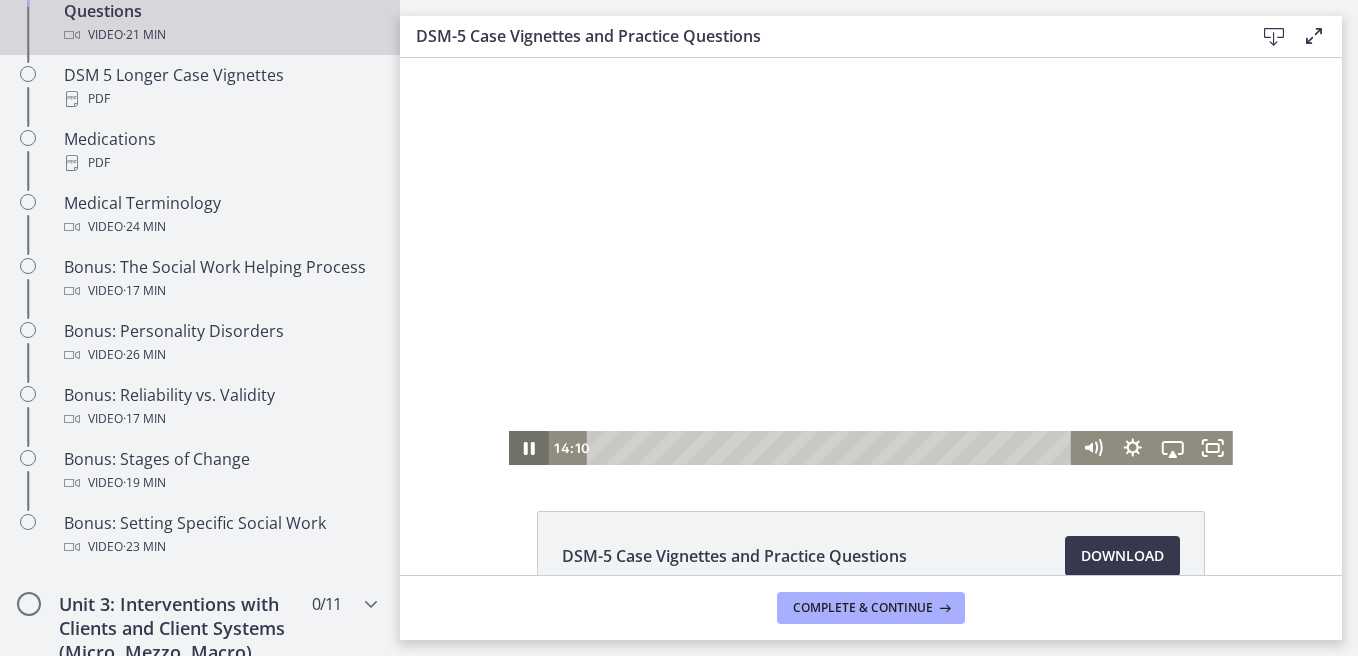 click 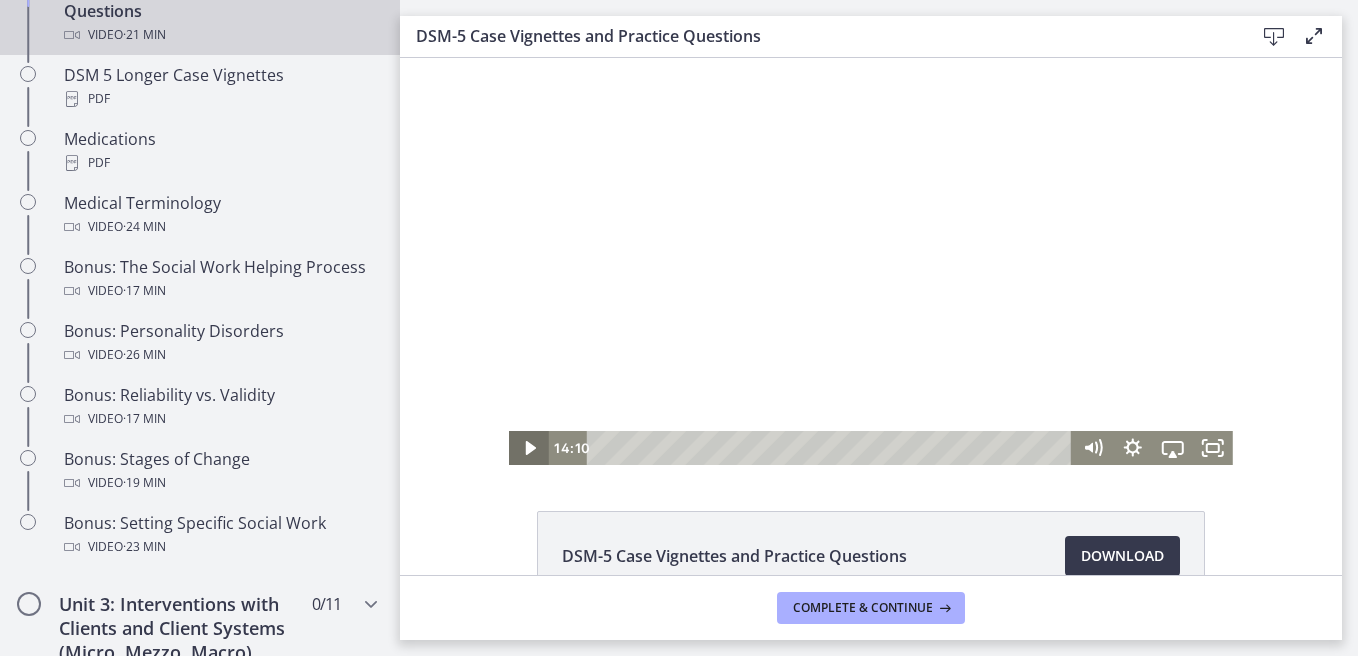 click 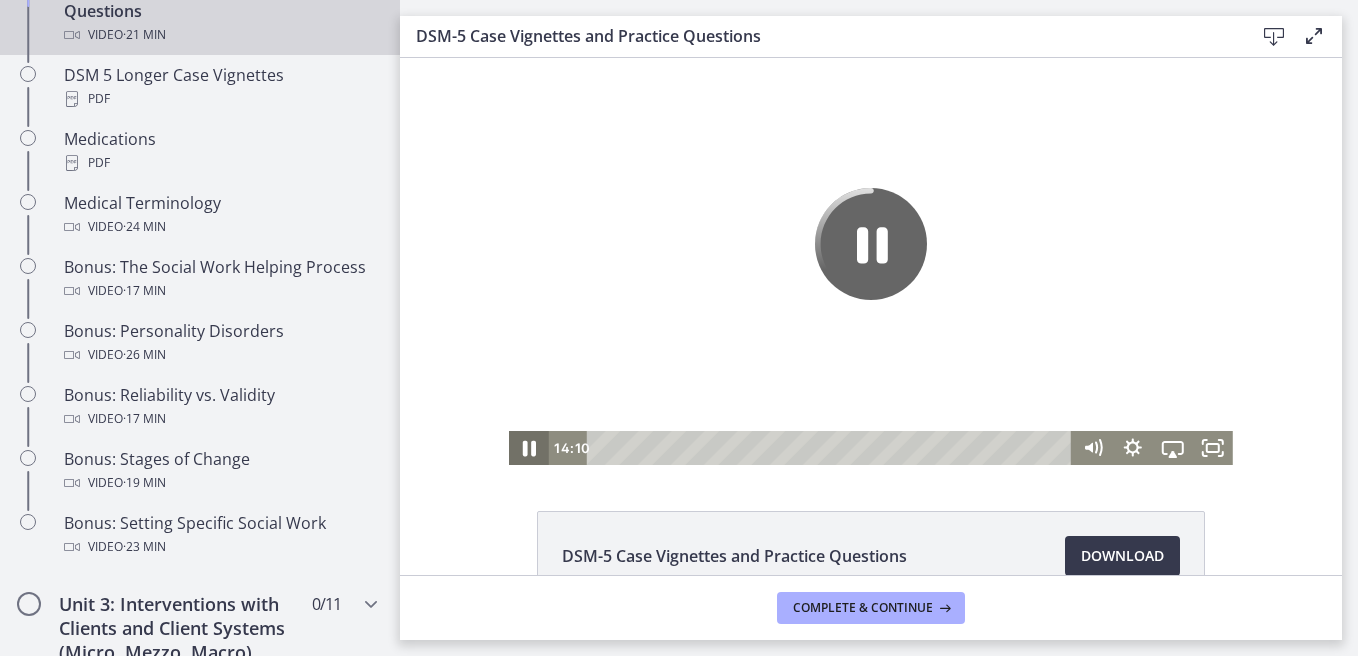 click 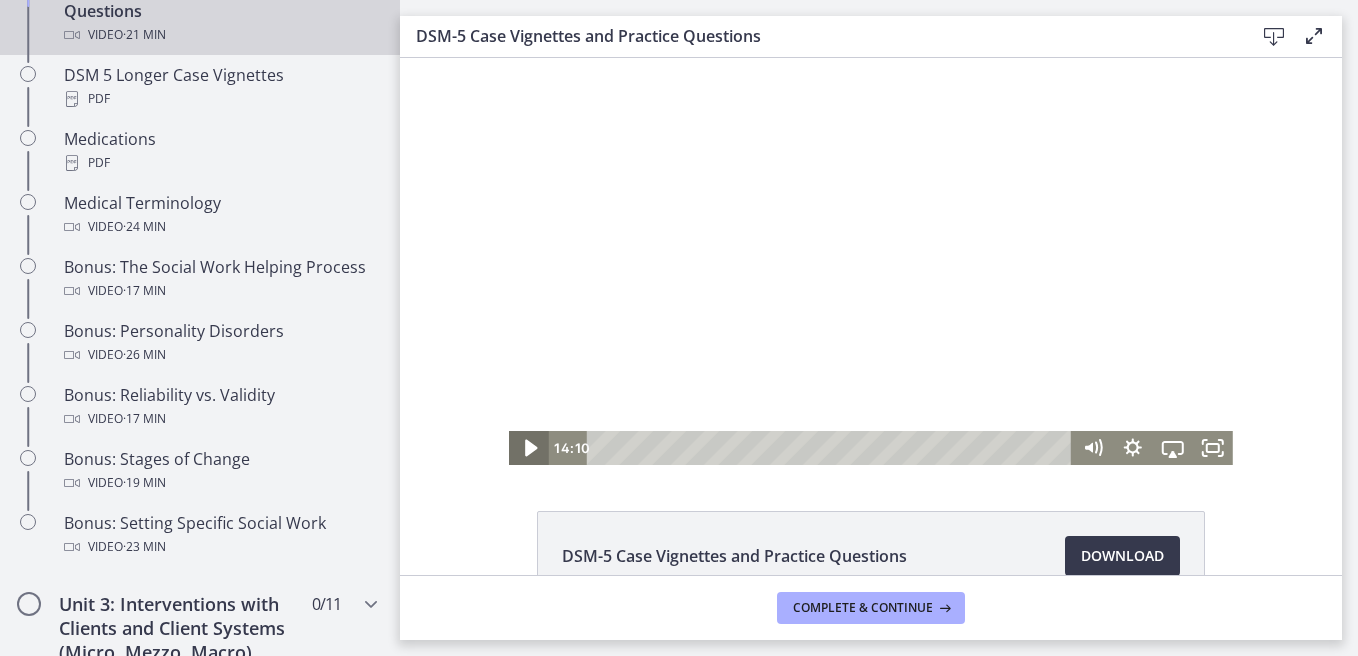 click 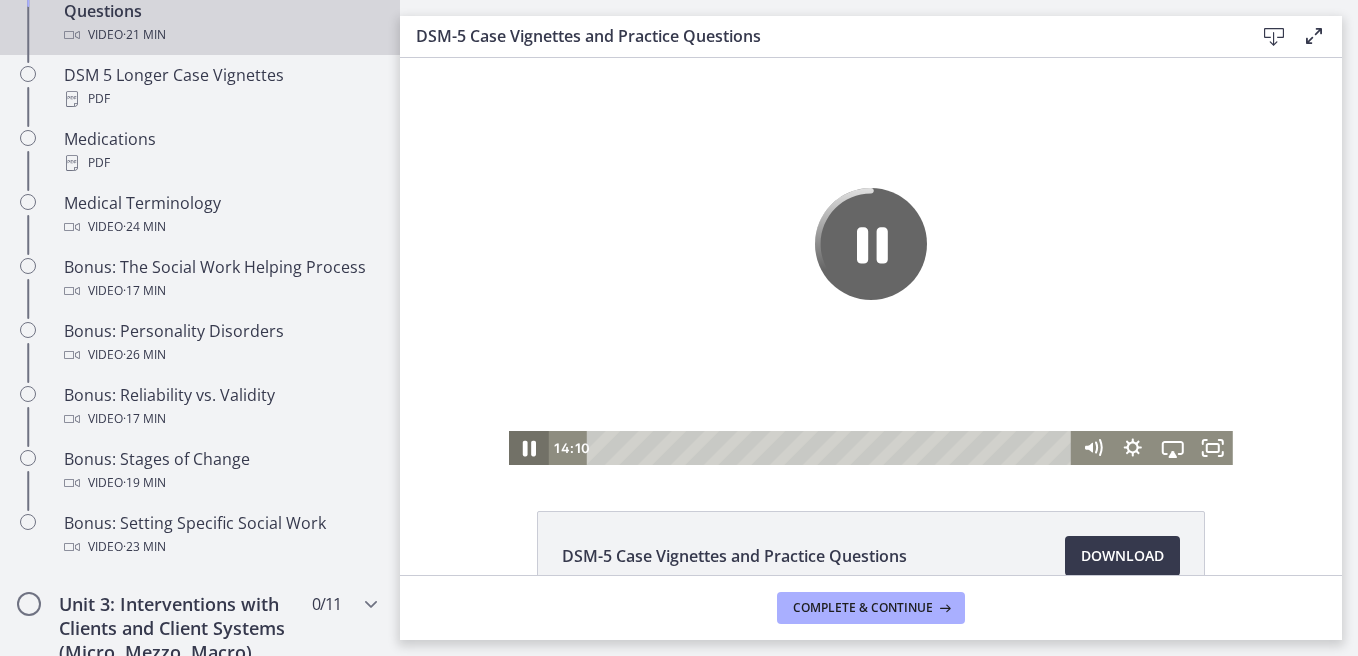click 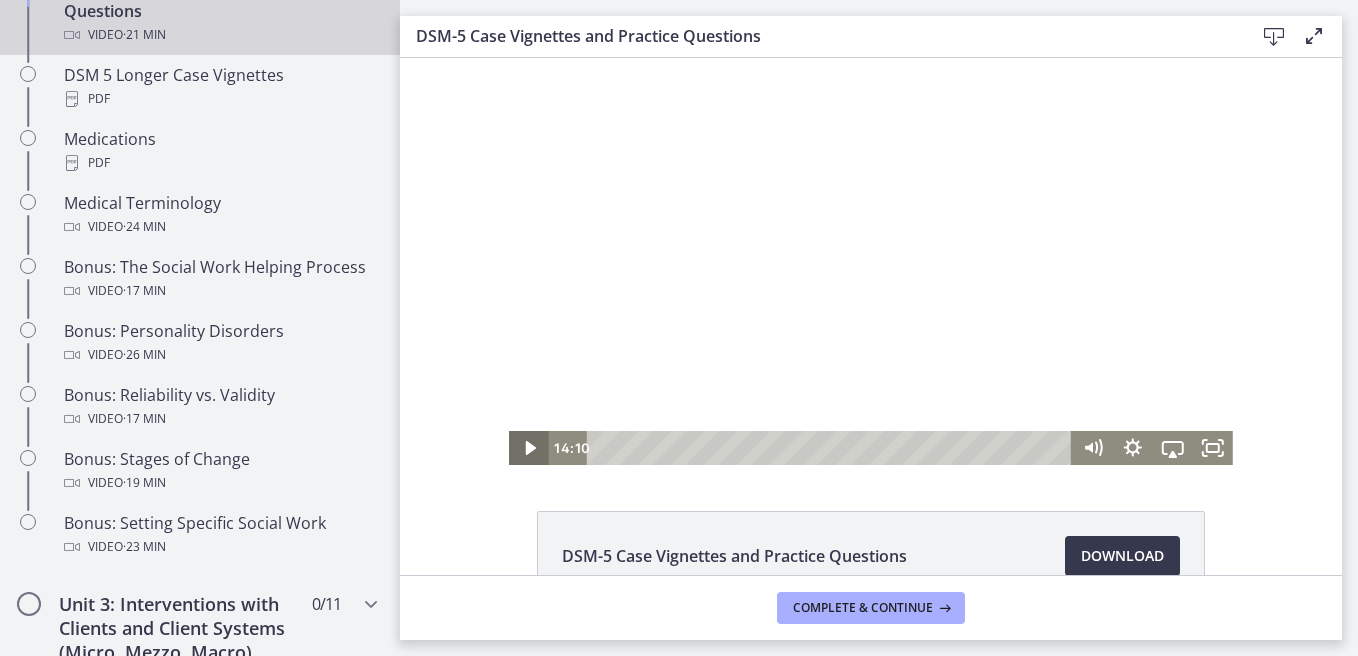 click 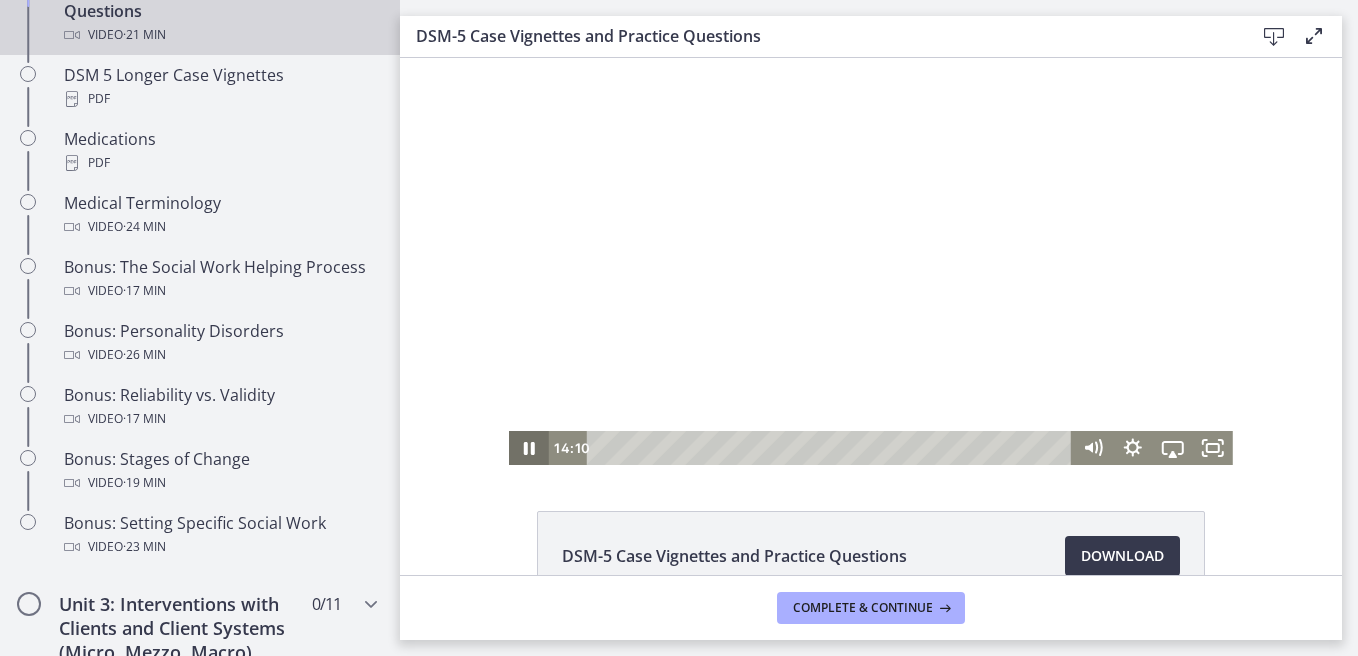 click 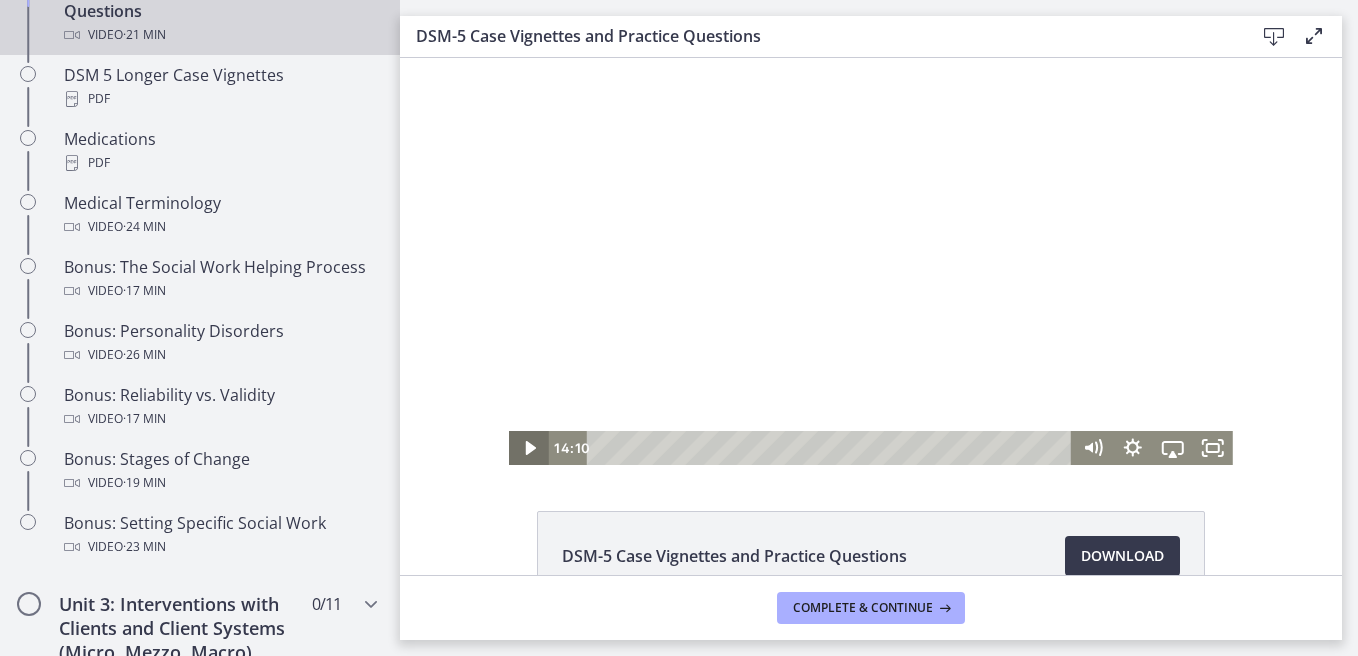 click 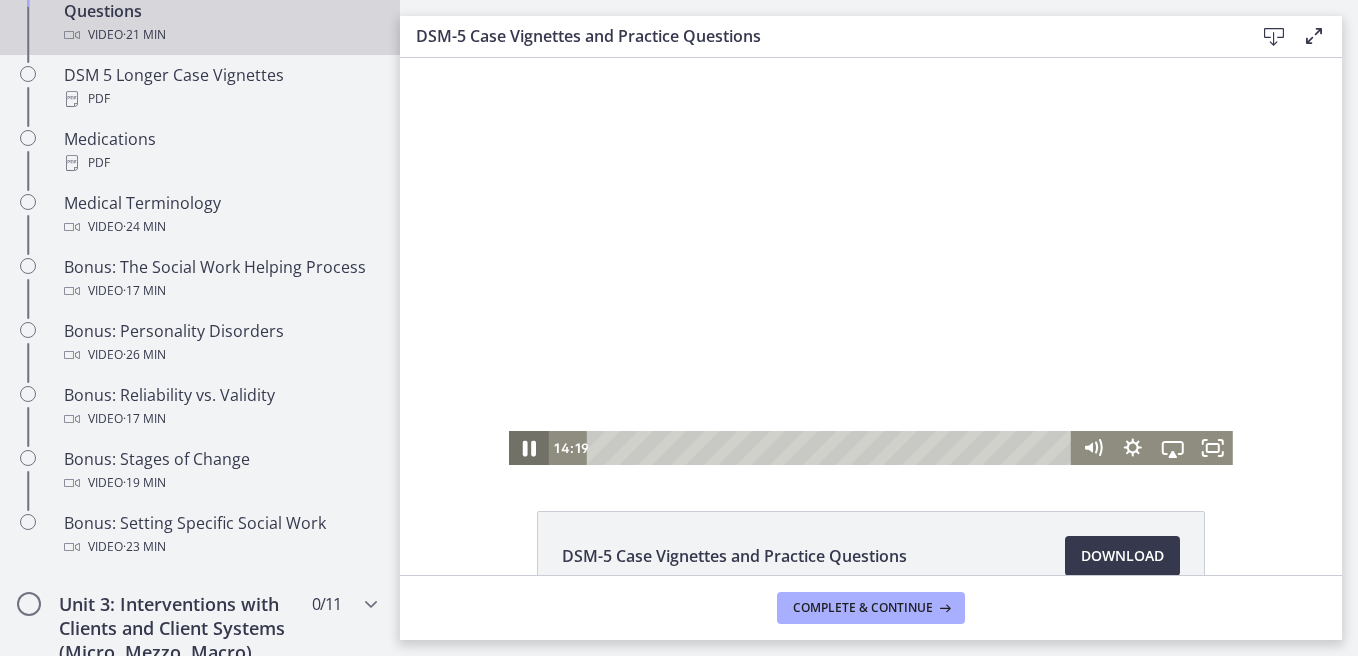 click 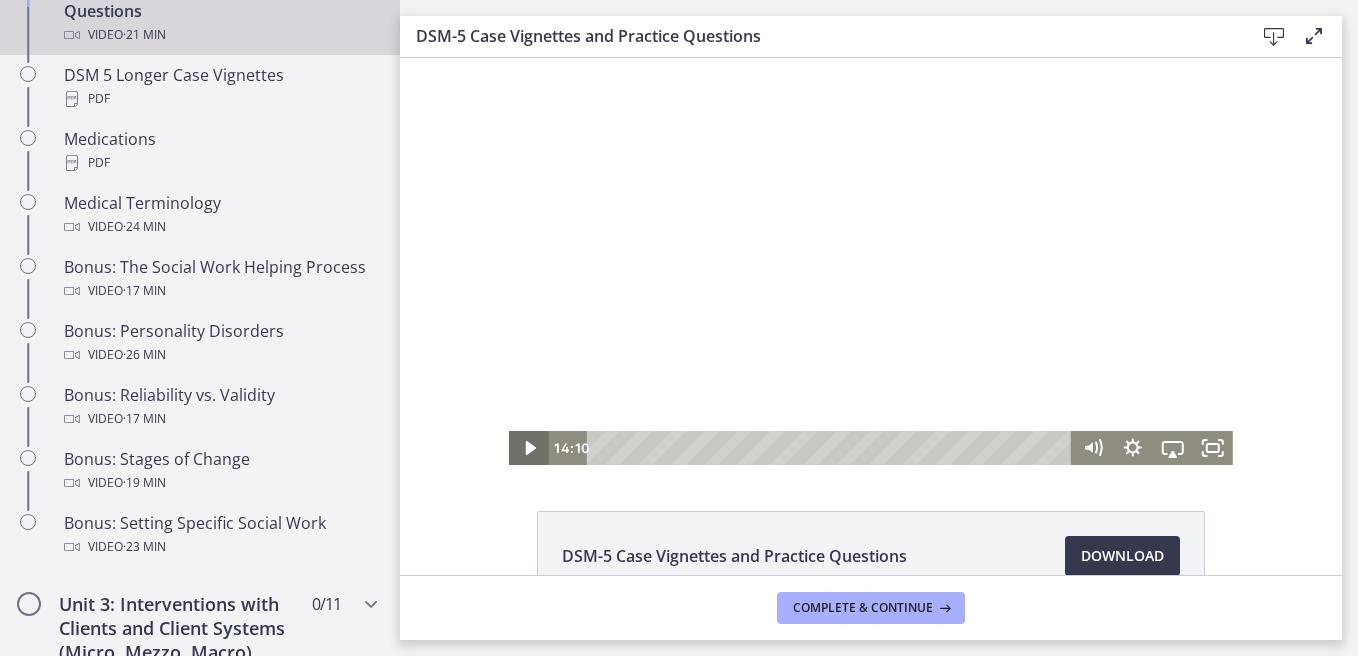 click 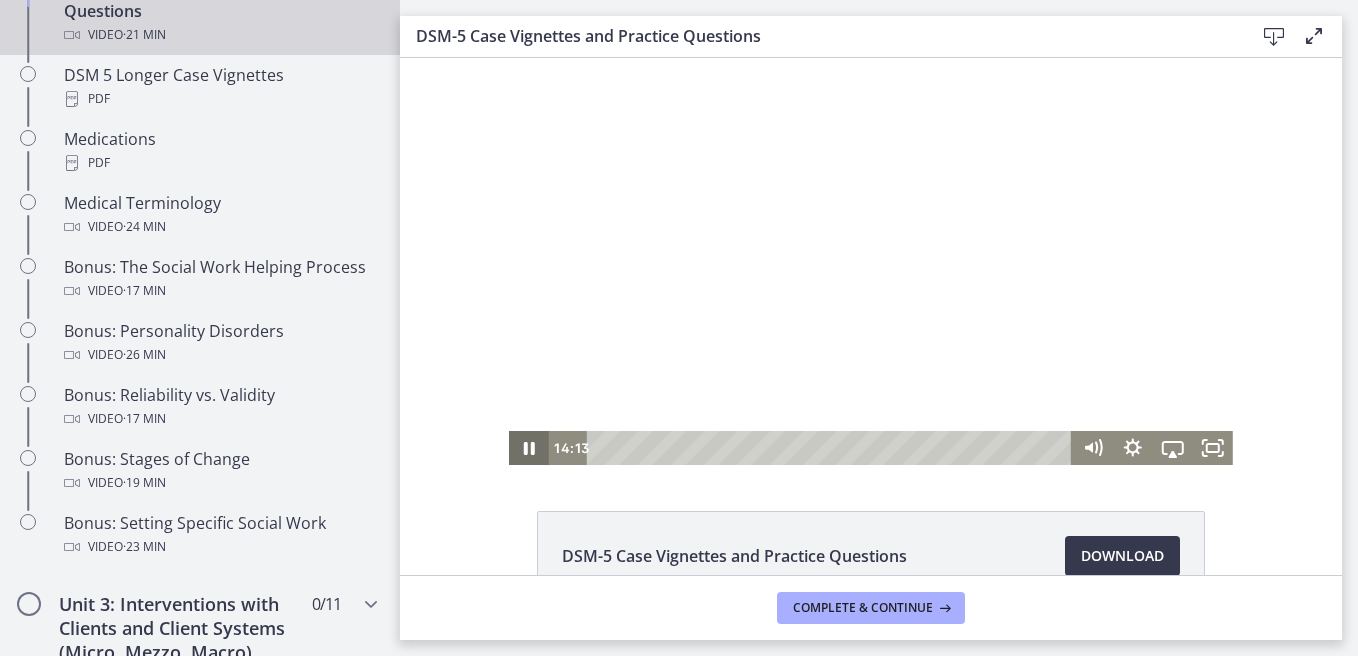 click 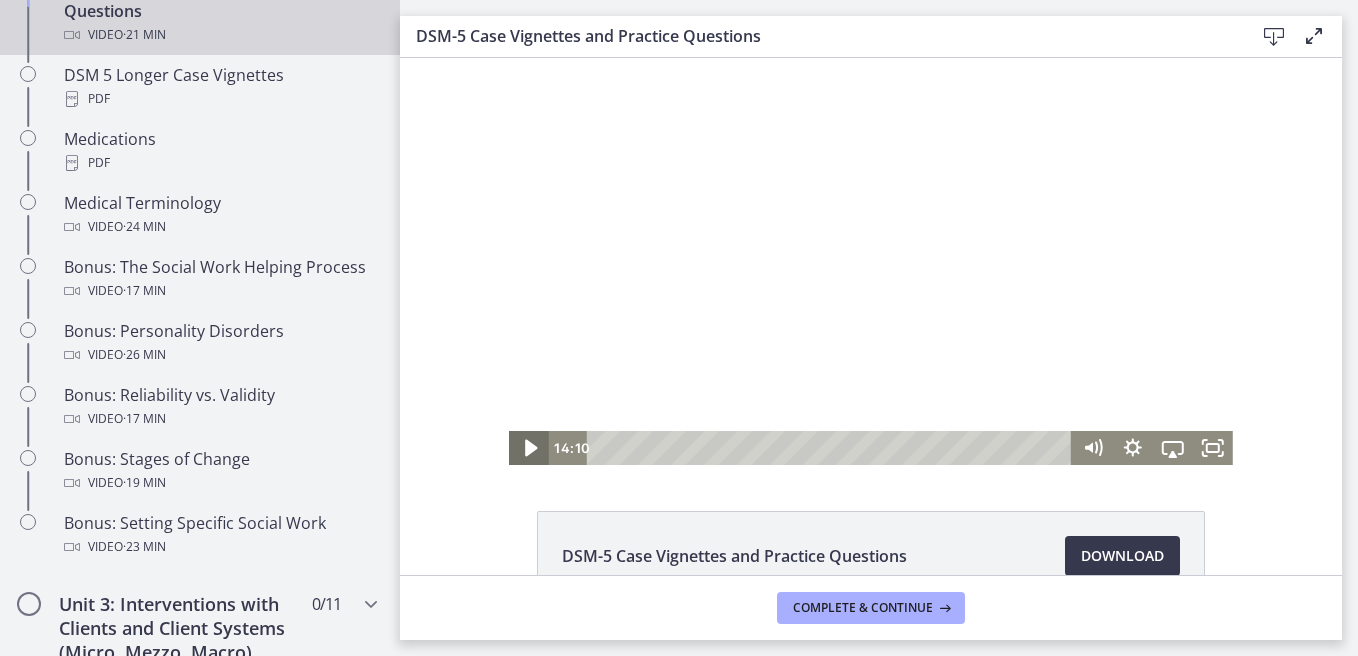 click 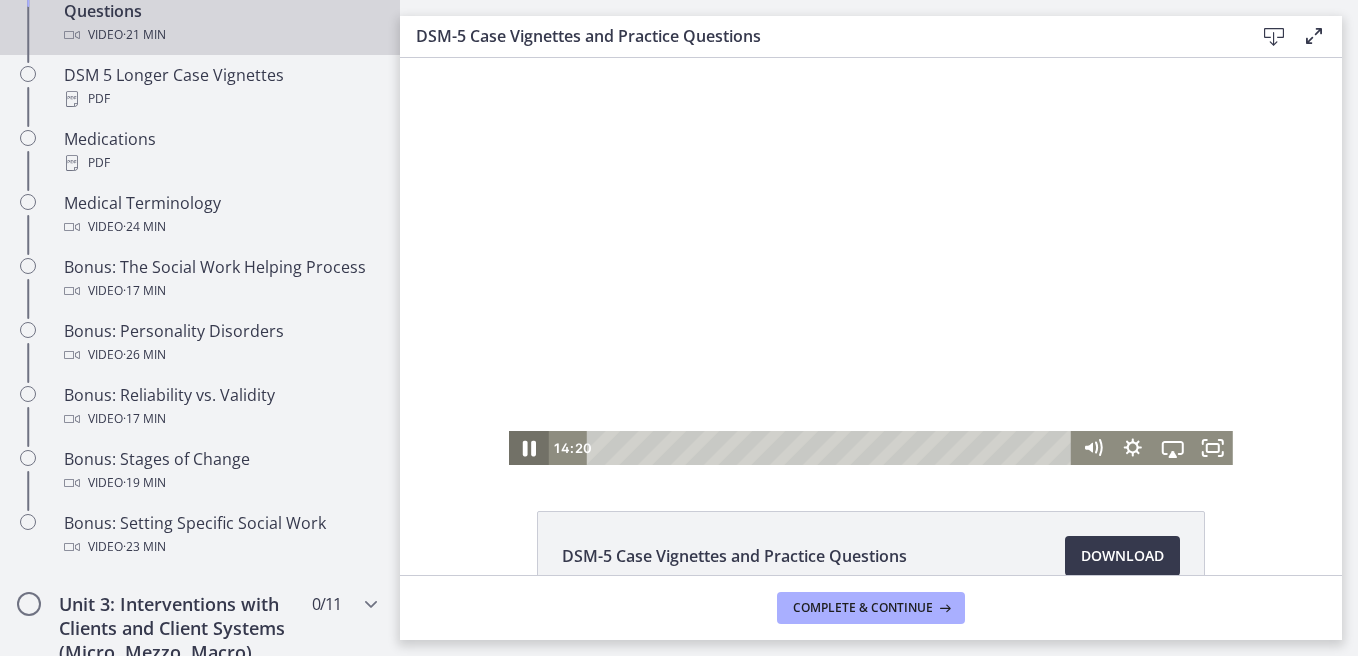 click 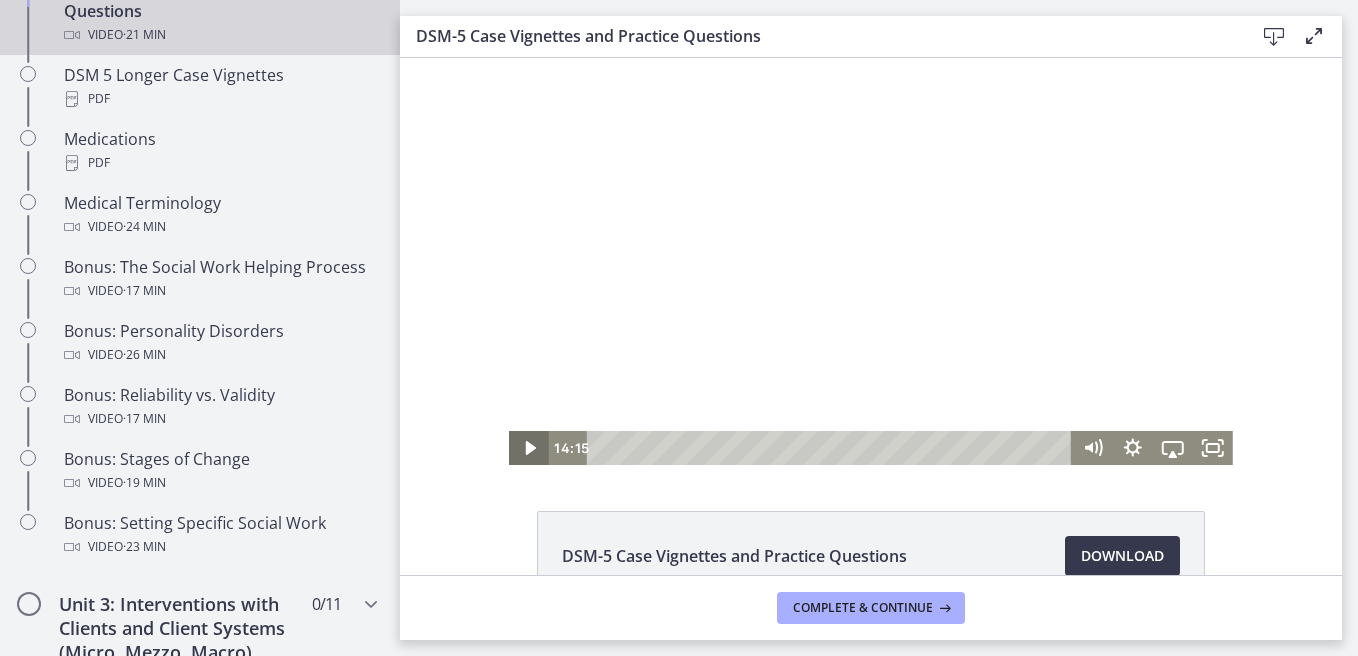 click 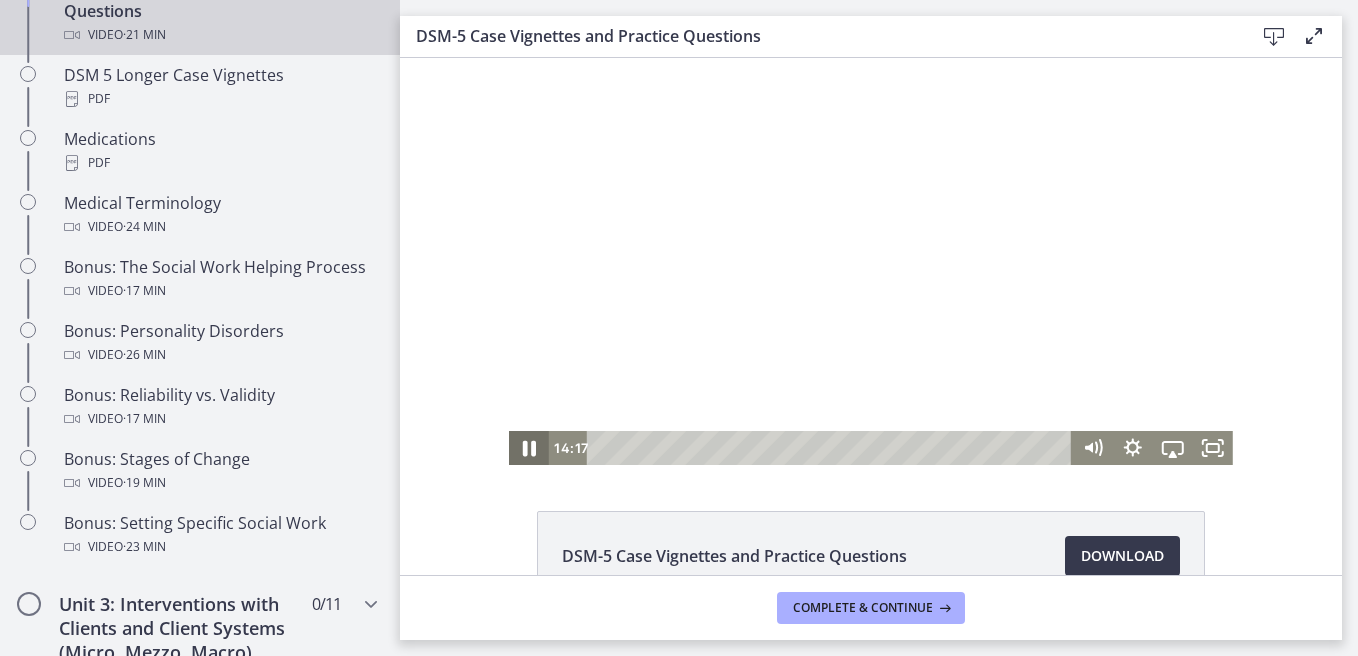click 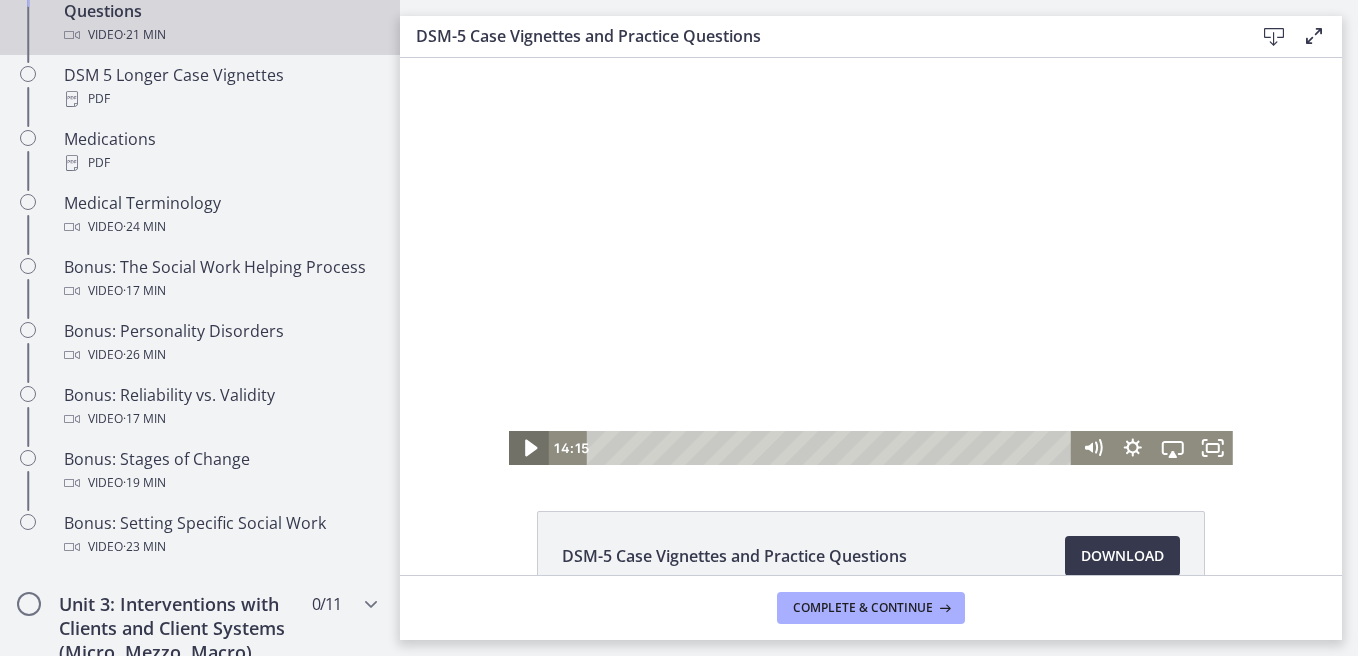click 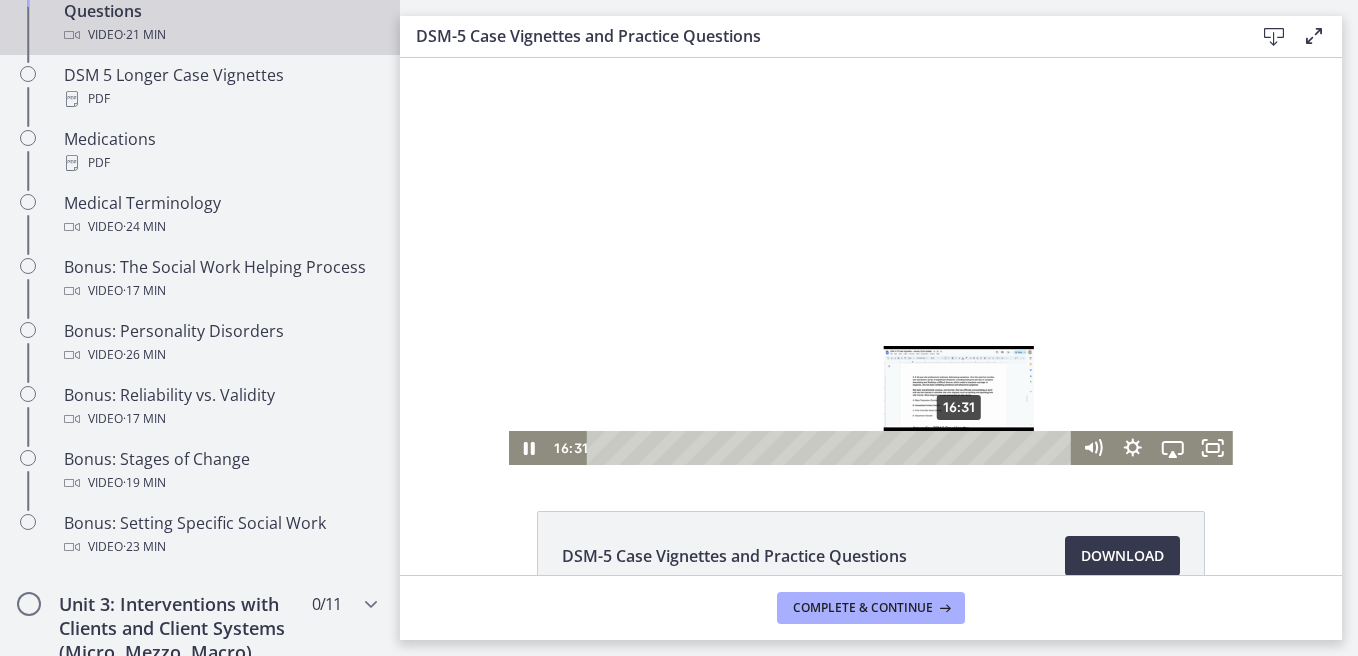 click on "16:31" at bounding box center (832, 448) 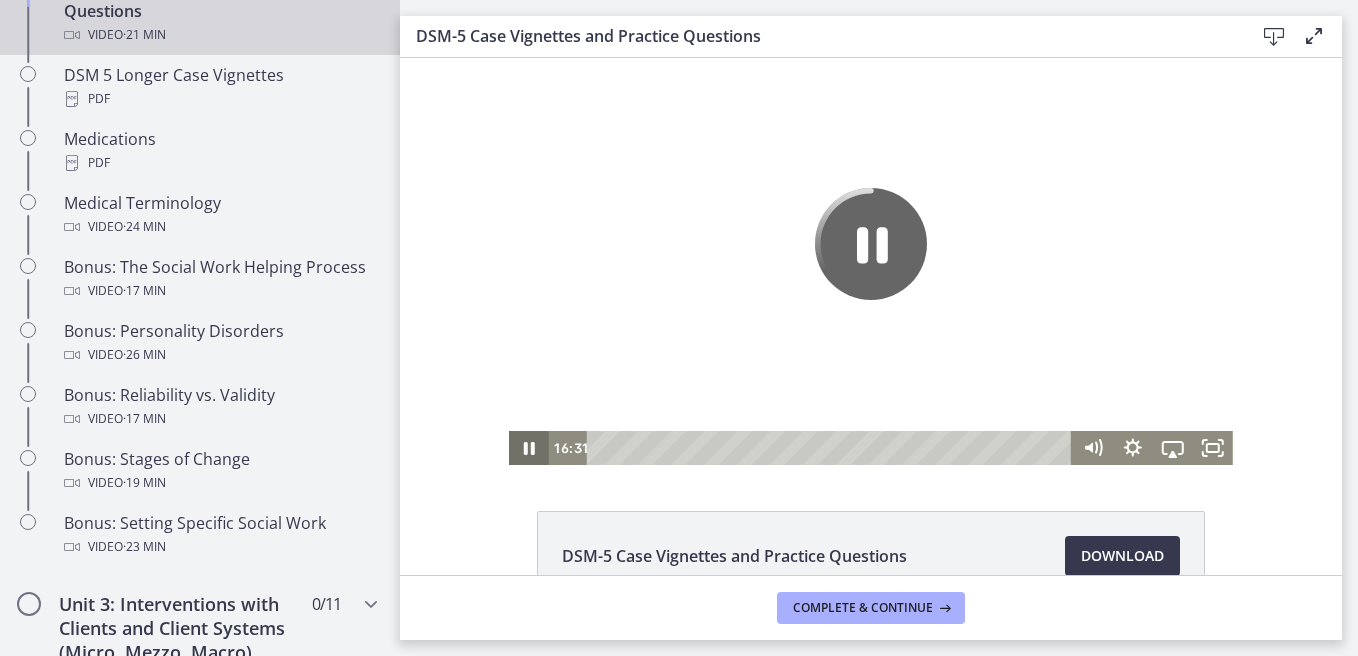 click 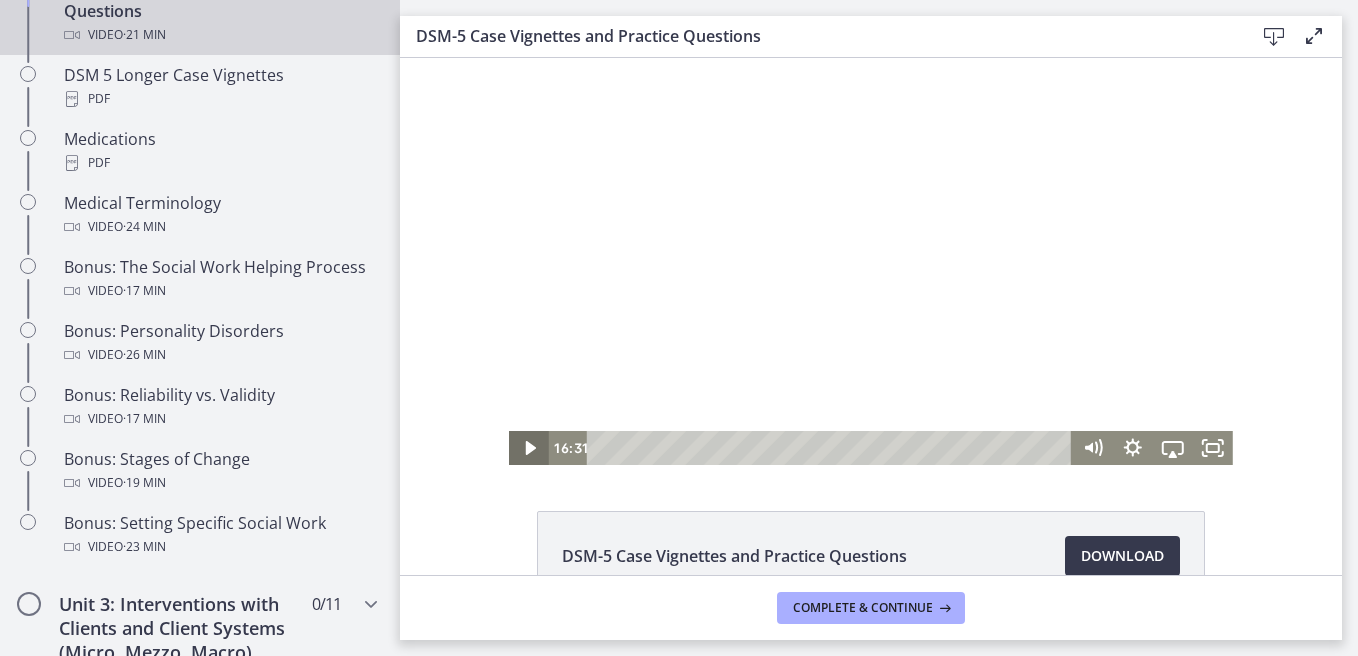 click 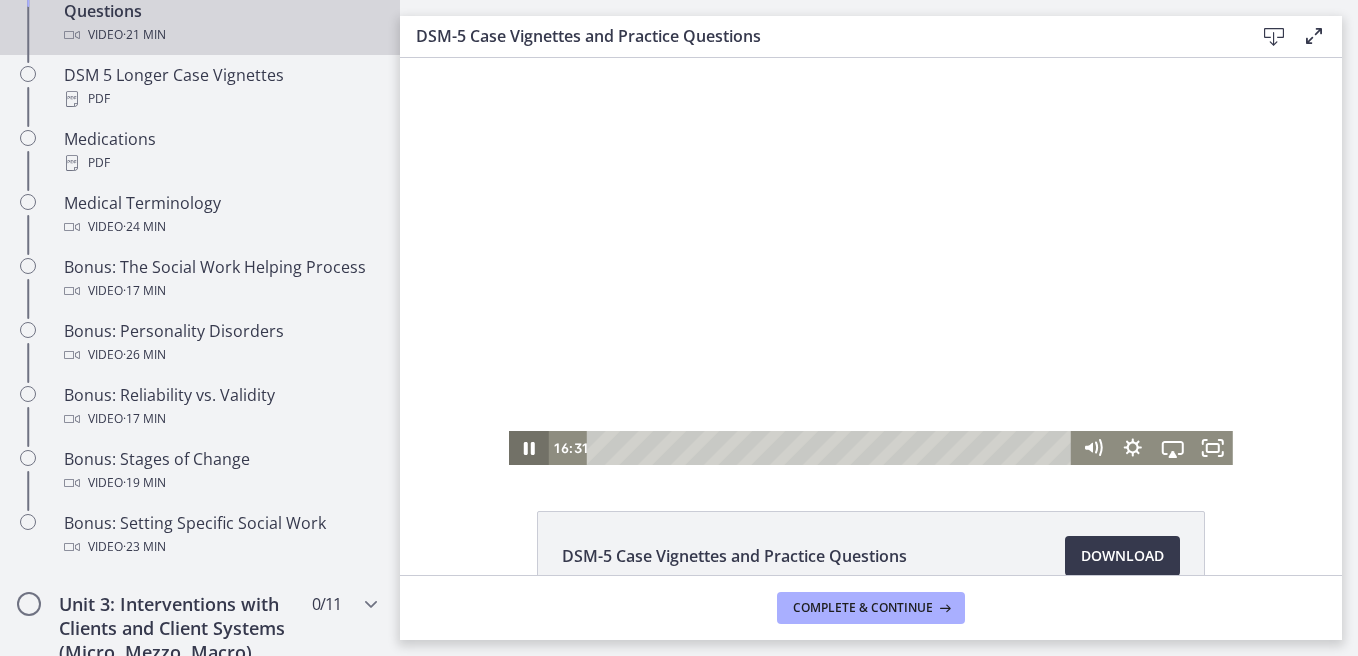 click 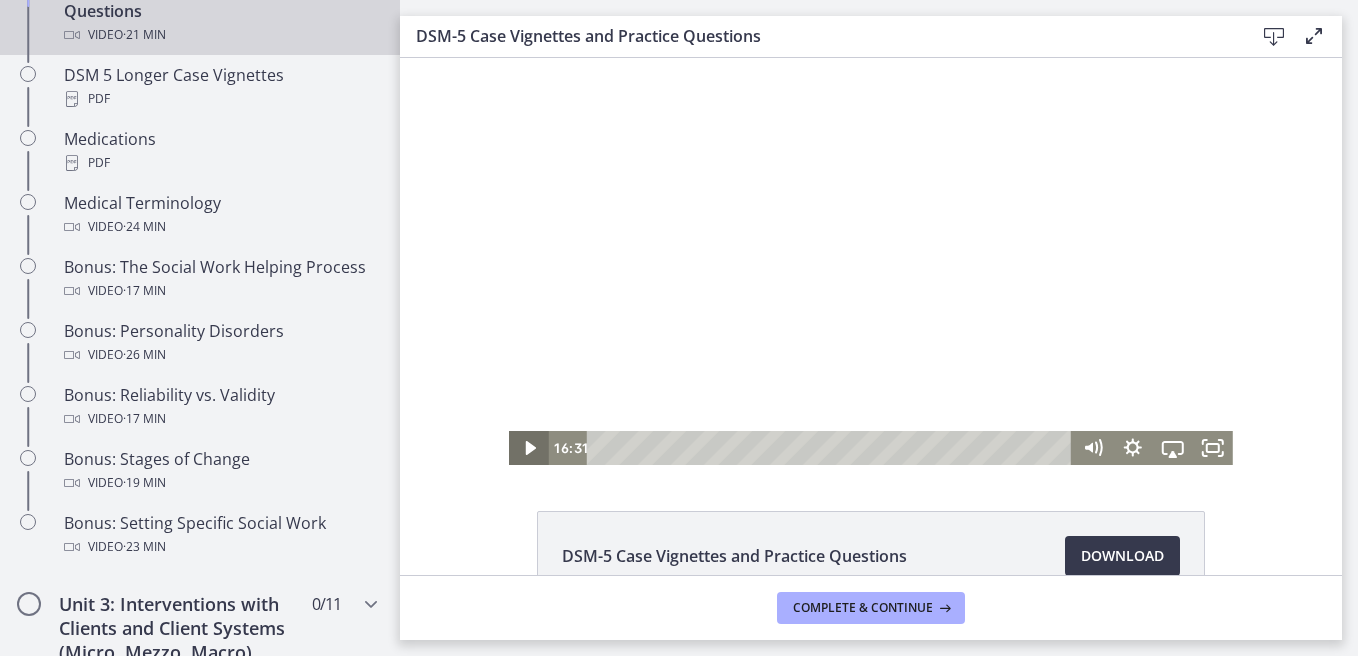 click 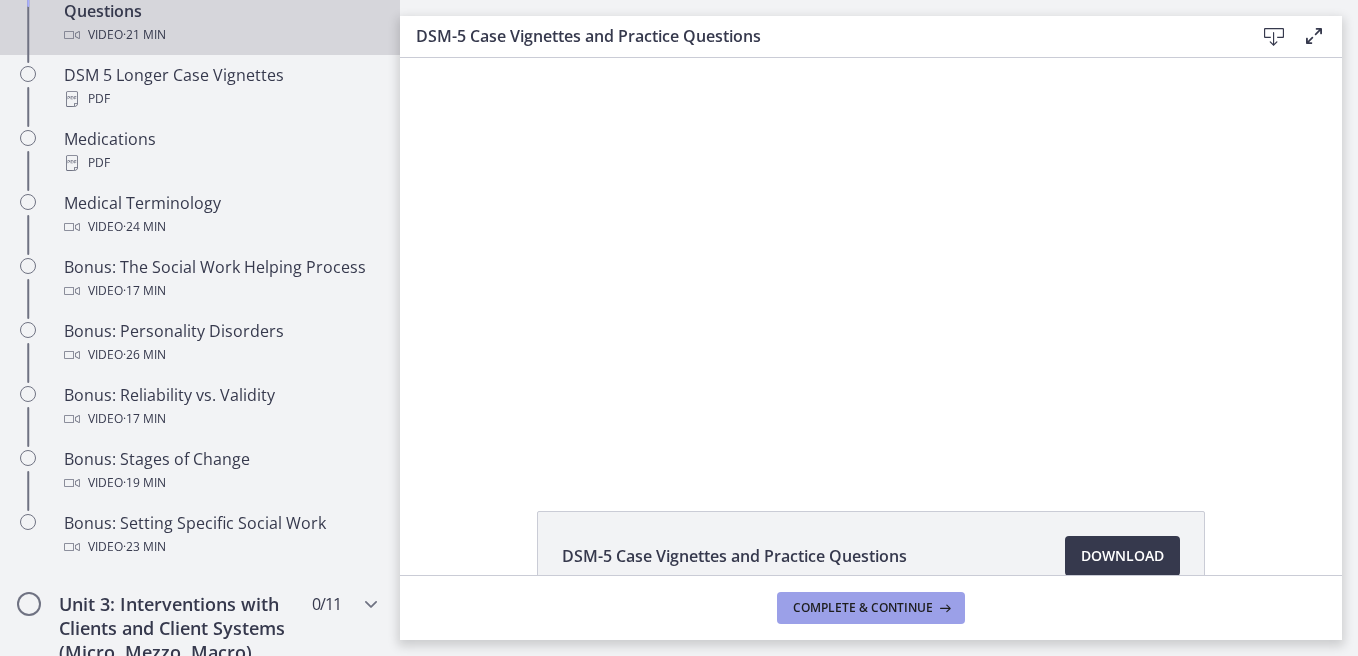 click on "Complete & continue" at bounding box center (863, 608) 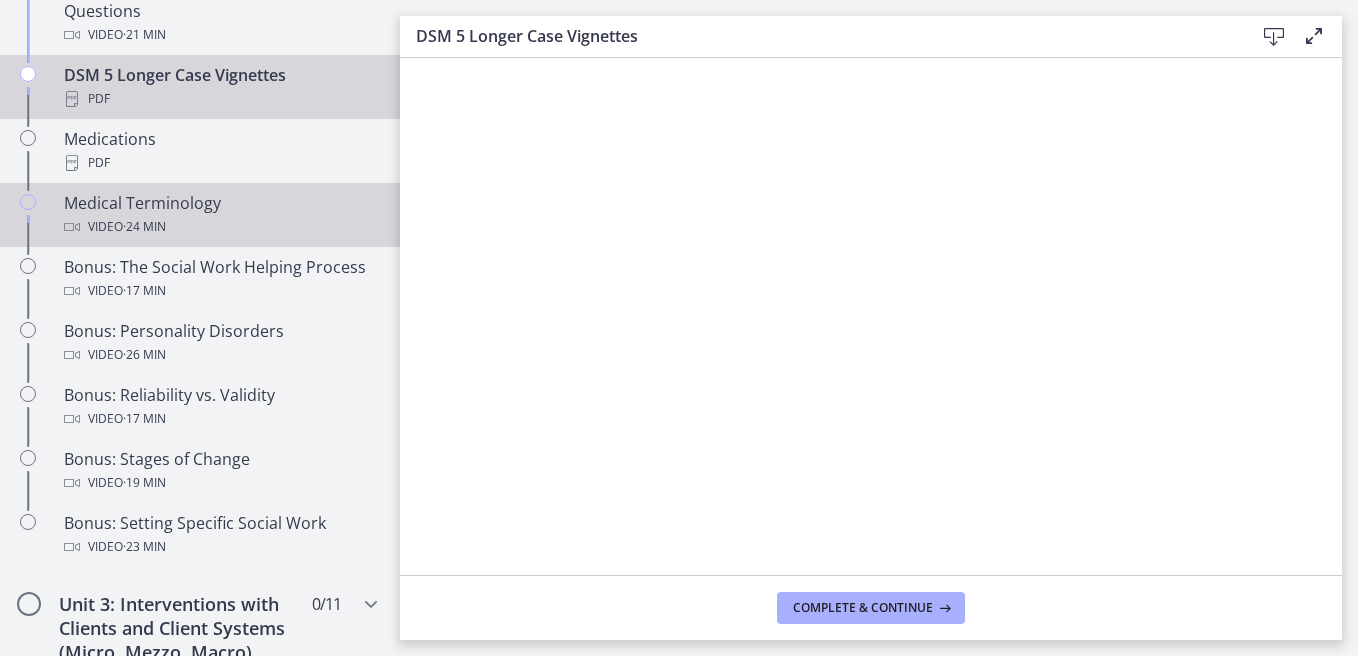 click on "Video
·  24 min" at bounding box center (220, 227) 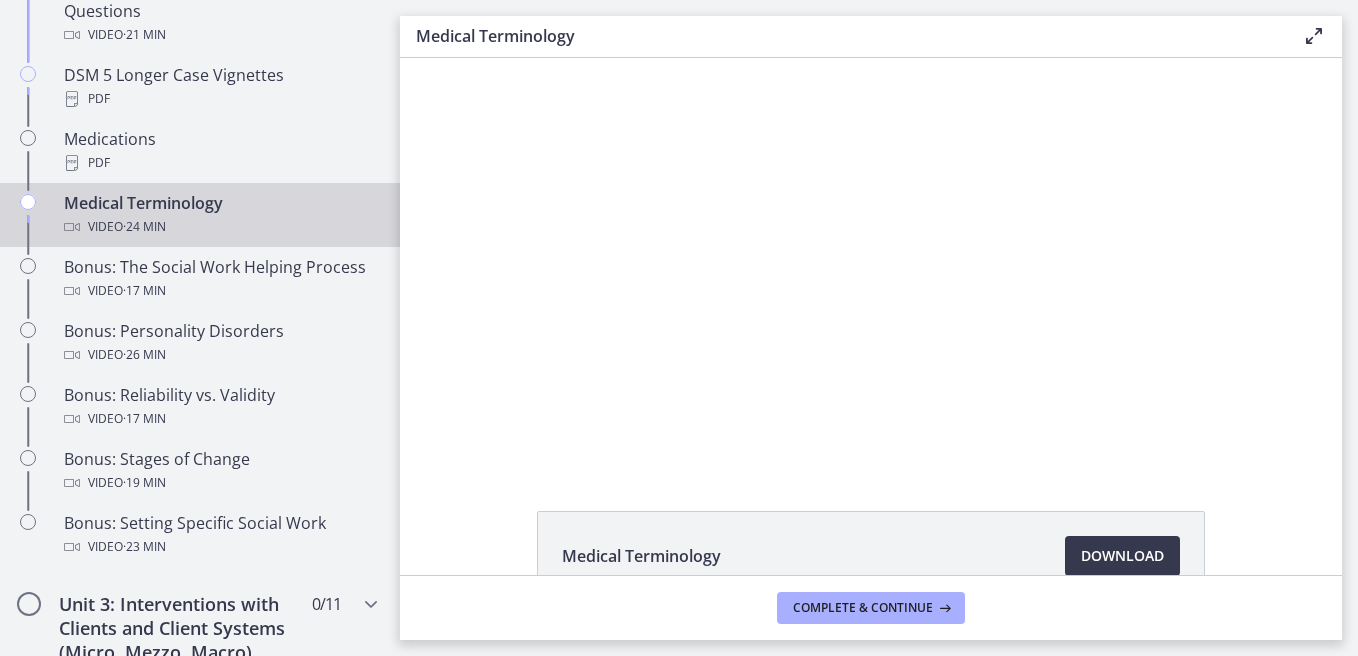 scroll, scrollTop: 0, scrollLeft: 0, axis: both 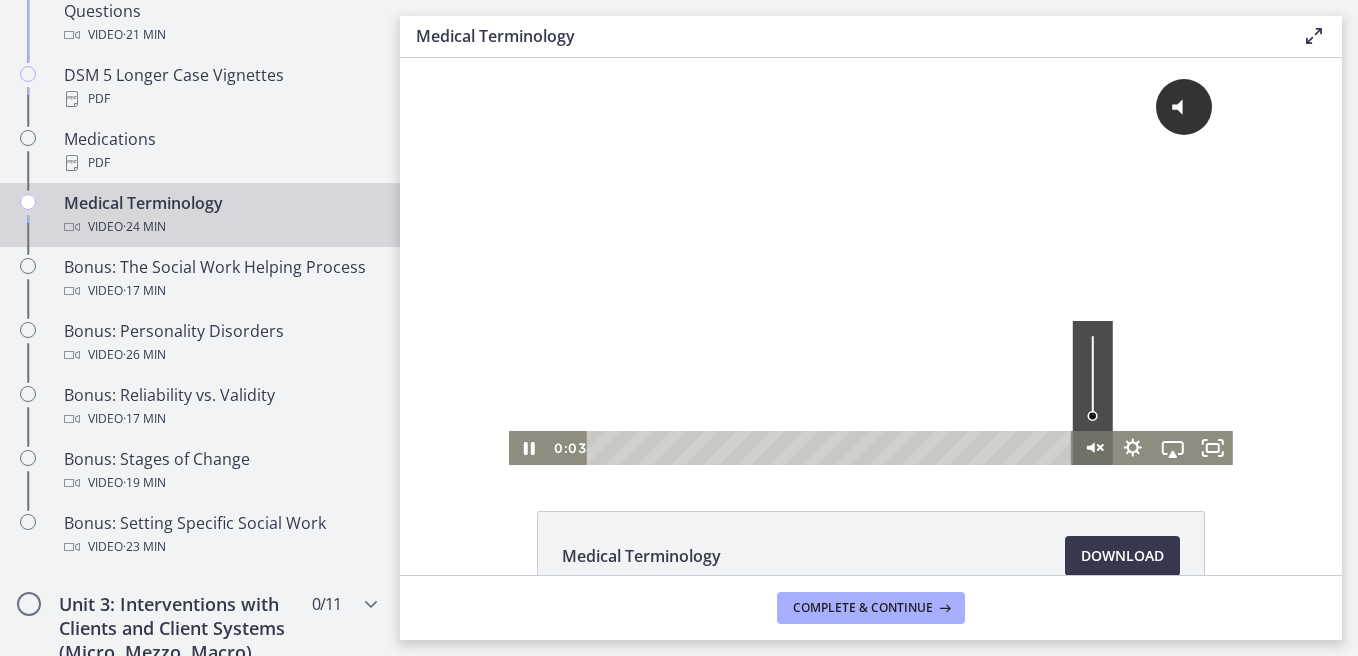 click 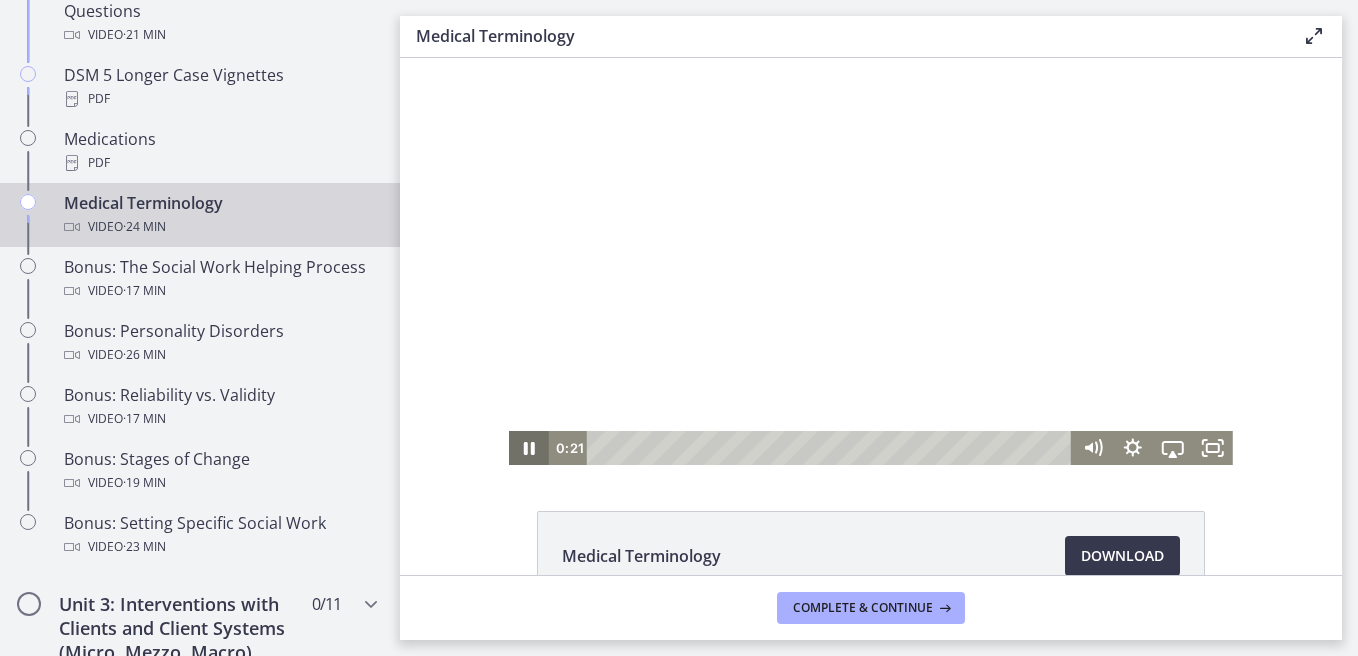 click 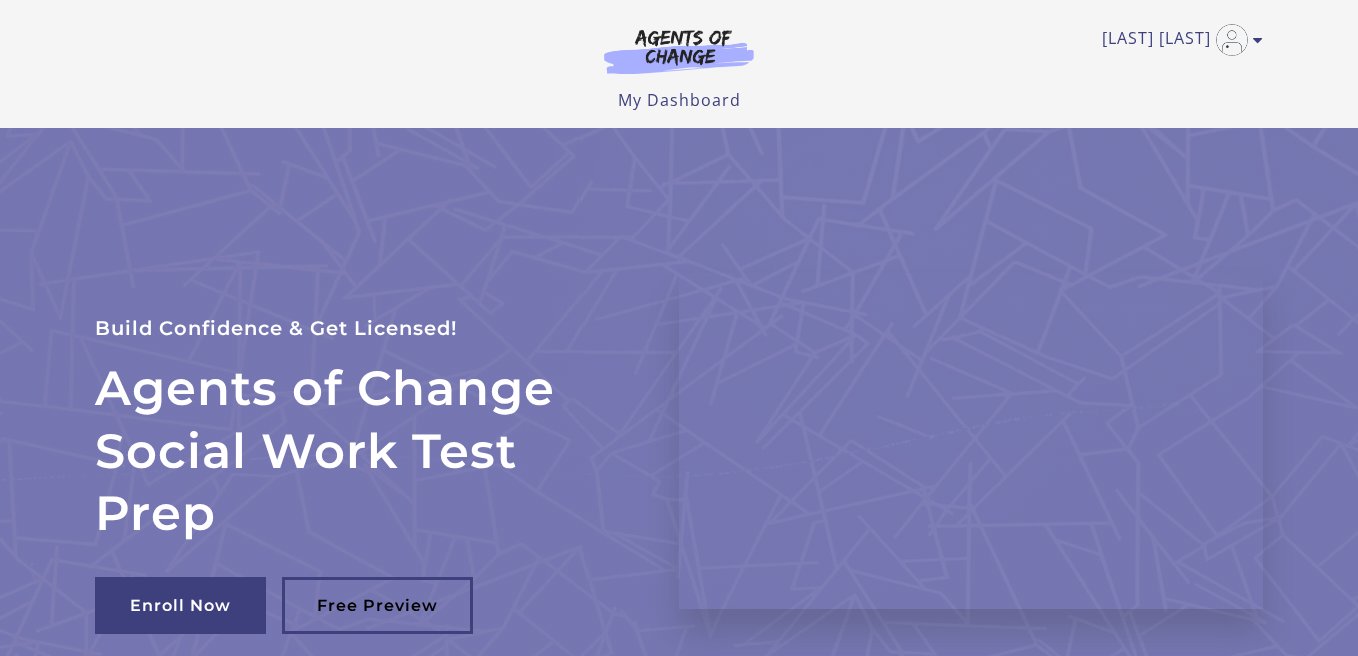 scroll, scrollTop: 0, scrollLeft: 0, axis: both 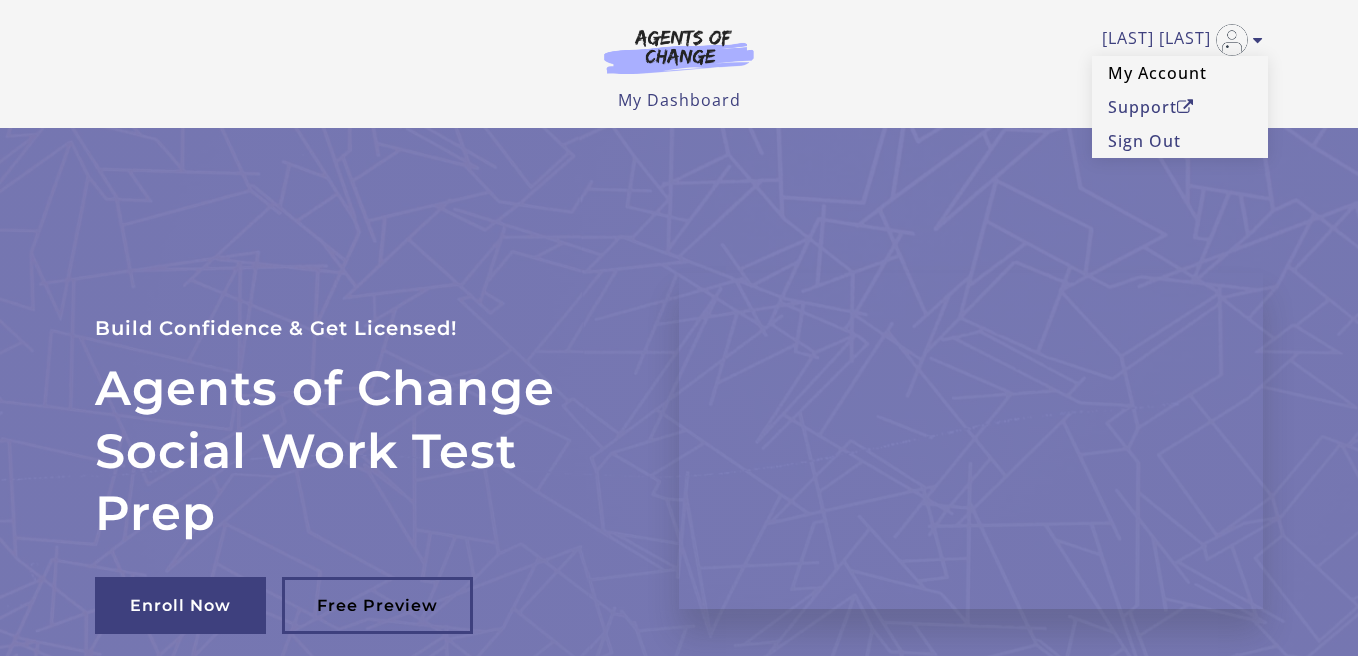 click on "My Account" at bounding box center [1180, 73] 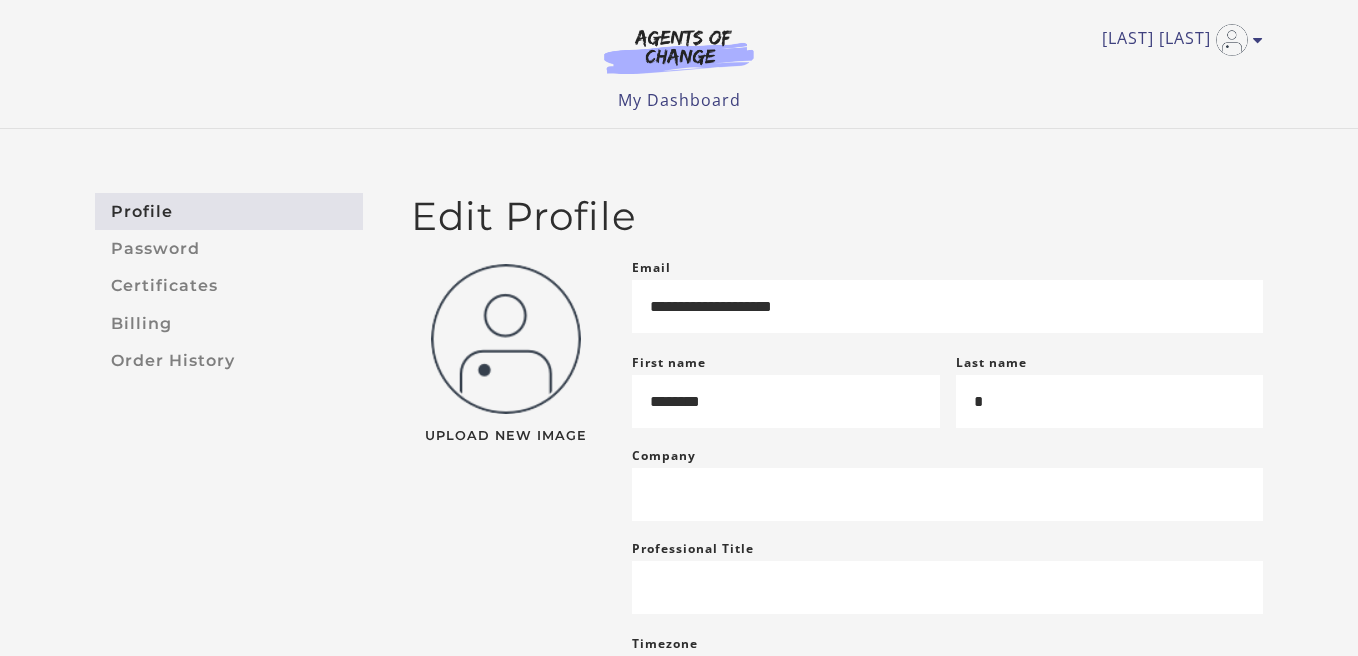 scroll, scrollTop: 0, scrollLeft: 0, axis: both 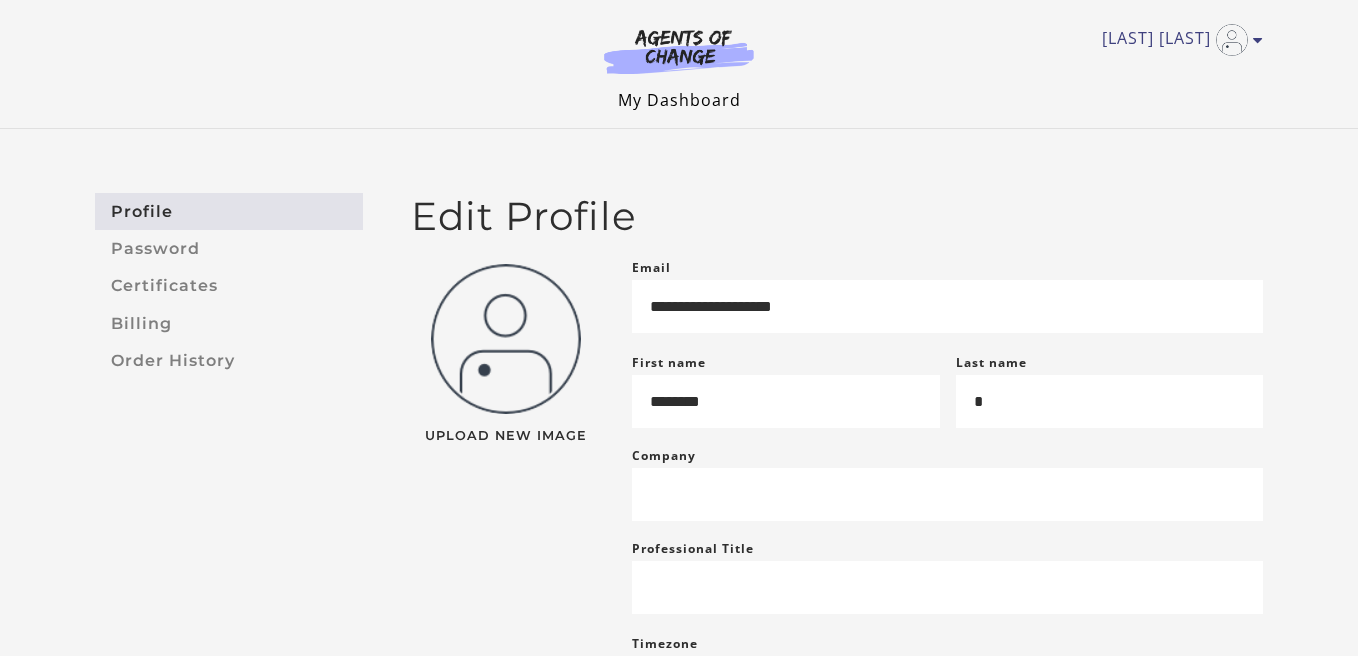 click on "My Dashboard" at bounding box center (679, 100) 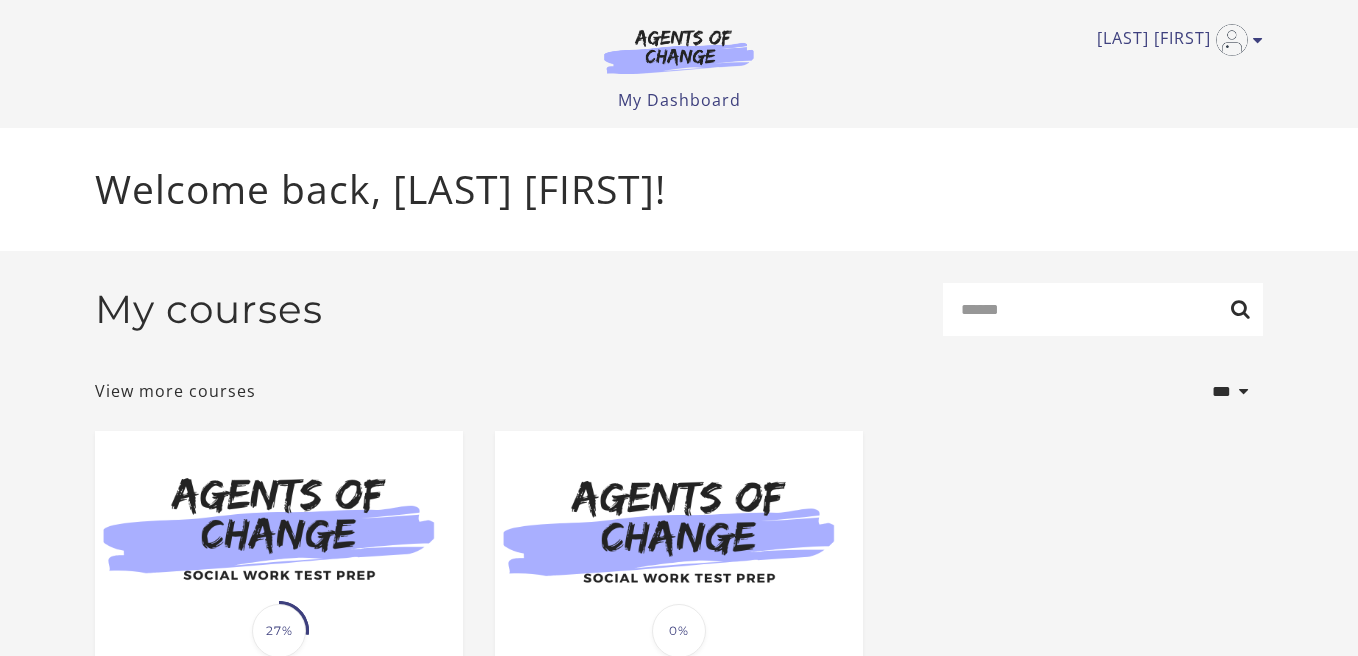 scroll, scrollTop: 116, scrollLeft: 0, axis: vertical 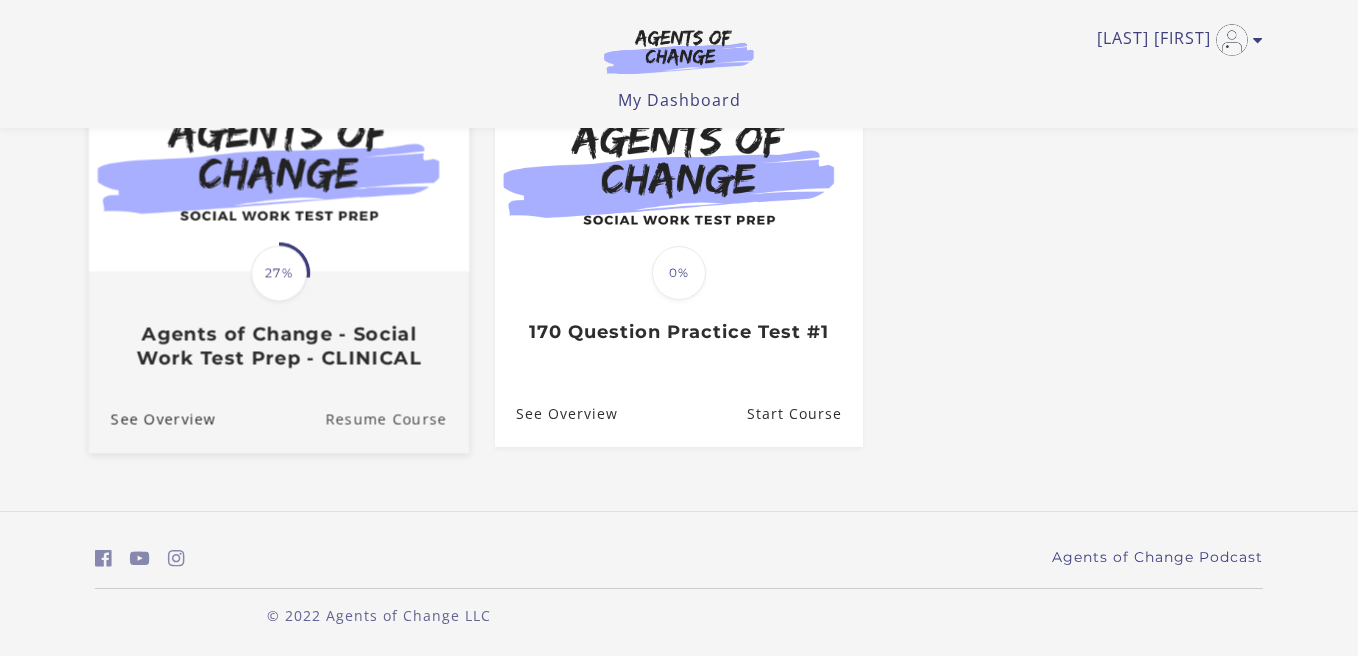 click on "Resume Course" at bounding box center (397, 419) 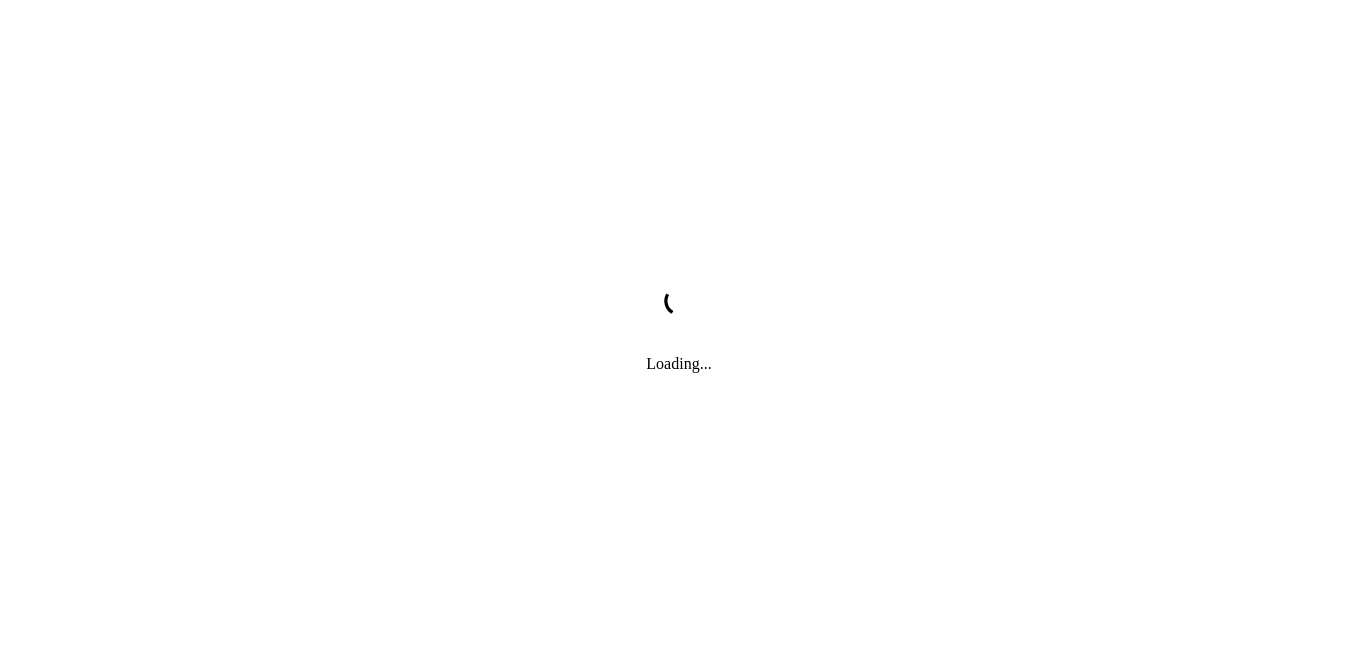 scroll, scrollTop: 0, scrollLeft: 0, axis: both 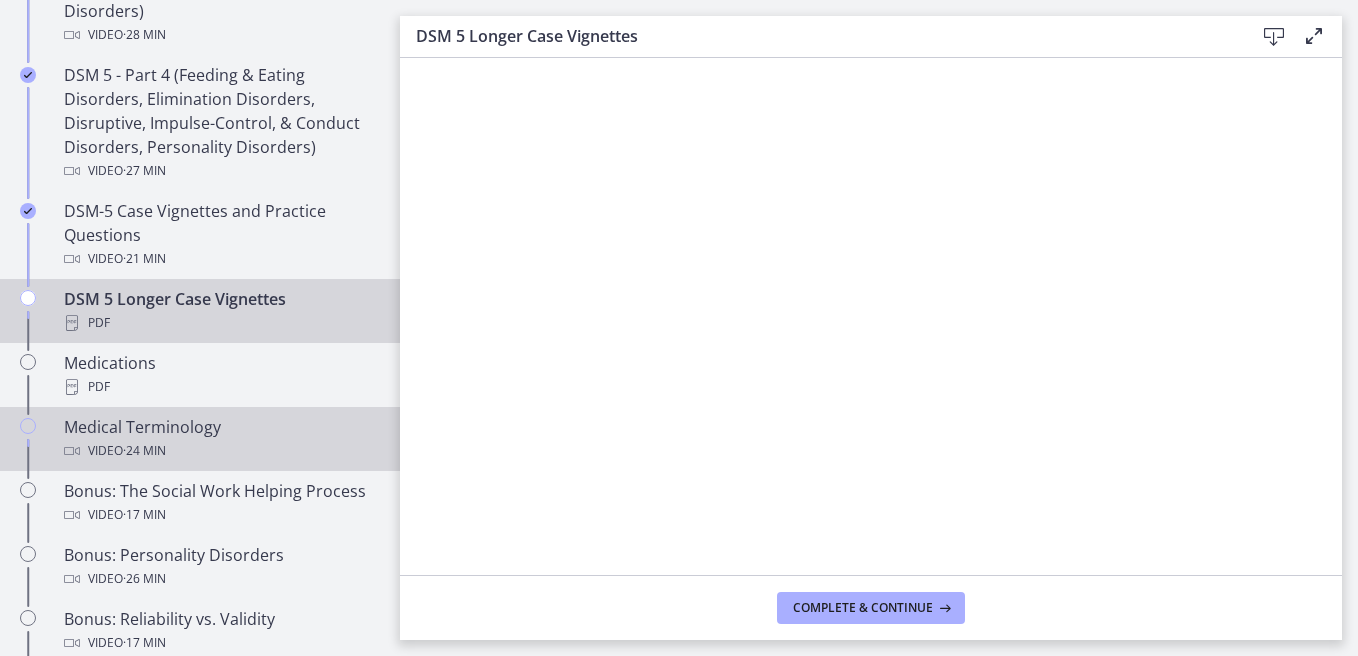 click on "Medical Terminology
Video
·  24 min" at bounding box center [220, 439] 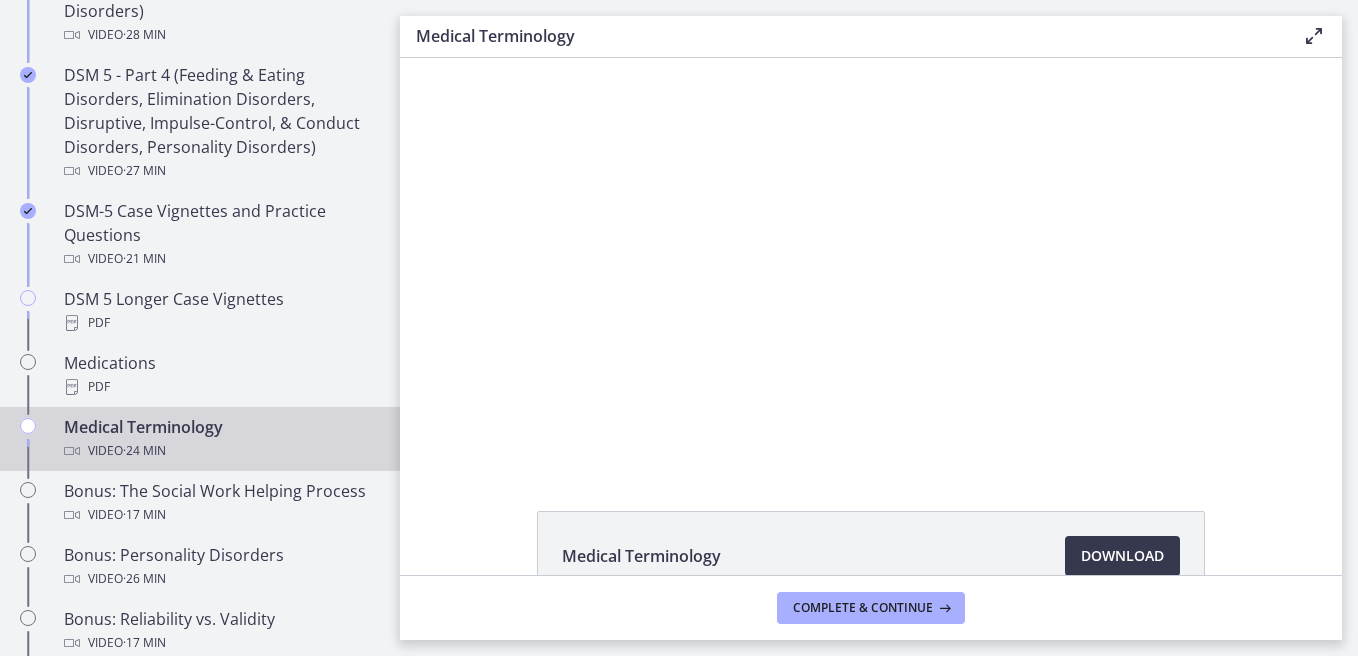 scroll, scrollTop: 0, scrollLeft: 0, axis: both 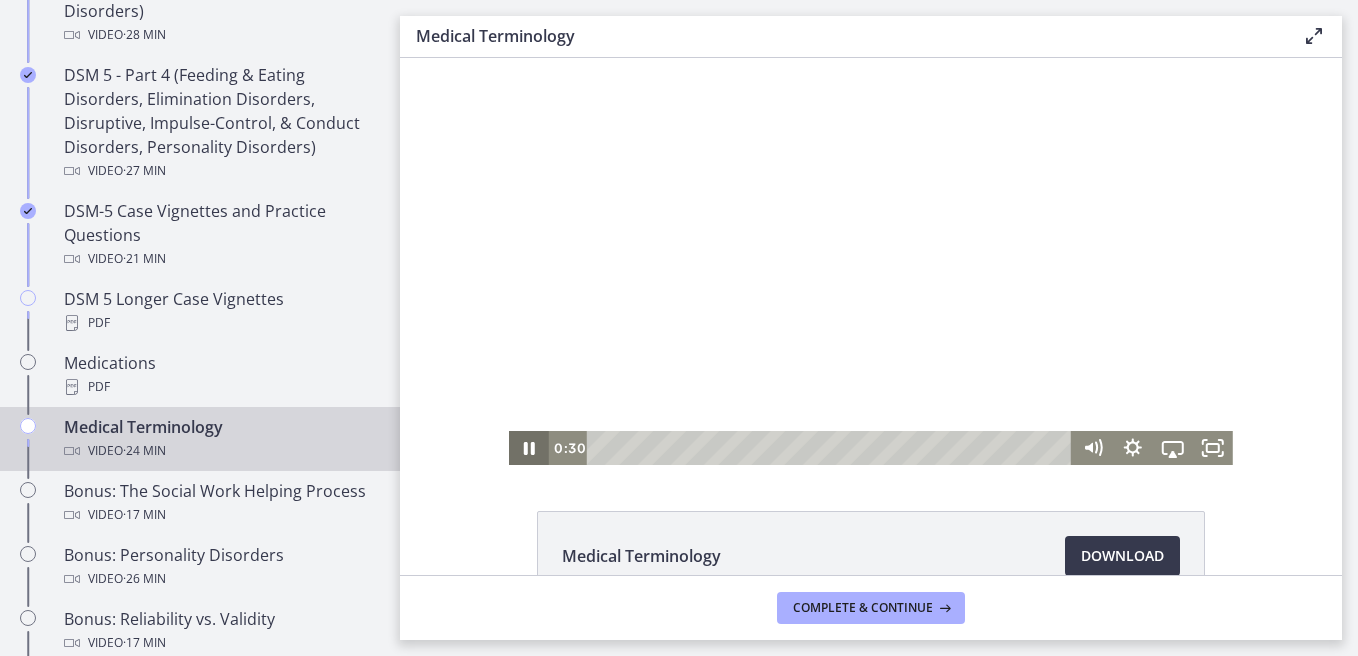 click 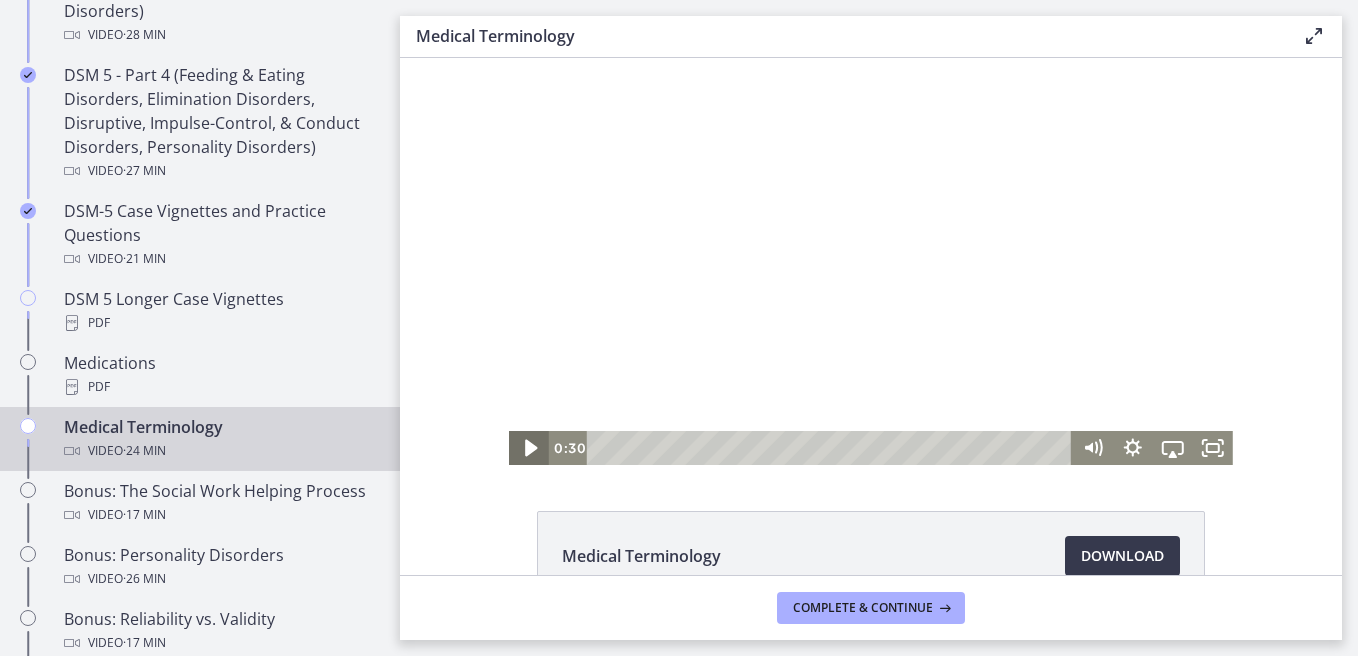 click 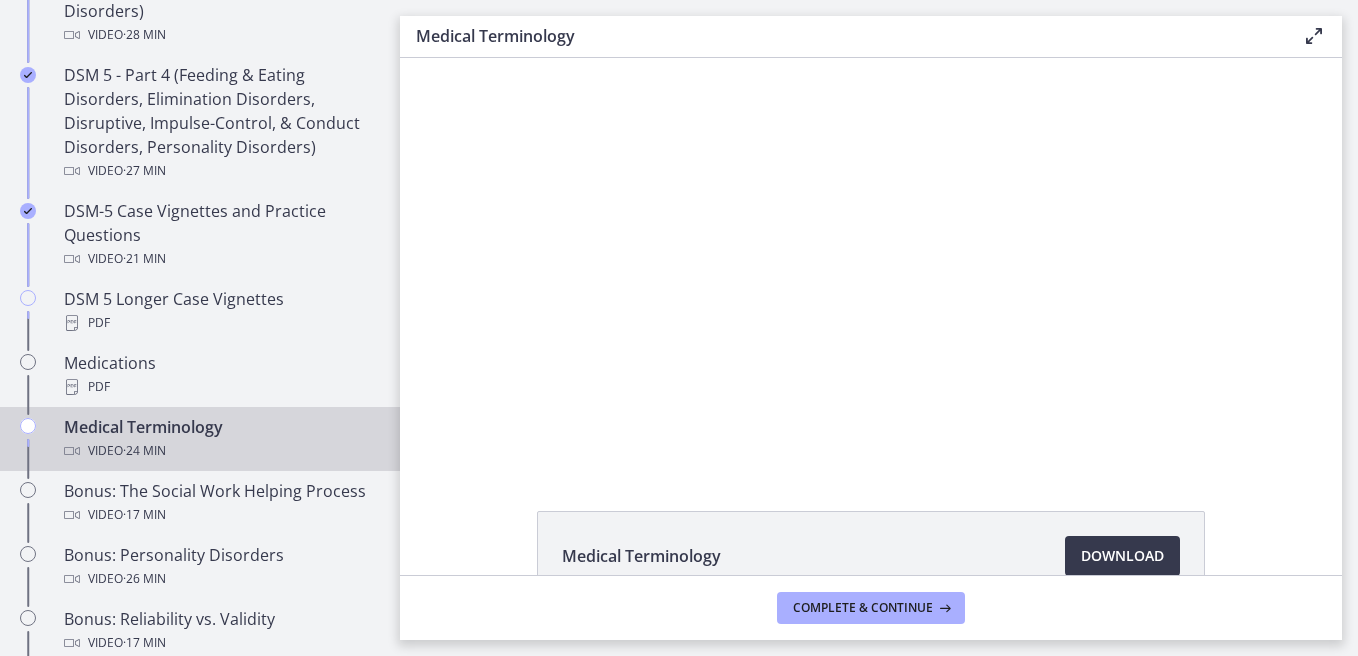 click on "Click for sound
@keyframes VOLUME_SMALL_WAVE_FLASH {
0% { opacity: 0; }
33% { opacity: 1; }
66% { opacity: 1; }
100% { opacity: 0; }
}
@keyframes VOLUME_LARGE_WAVE_FLASH {
0% { opacity: 0; }
33% { opacity: 1; }
66% { opacity: 1; }
100% { opacity: 0; }
}
.volume__small-wave {
animation: VOLUME_SMALL_WAVE_FLASH 2s infinite;
opacity: 0;
}
.volume__large-wave {
animation: VOLUME_LARGE_WAVE_FLASH 2s infinite .3s;
opacity: 0;
}
0:39 0:00" at bounding box center [871, 261] 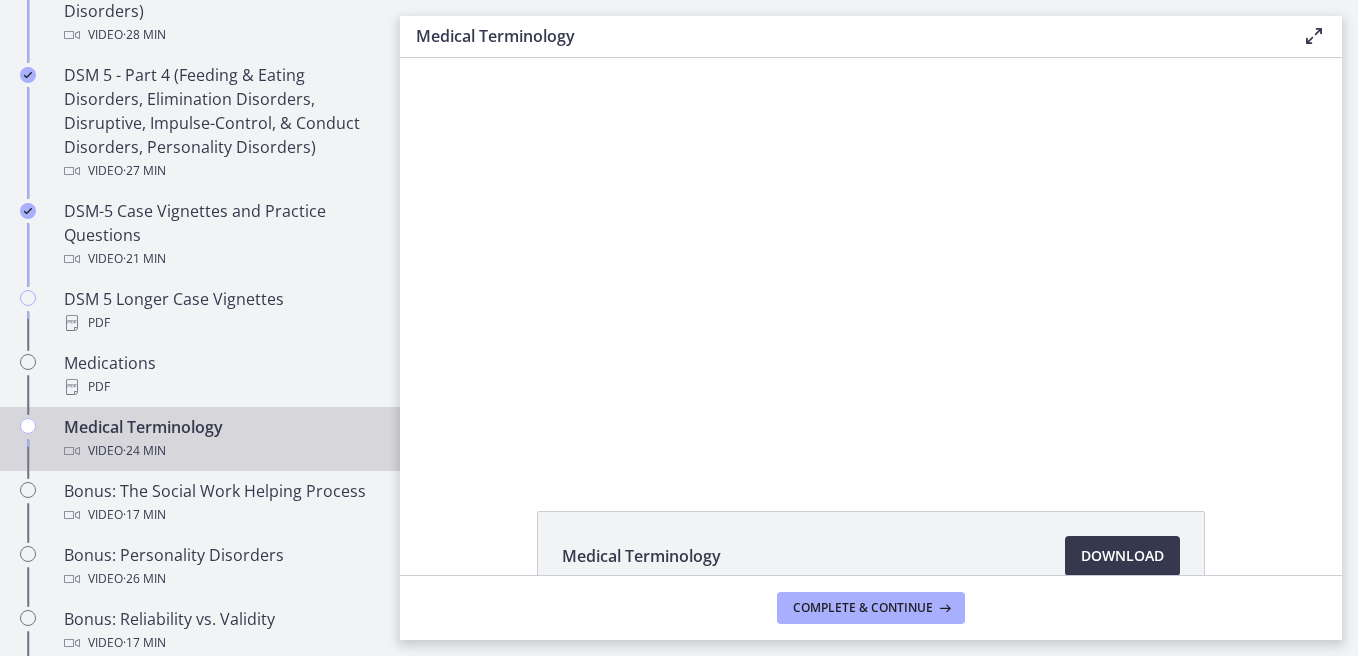 click on "Medical Terminology
Download
Opens in a new window" at bounding box center [871, 604] 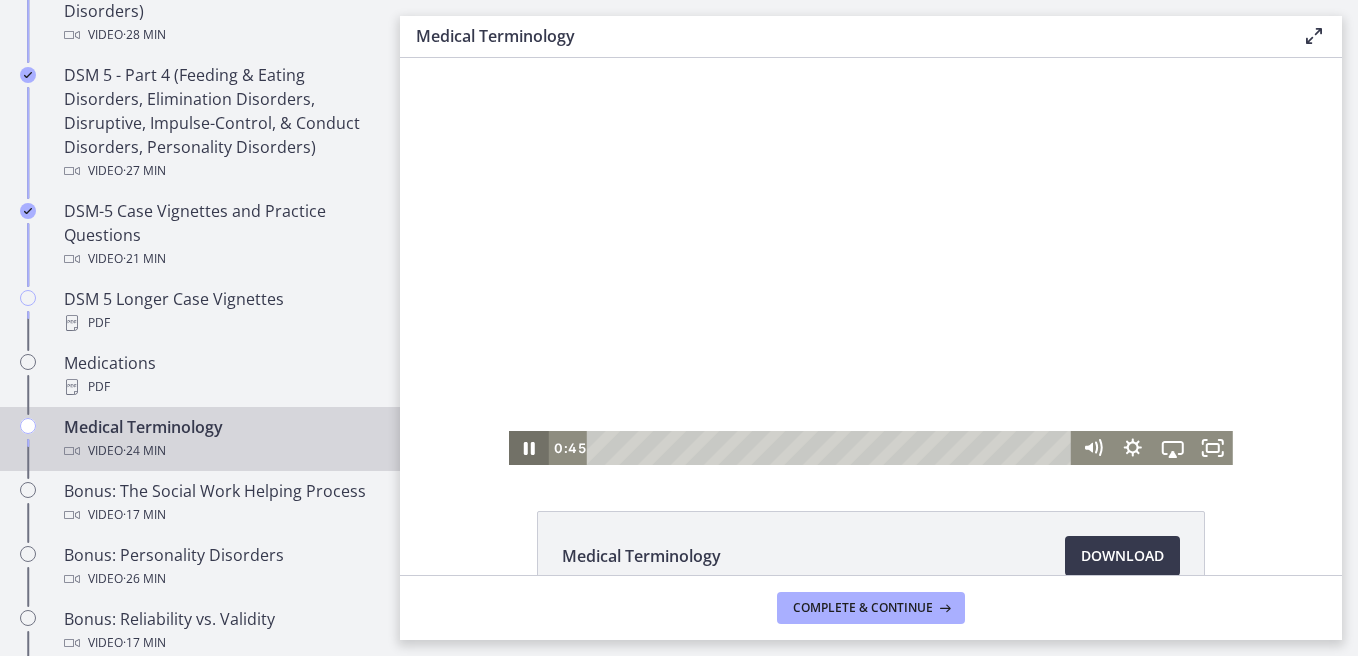 click 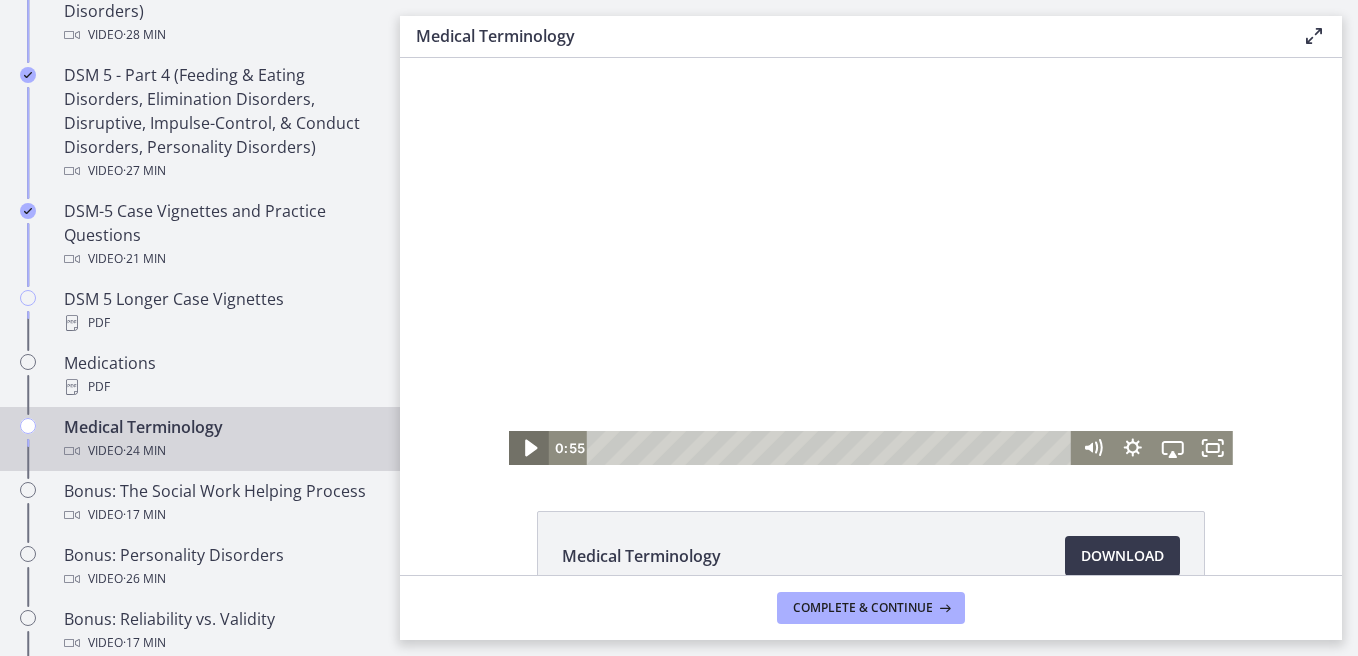 click 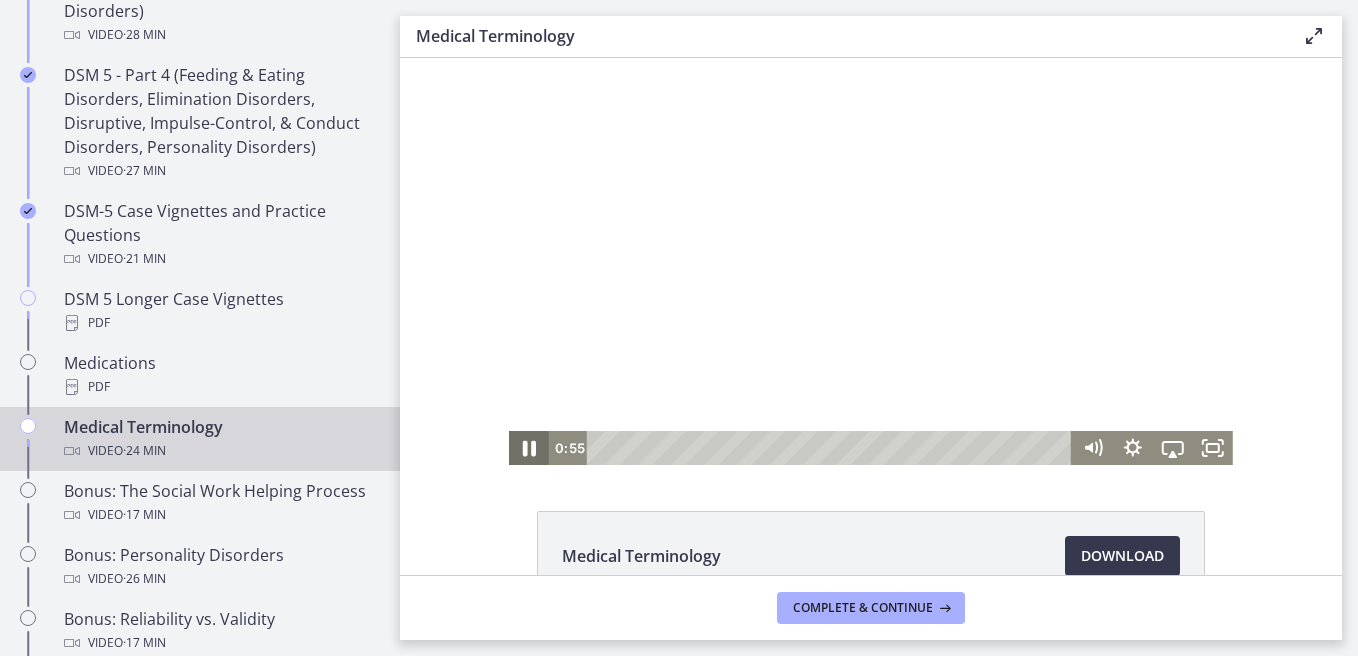 click 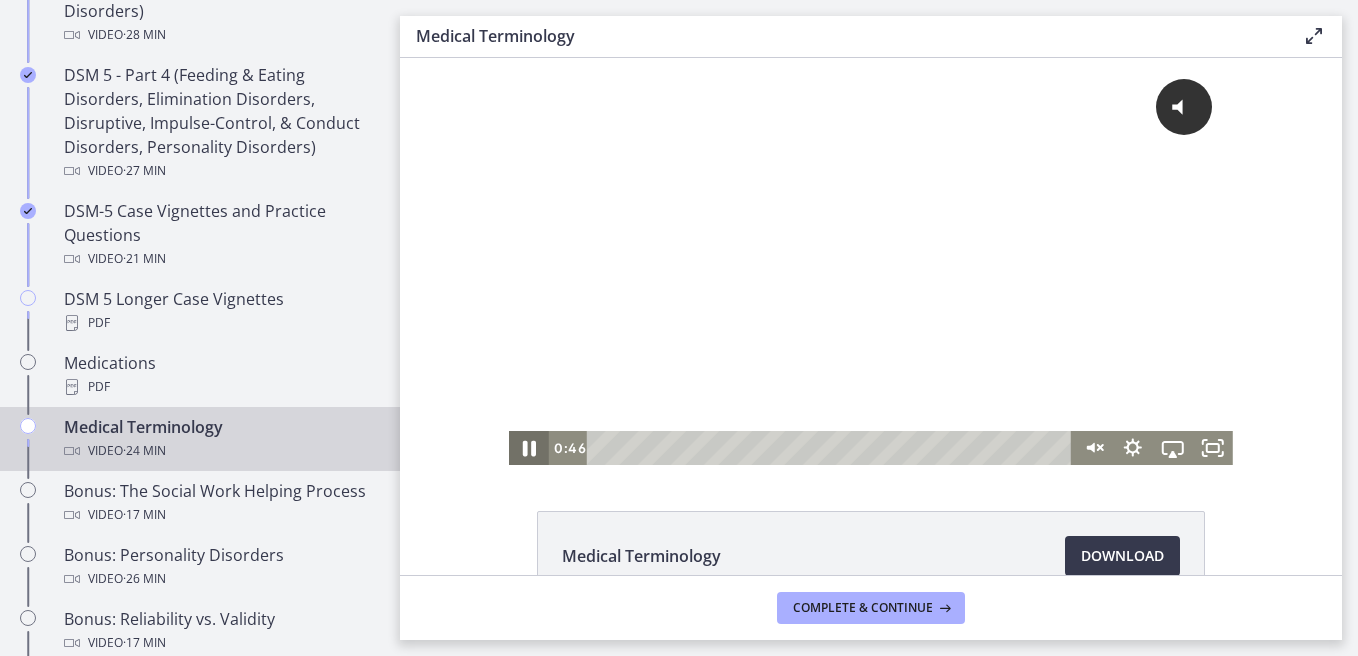 click 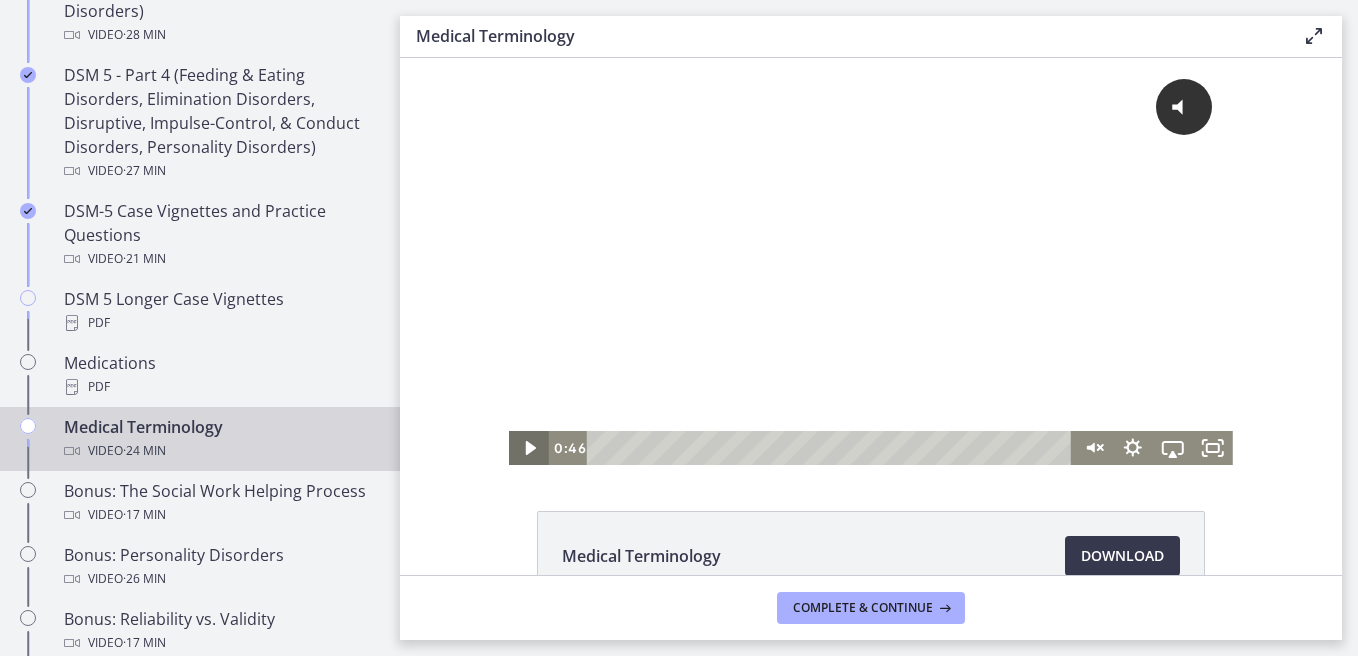 click 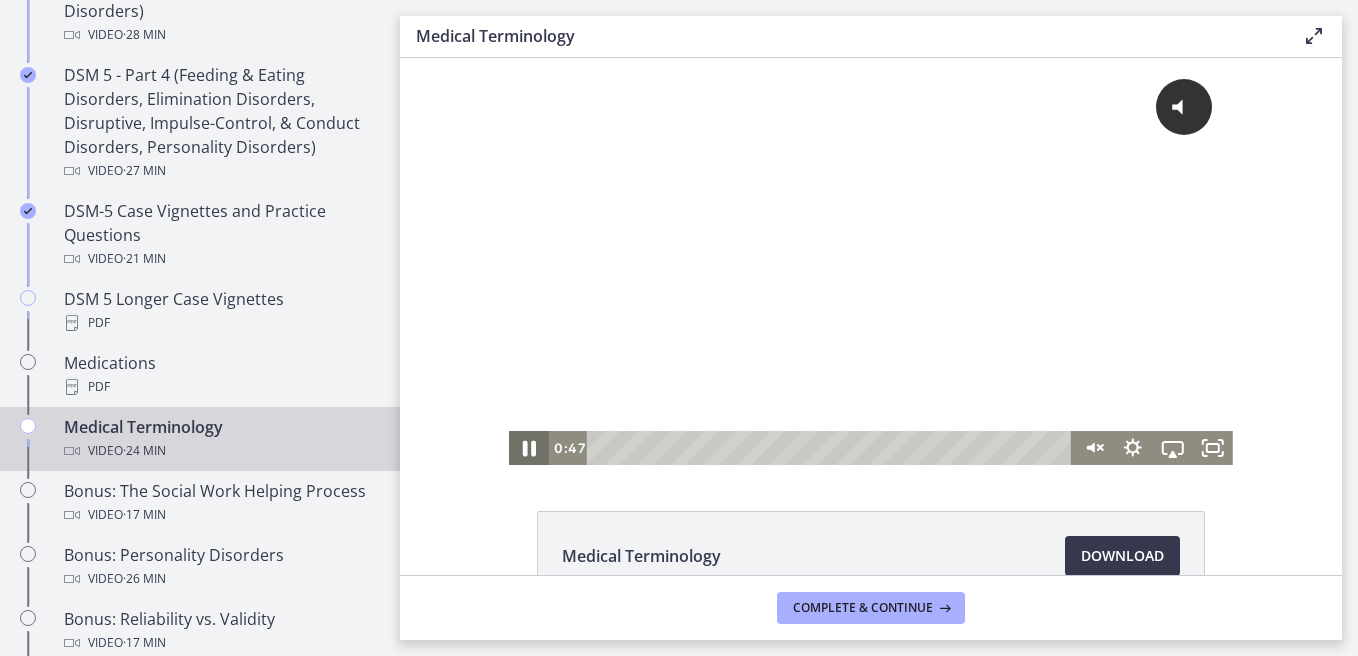 click 